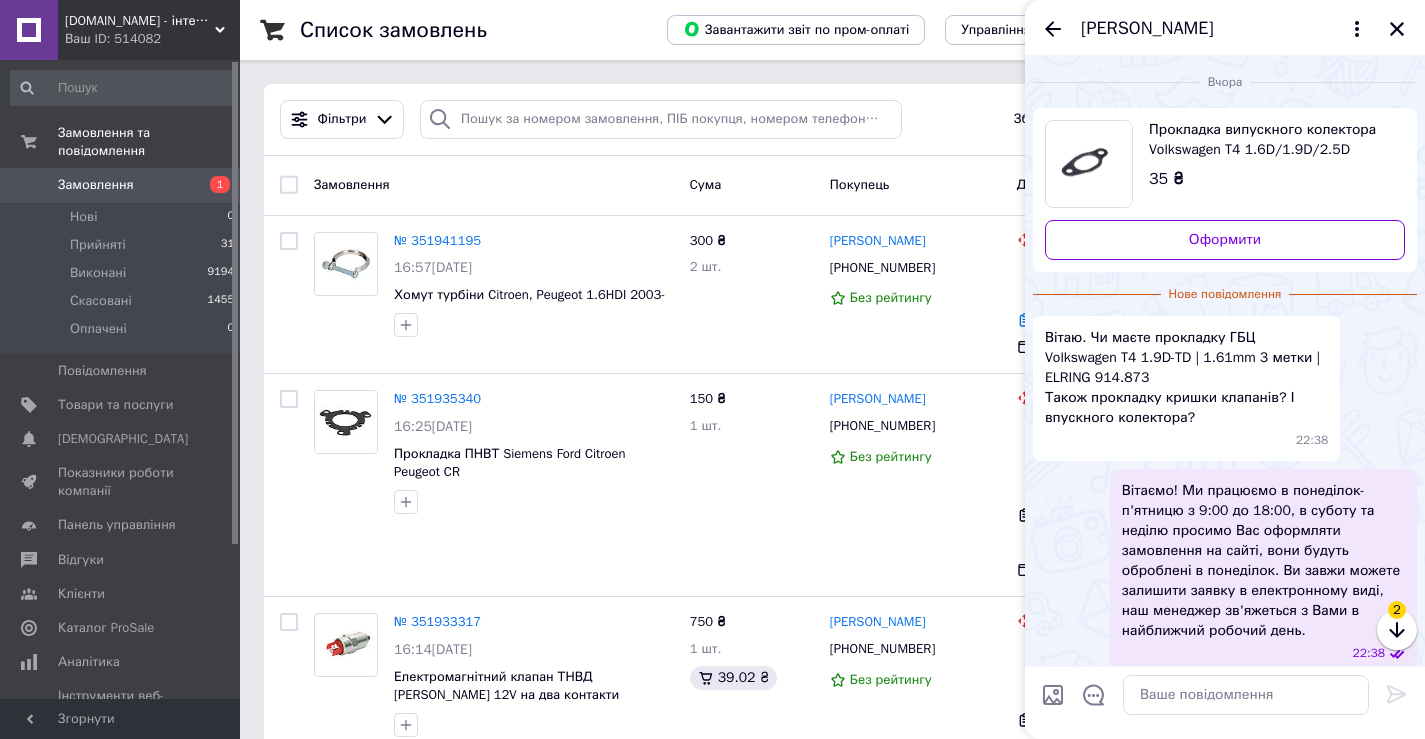 scroll, scrollTop: 0, scrollLeft: 0, axis: both 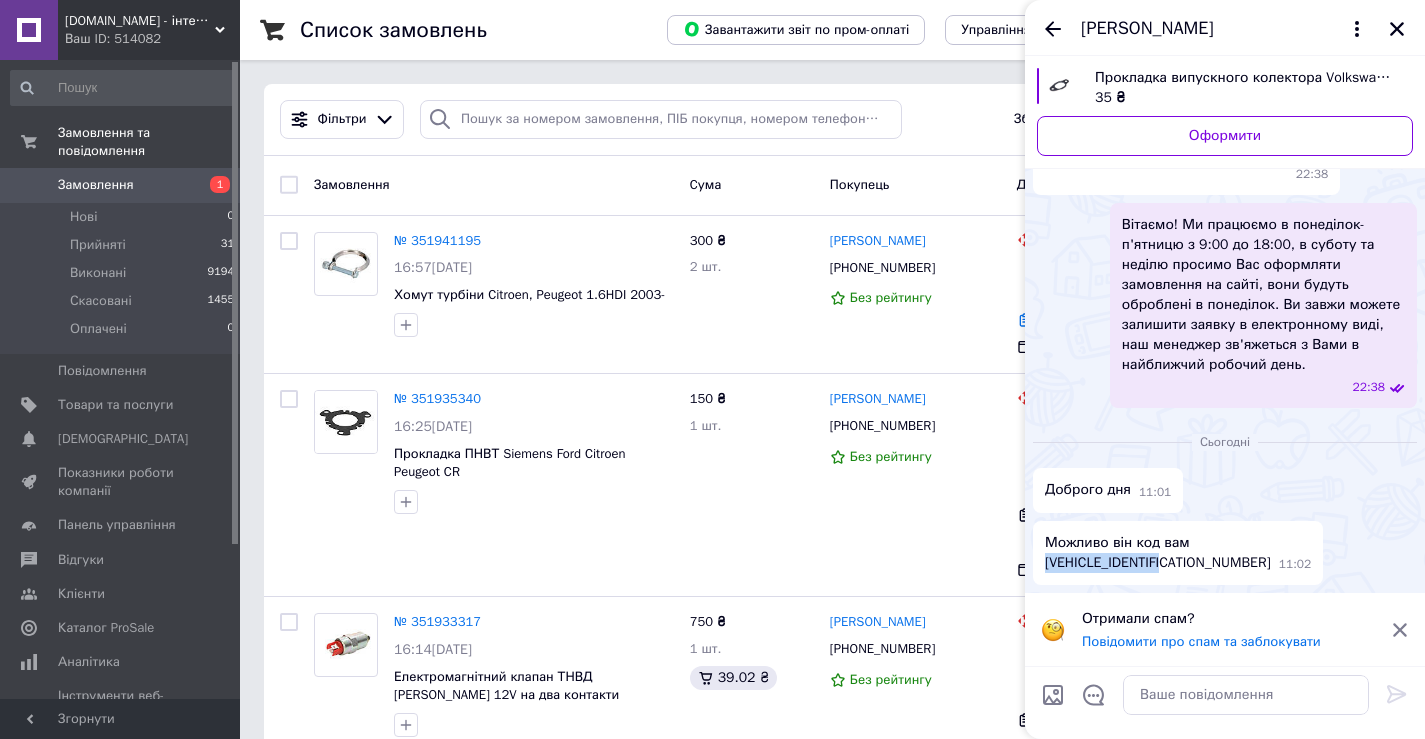 drag, startPoint x: 1186, startPoint y: 564, endPoint x: 1046, endPoint y: 562, distance: 140.01428 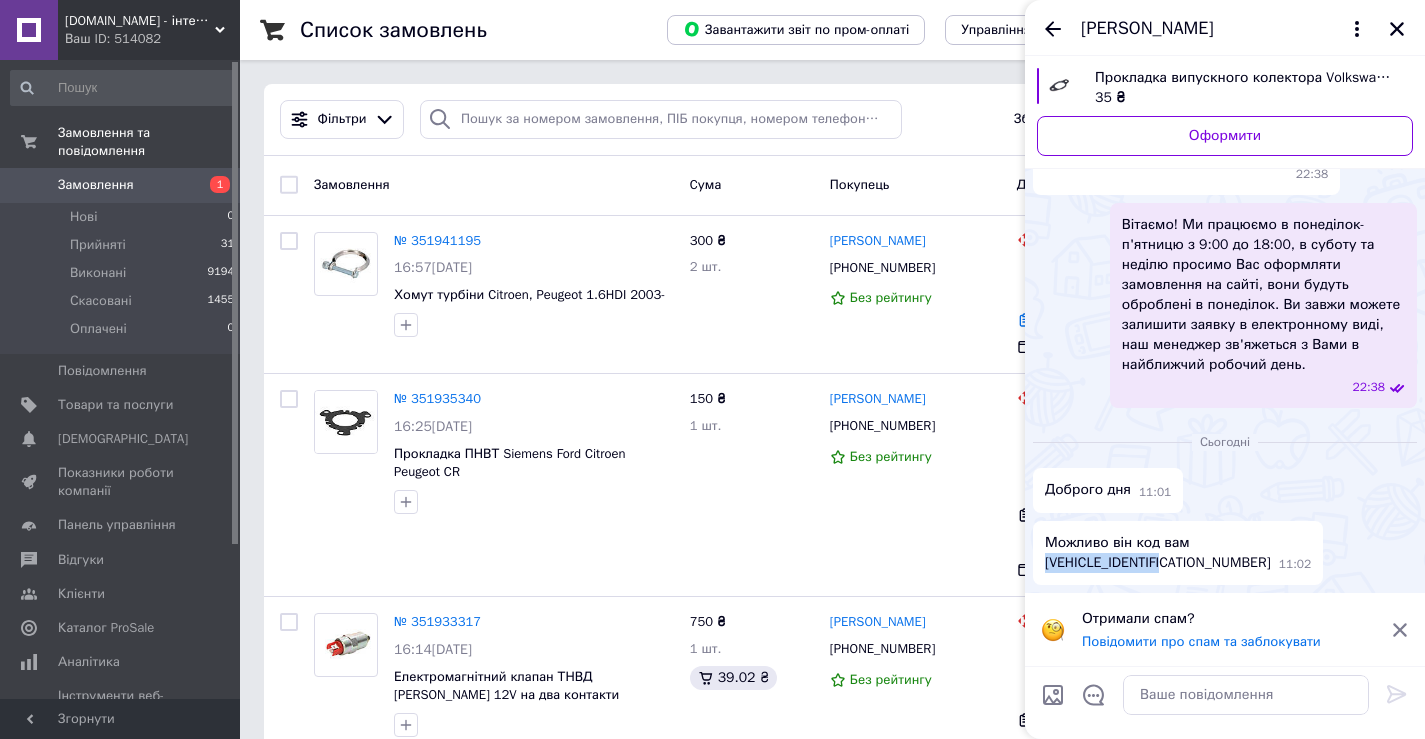 copy on "WV1ZZZ70ZXH008040" 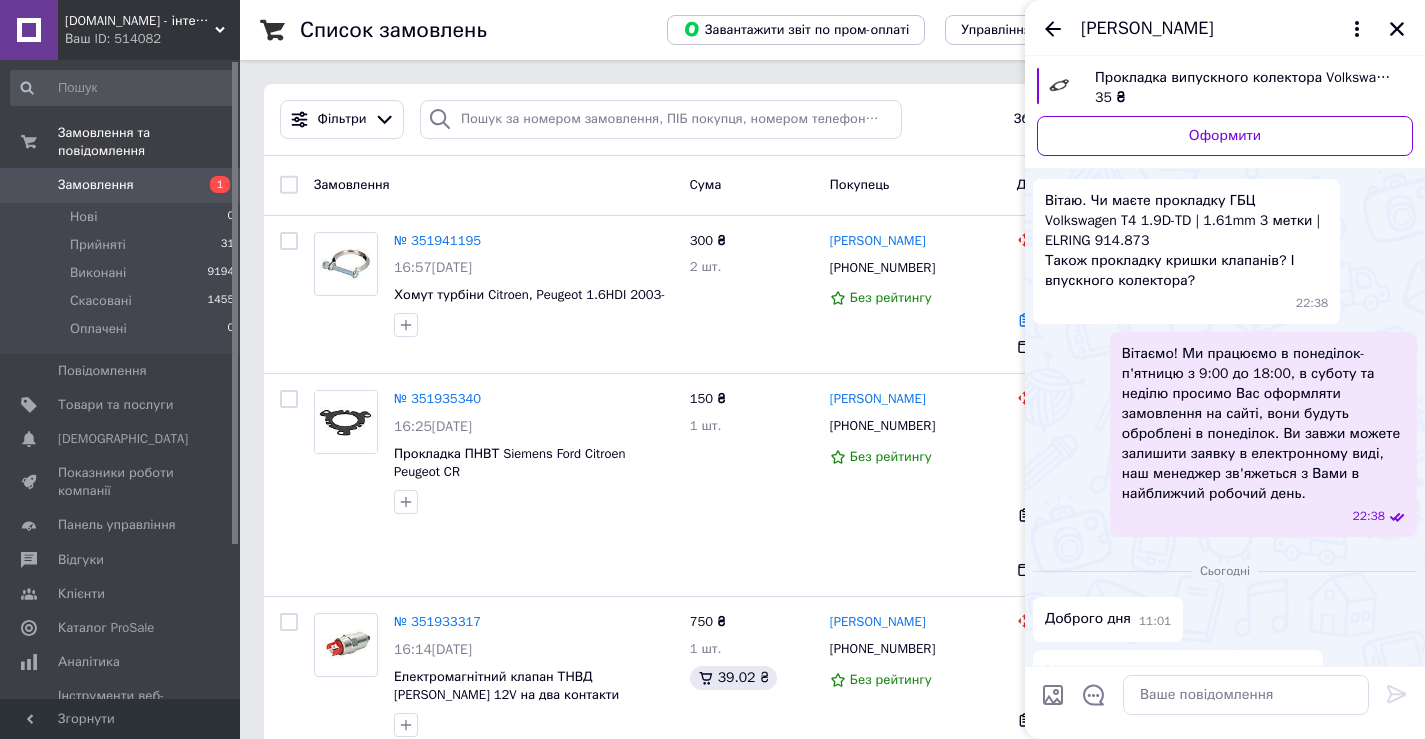 scroll, scrollTop: 215, scrollLeft: 0, axis: vertical 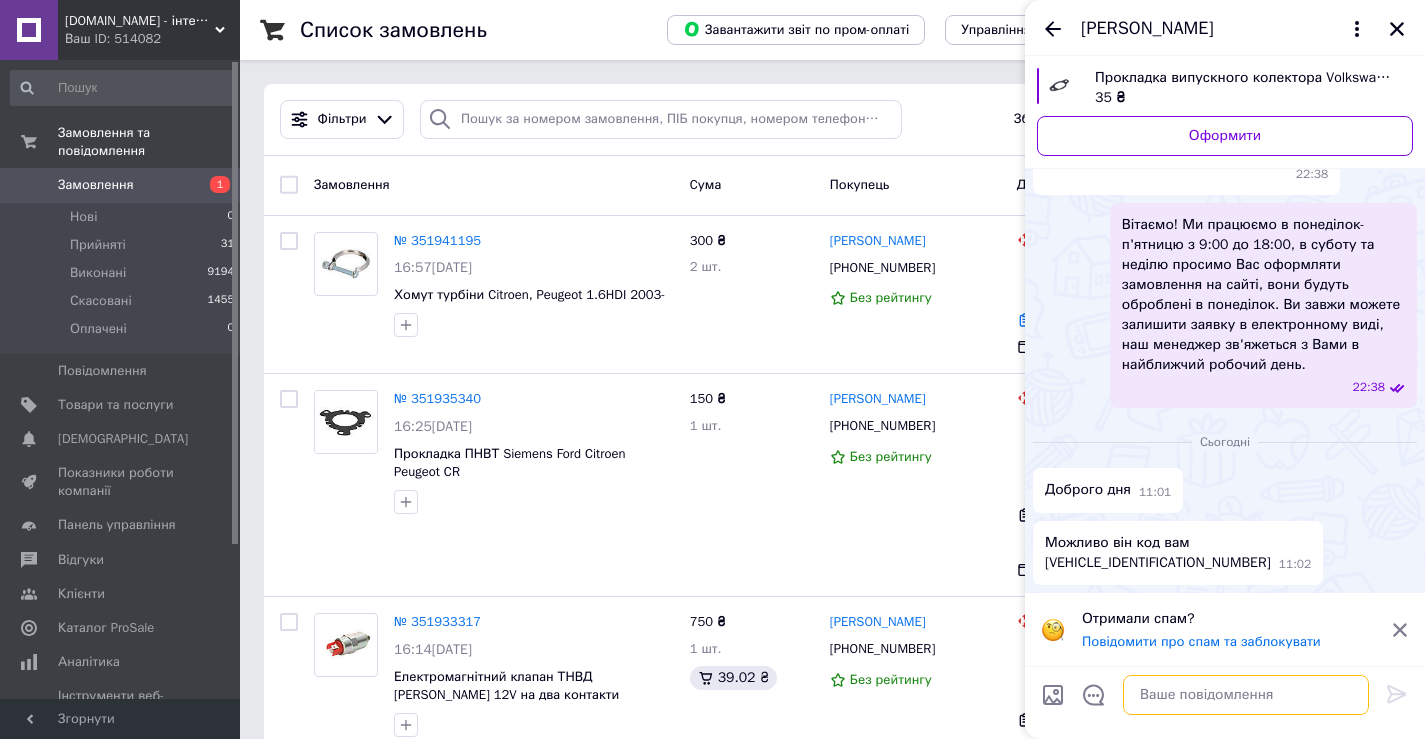 click at bounding box center [1246, 695] 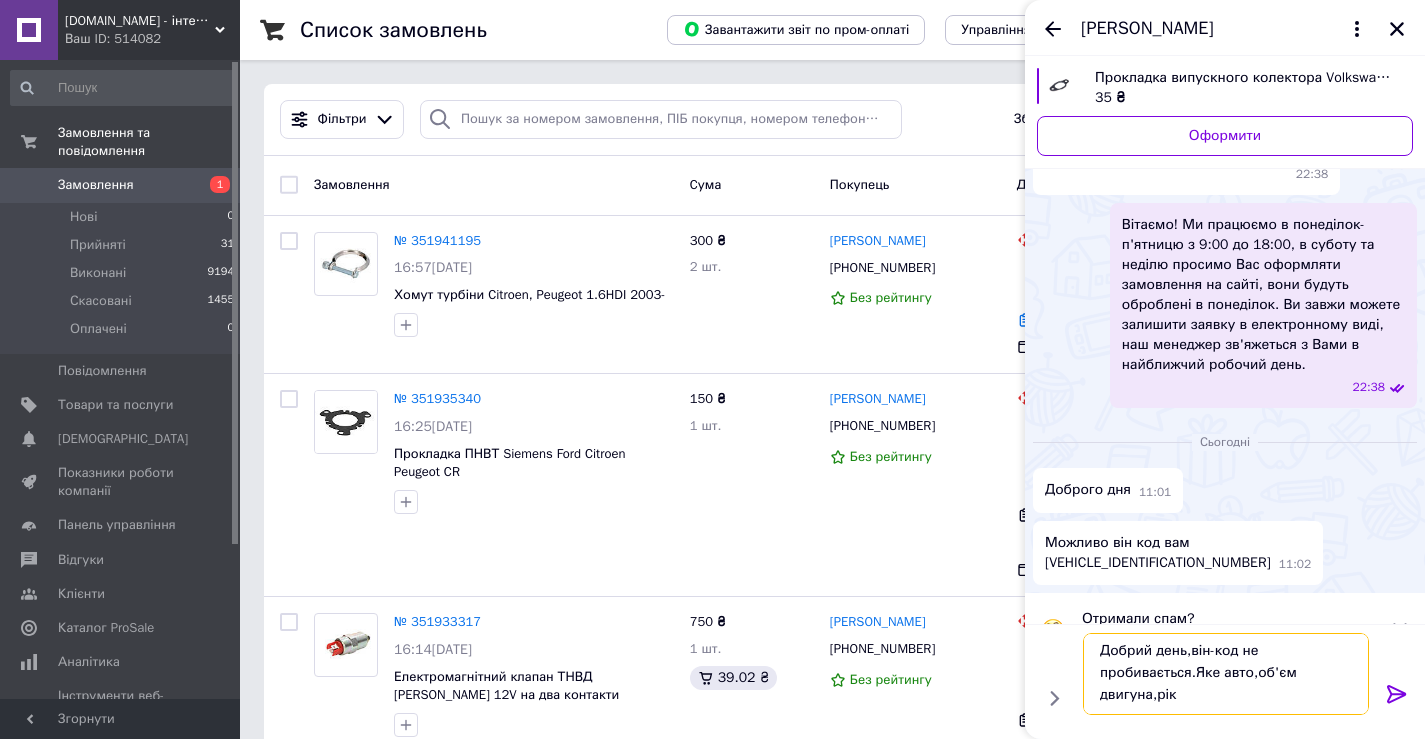 scroll, scrollTop: 2, scrollLeft: 0, axis: vertical 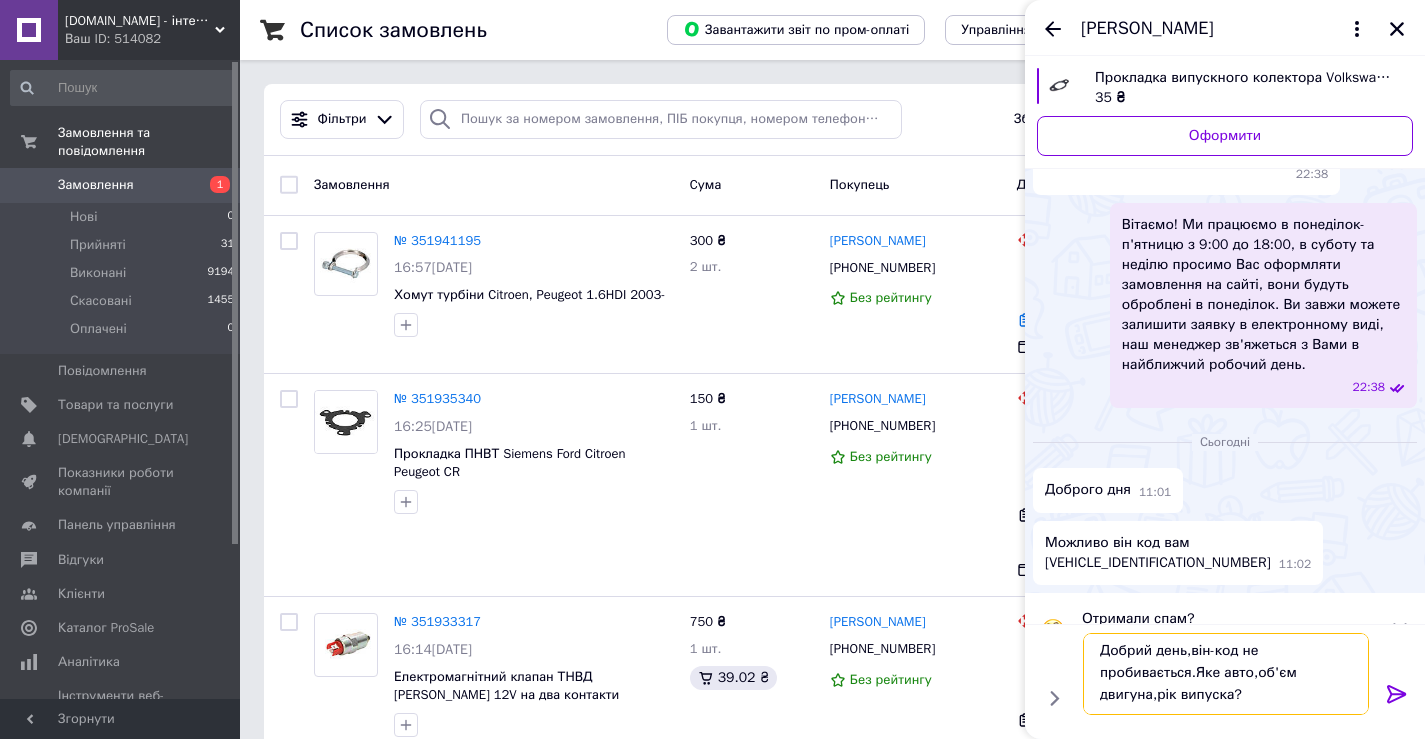 type on "Добрий день,він-код не пробивається.Яке авто,об'єм двигуна,рік випуска?" 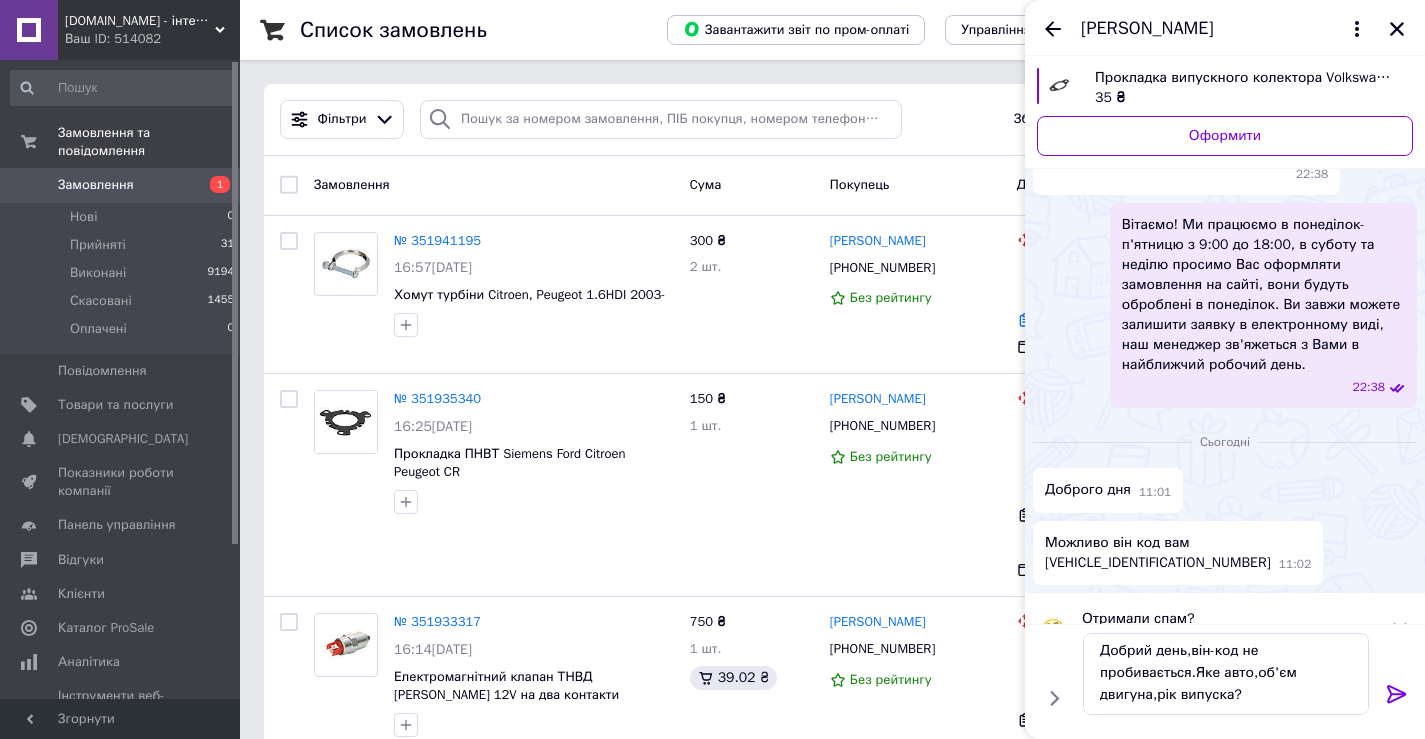 click 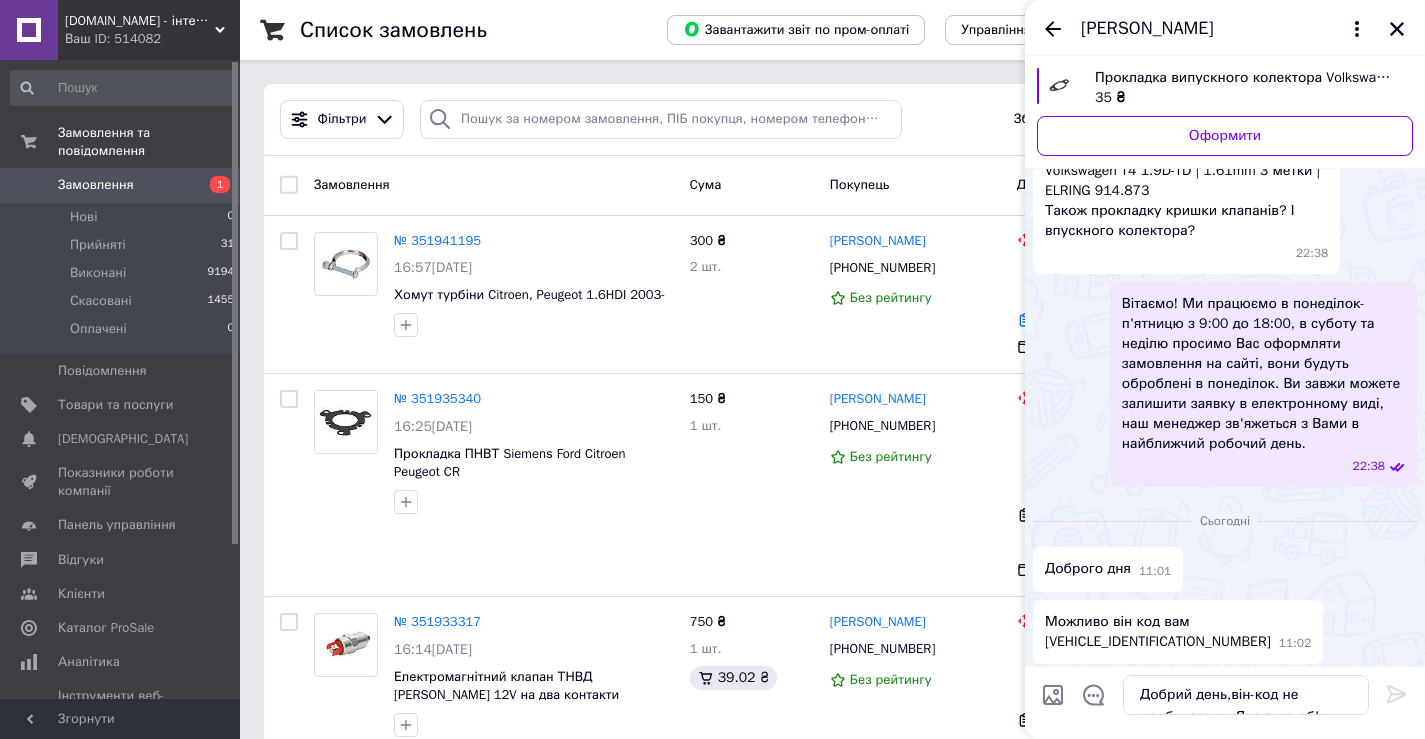 scroll, scrollTop: 0, scrollLeft: 0, axis: both 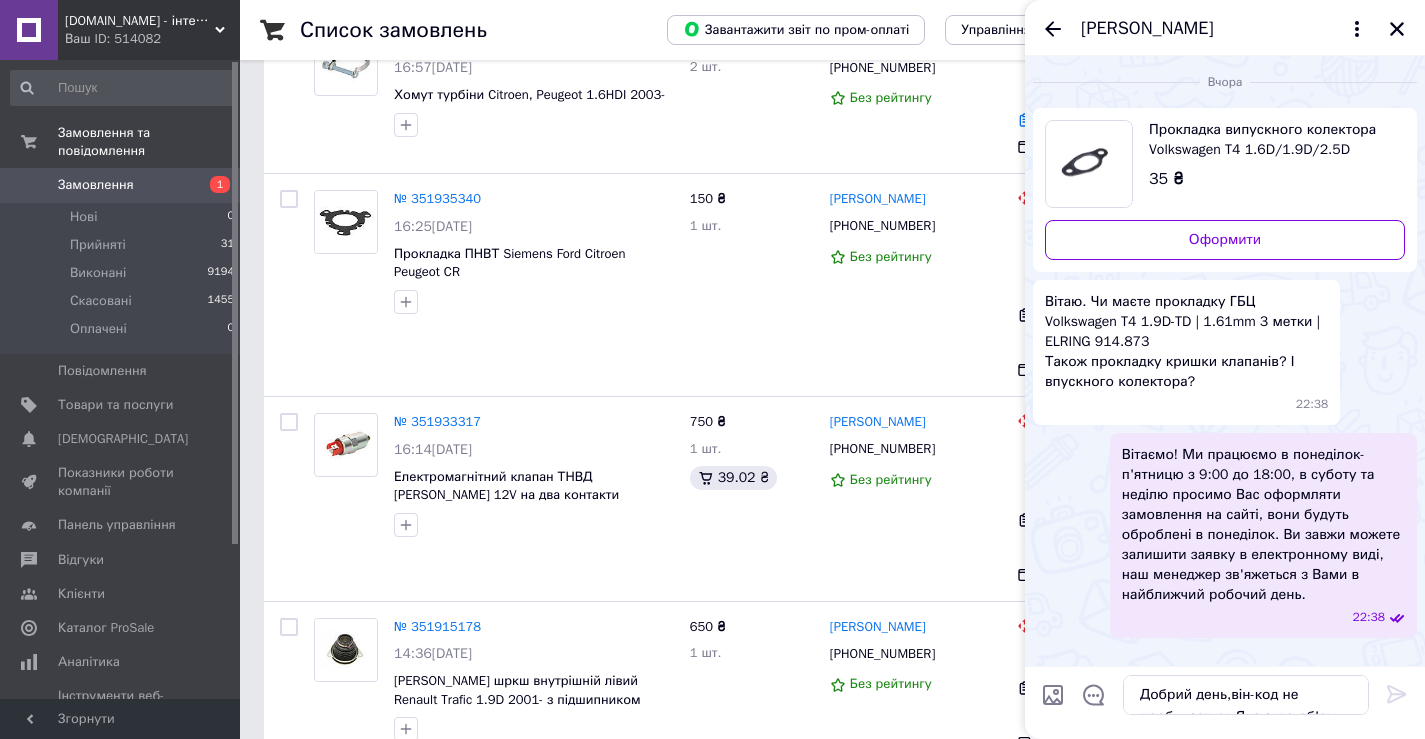 click on "Замовлення" at bounding box center [96, 185] 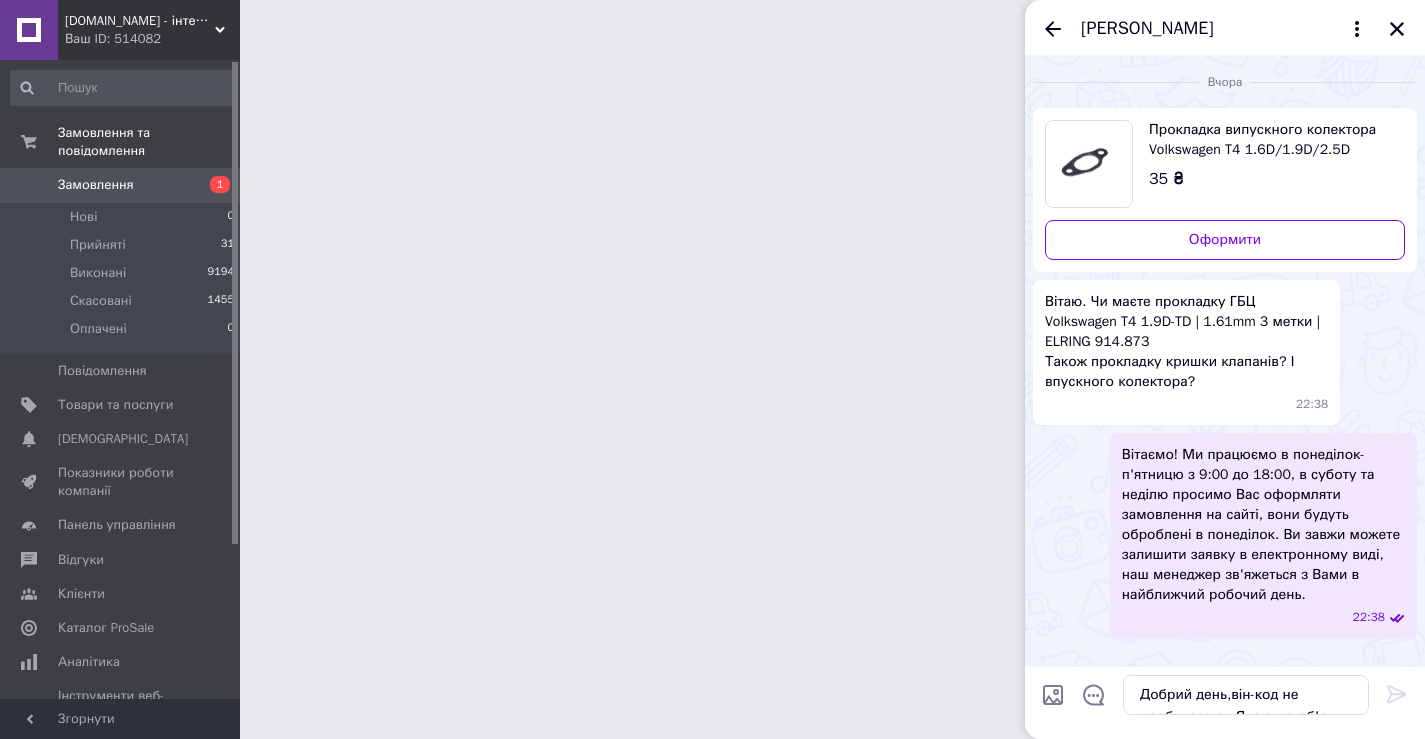 scroll, scrollTop: 0, scrollLeft: 0, axis: both 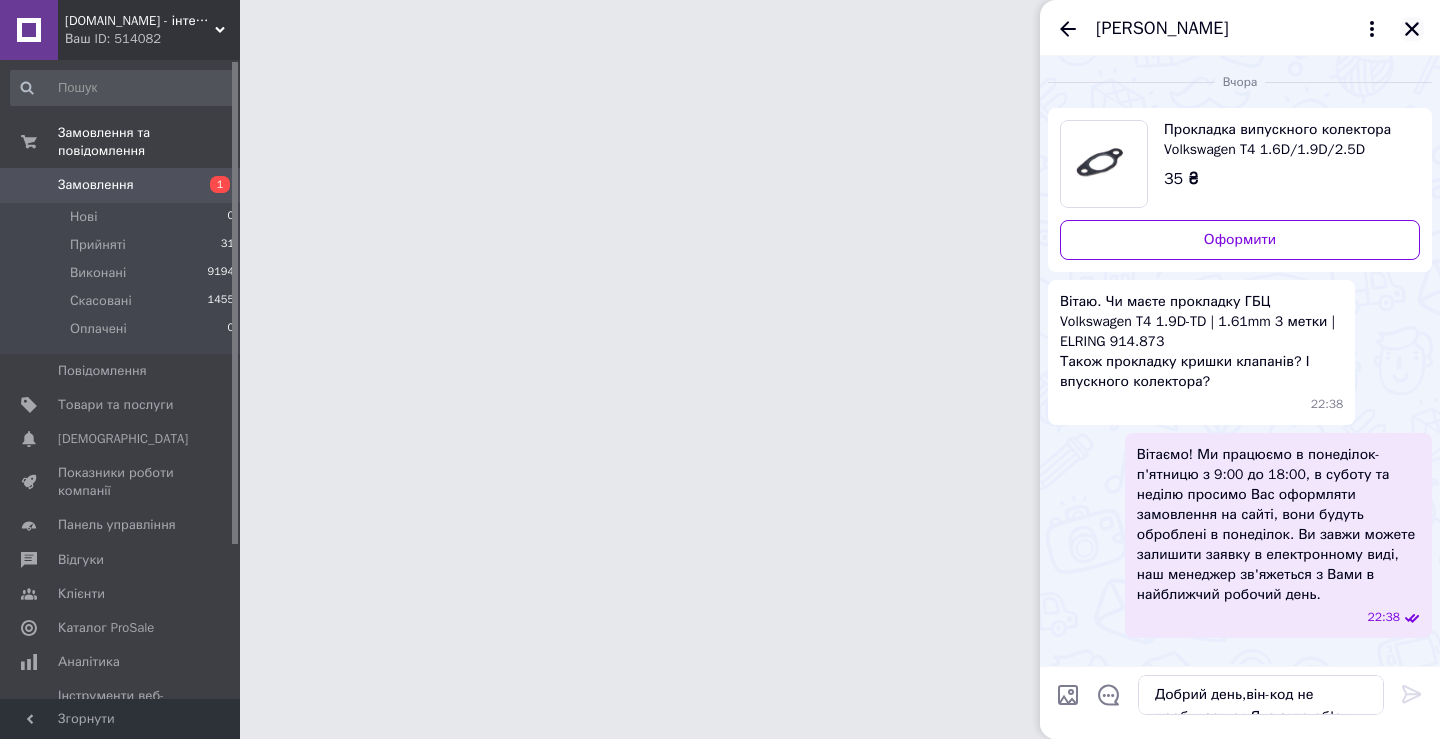click 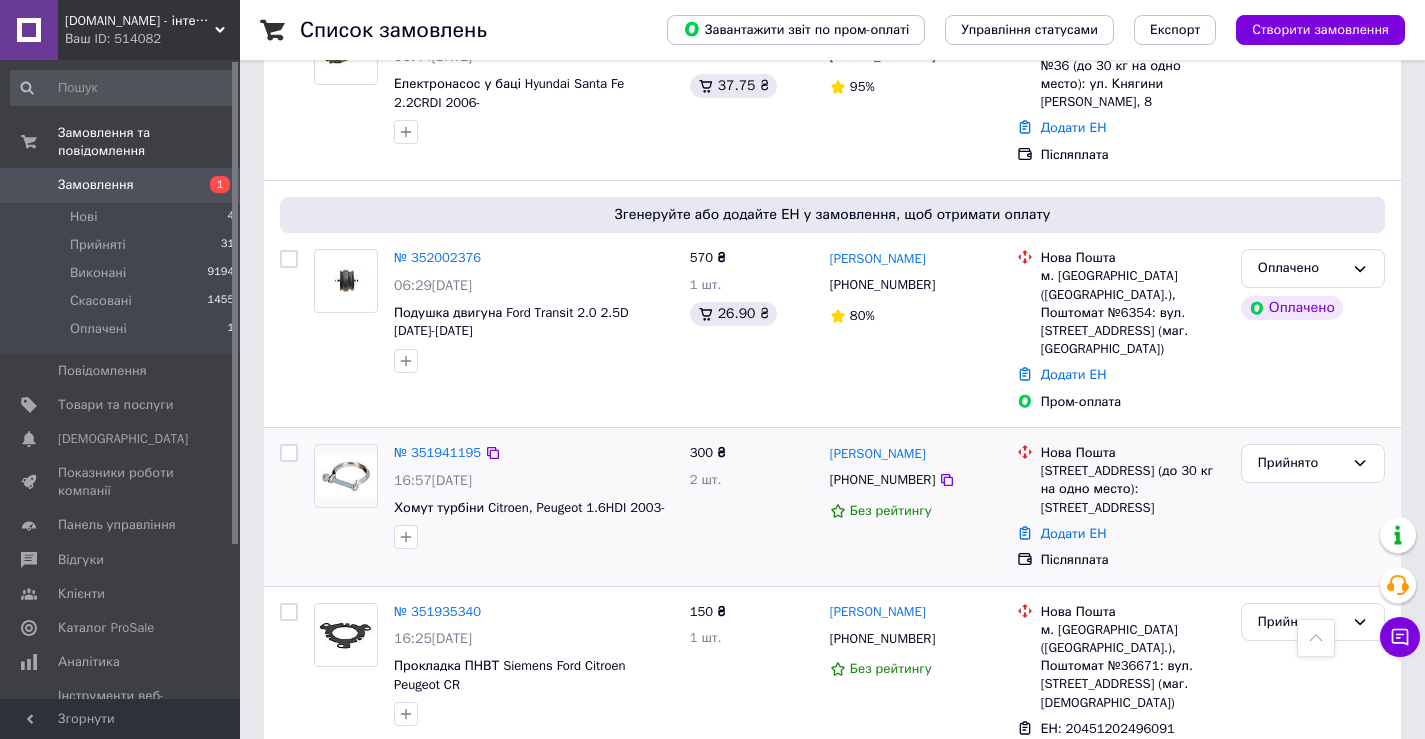 scroll, scrollTop: 700, scrollLeft: 0, axis: vertical 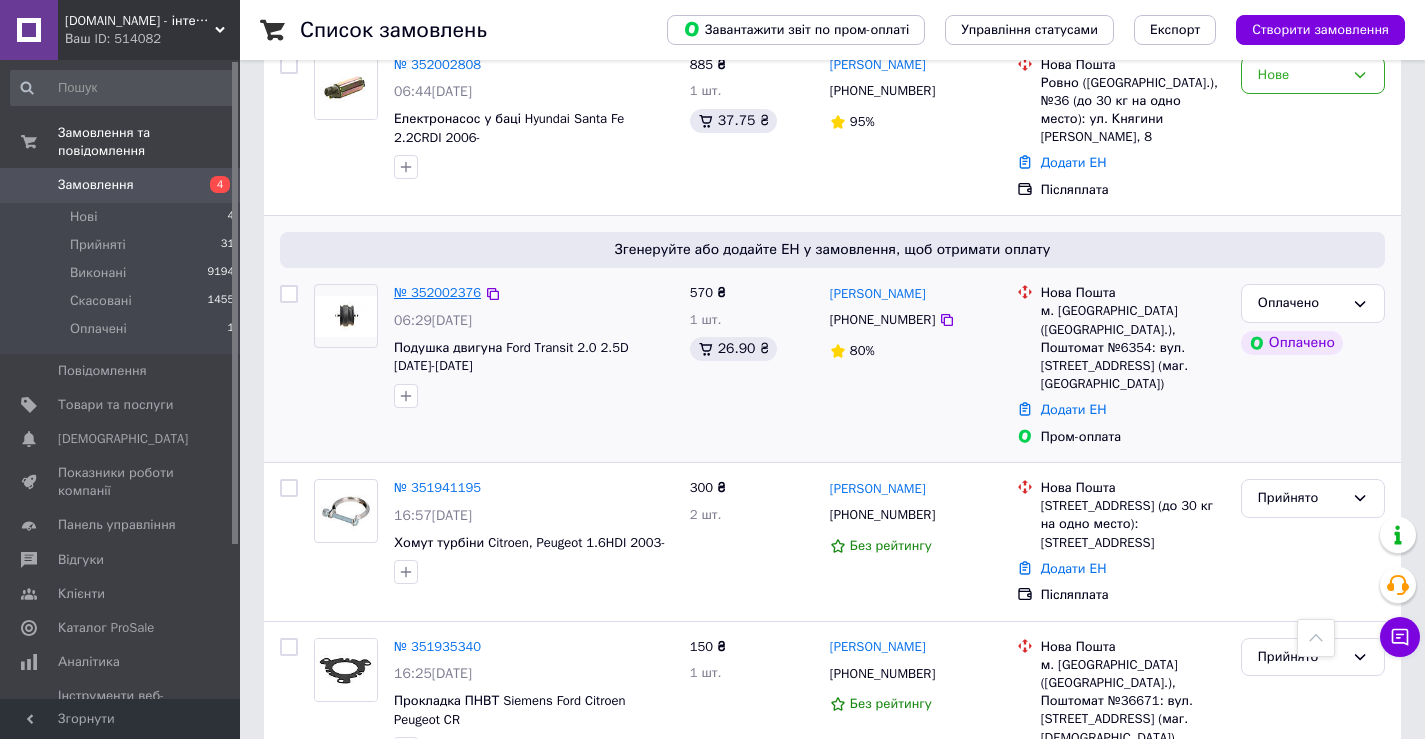 click on "№ 352002376" at bounding box center (437, 292) 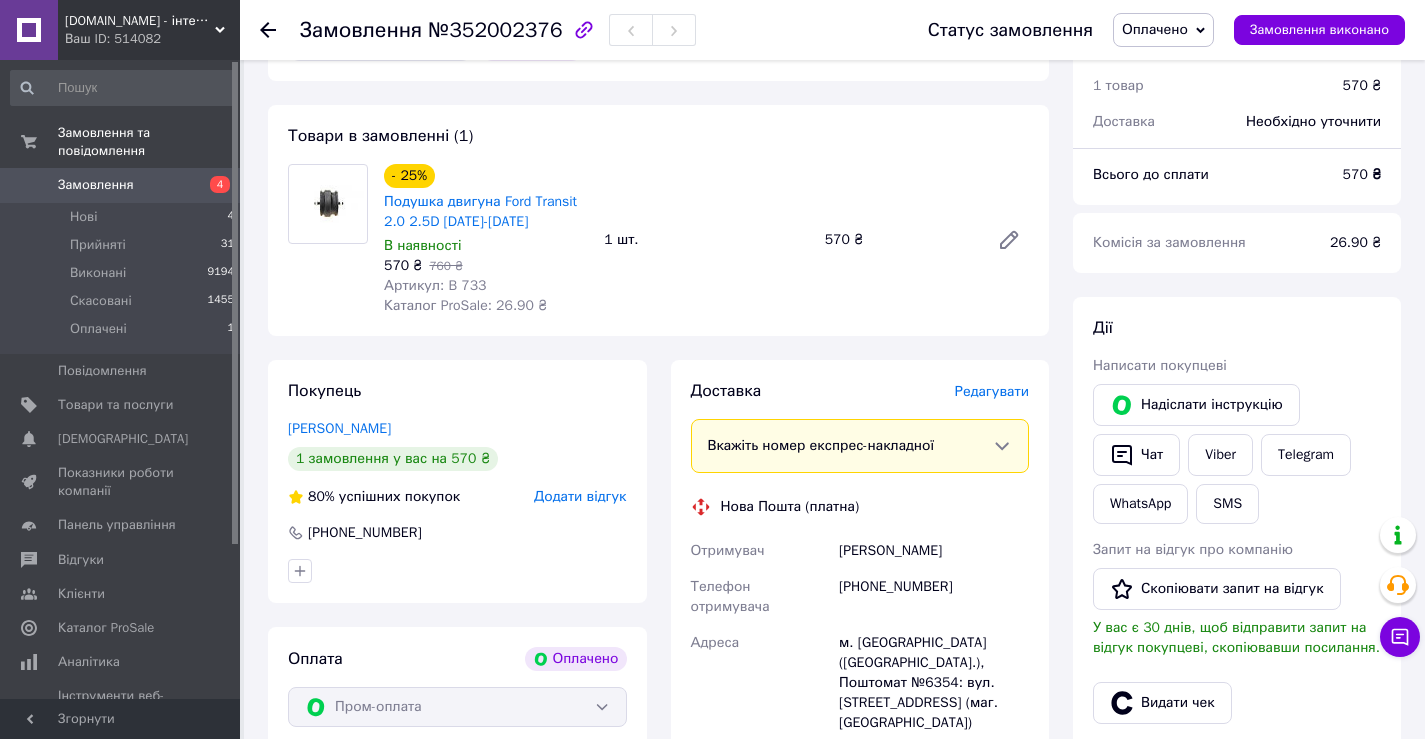 scroll, scrollTop: 500, scrollLeft: 0, axis: vertical 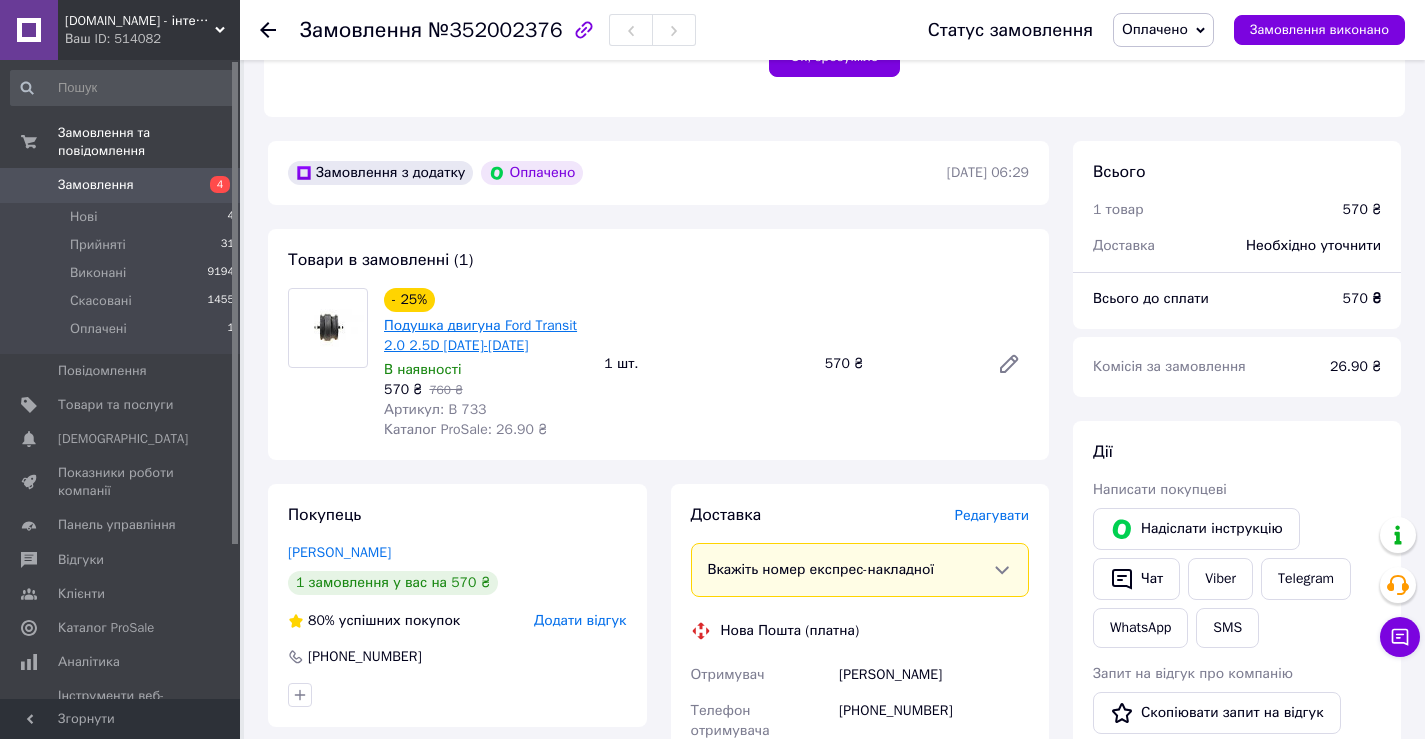 click on "Подушка двигуна Ford Transit 2.0 2.5D 1991-2000" at bounding box center (480, 335) 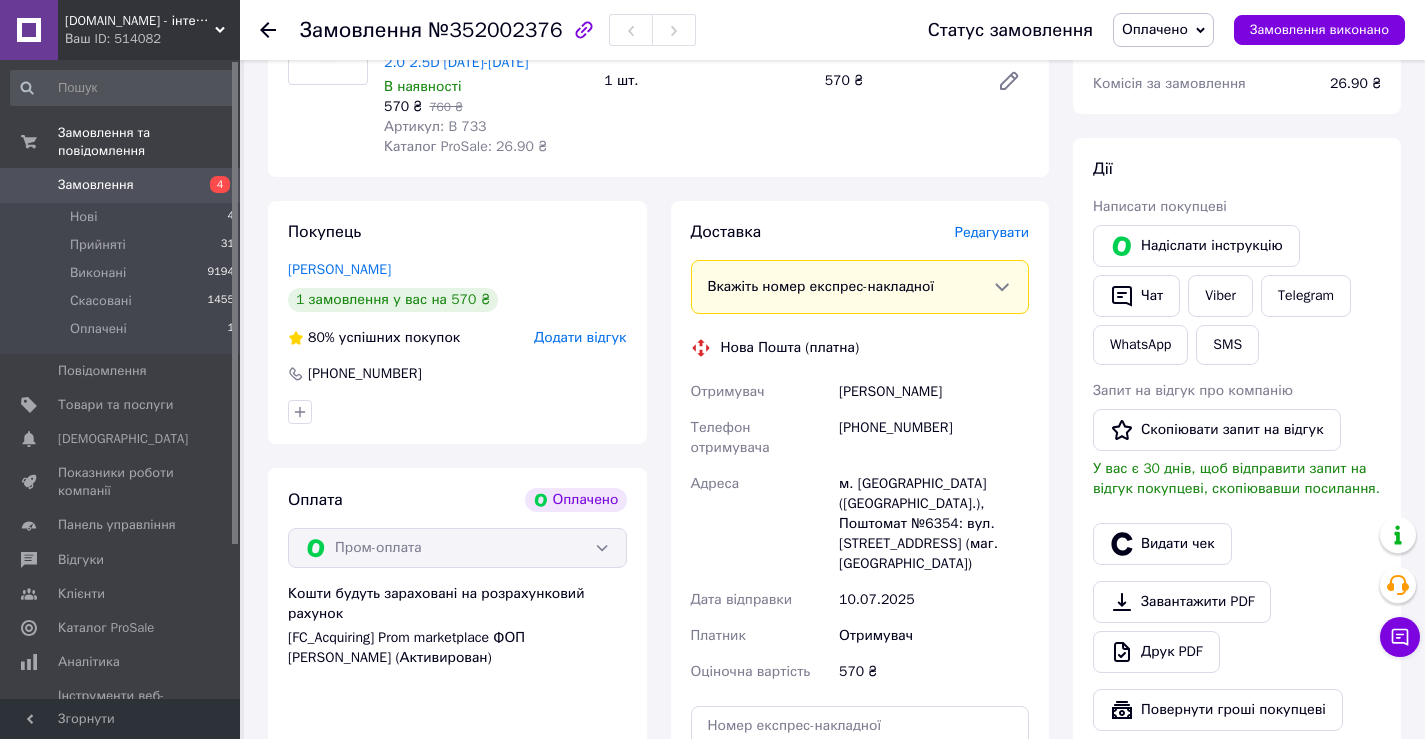 scroll, scrollTop: 800, scrollLeft: 0, axis: vertical 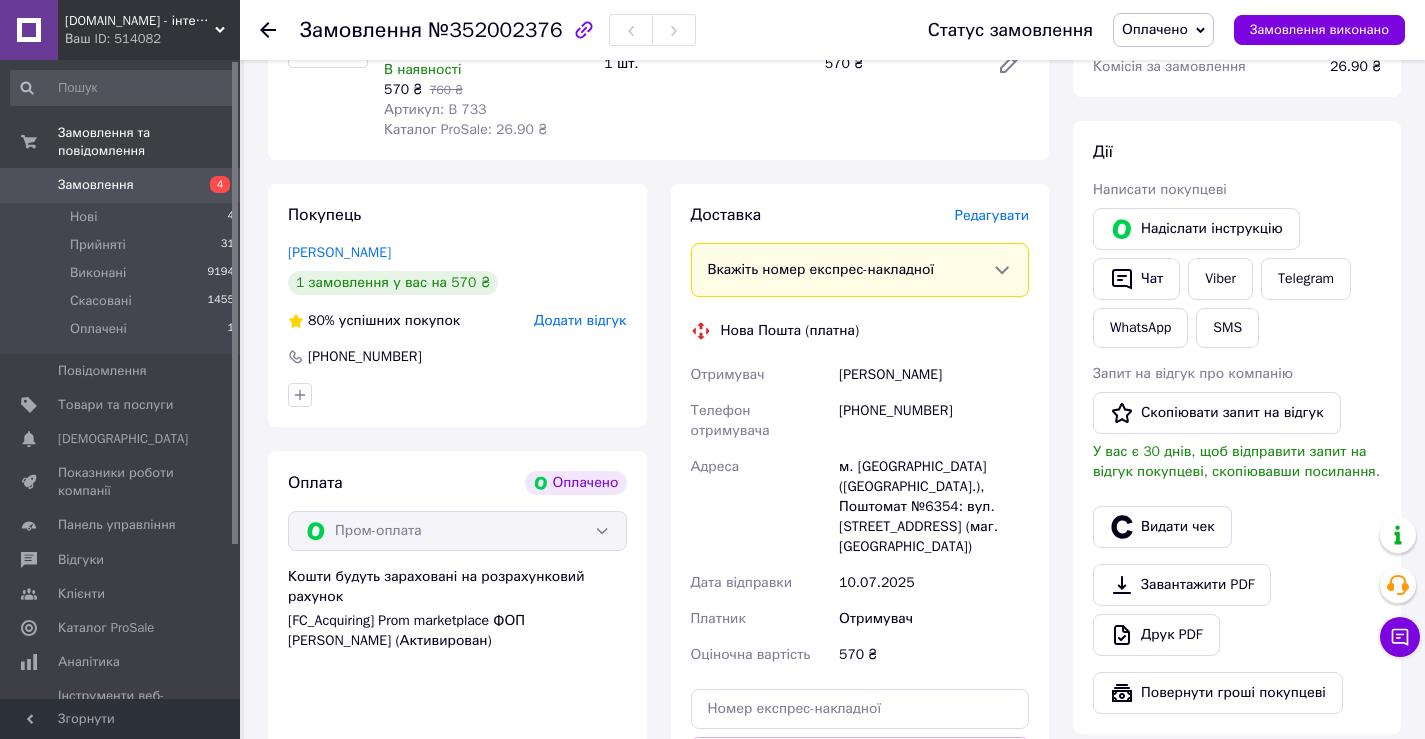 click on "Замовлення з додатку Оплачено 10.07.2025 | 06:29 Товари в замовленні (1) - 25% Подушка двигуна Ford Transit 2.0 2.5D 1991-2000 В наявності 570 ₴   760 ₴ Артикул: B 733 Каталог ProSale: 26.90 ₴  1 шт. 570 ₴ Покупець Богдан Валерий 1 замовлення у вас на 570 ₴ 80%   успішних покупок Додати відгук +380662841884 Оплата Оплачено Пром-оплата Кошти будуть зараховані на розрахунковий рахунок [FC_Acquiring] Prom marketplace ФОП КРУПЕННІКОВА НАТАЛІЯ ВОЛОДИМИРІВНА (Активирован) Доставка Редагувати Вкажіть номер експрес-накладної Мобільний номер покупця (із замовлення) повинен відповідати номеру отримувача за накладною Адреса" at bounding box center (658, 529) 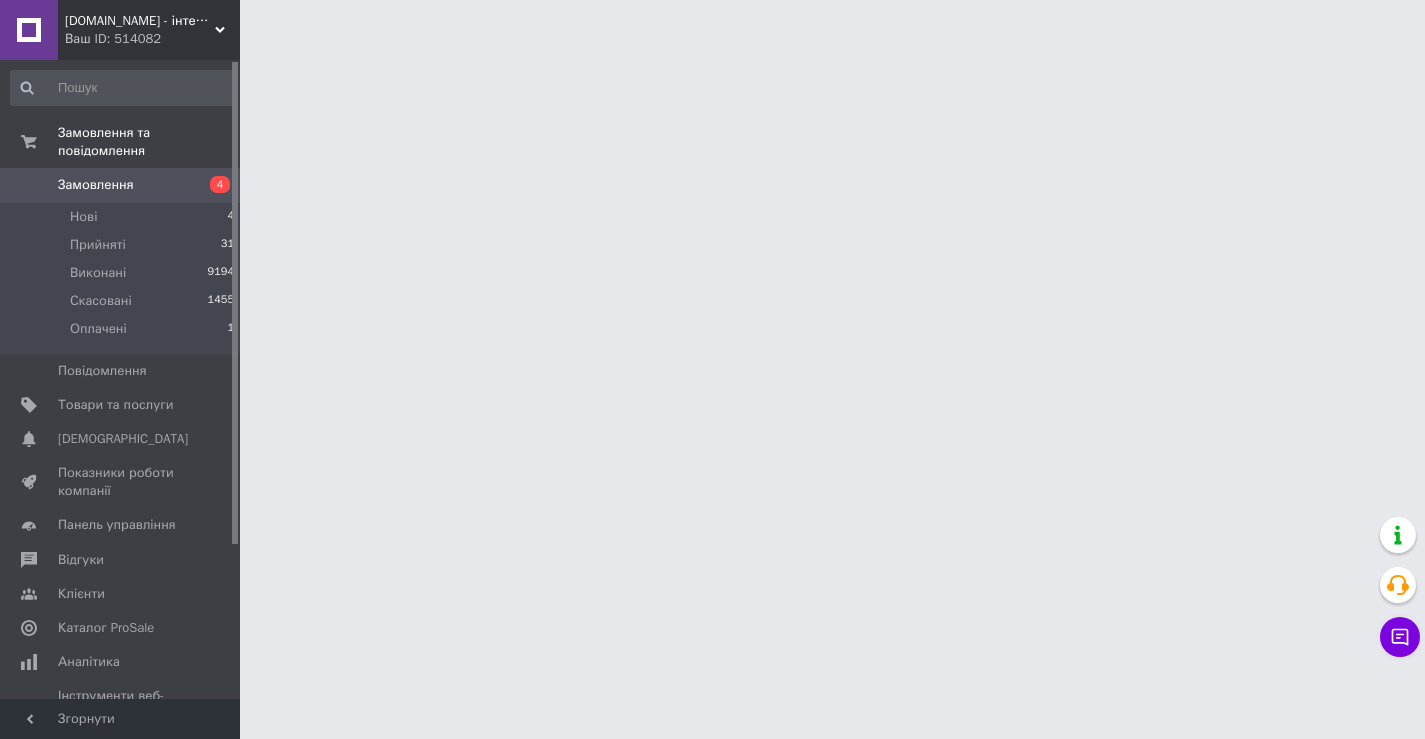scroll, scrollTop: 0, scrollLeft: 0, axis: both 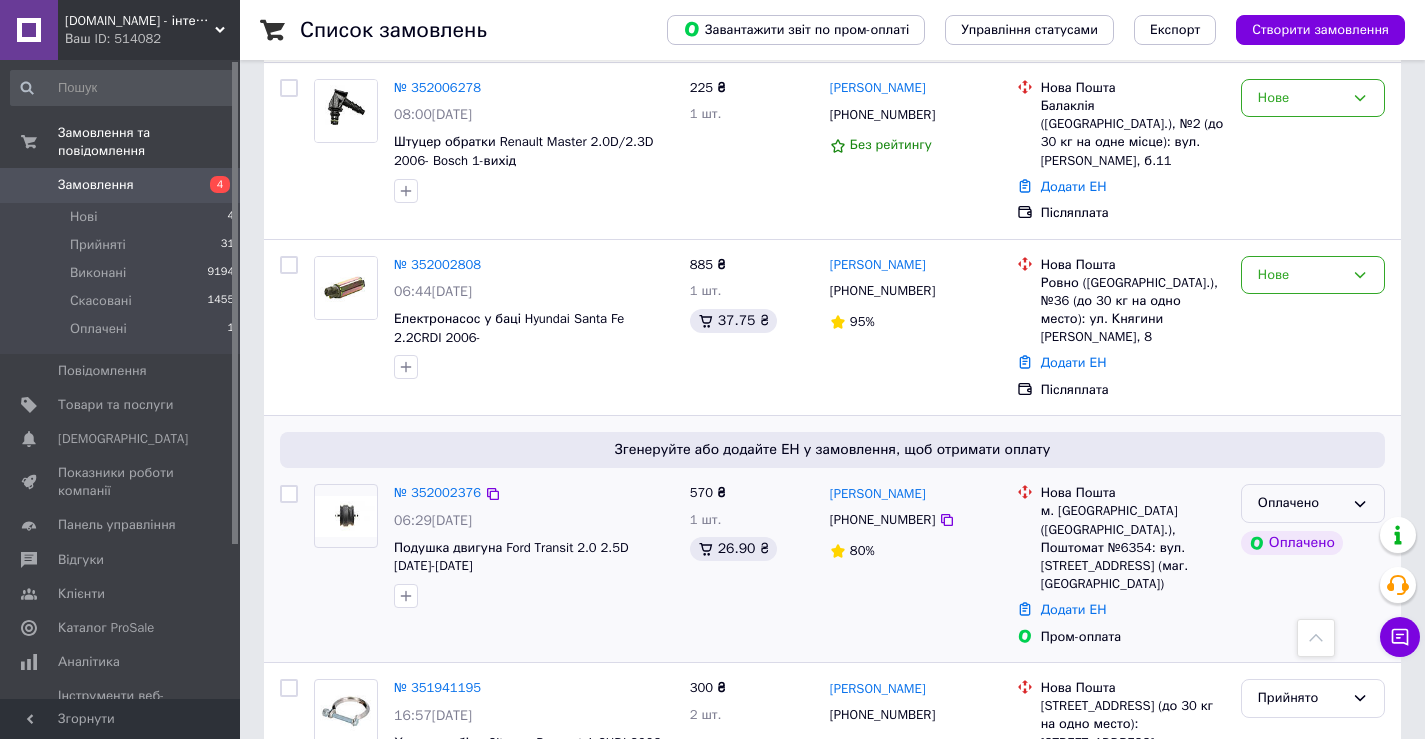 click 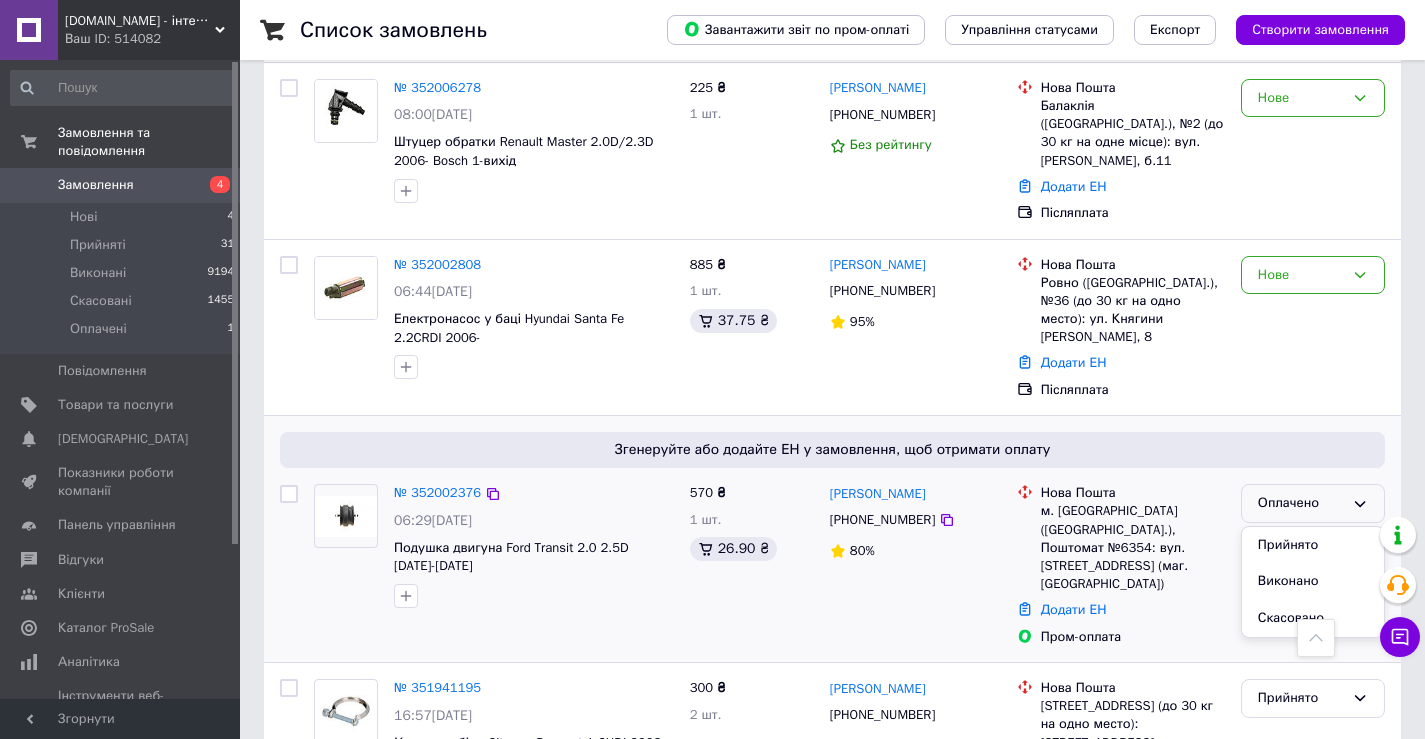 click on "Прийнято" at bounding box center (1313, 545) 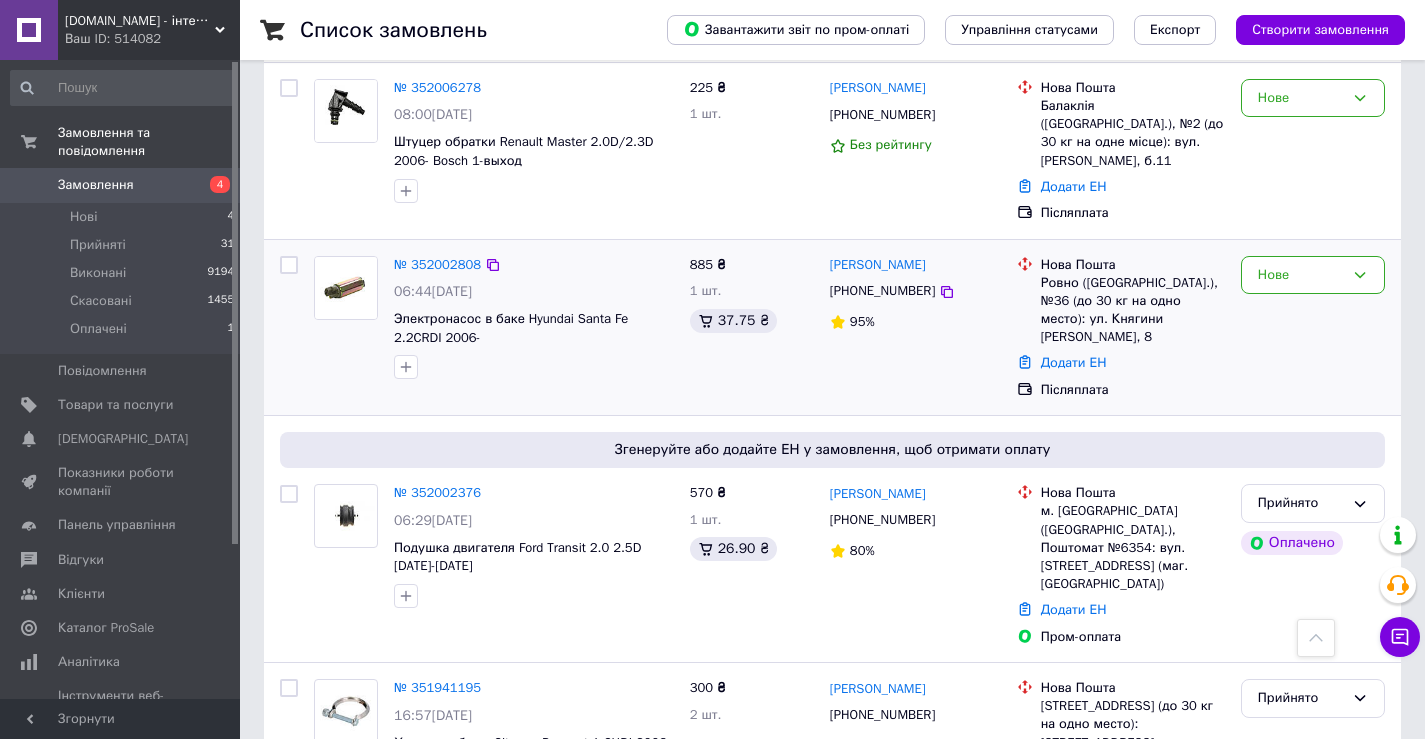 click on "Артур Вельгус +380979992949 95%" at bounding box center [915, 328] 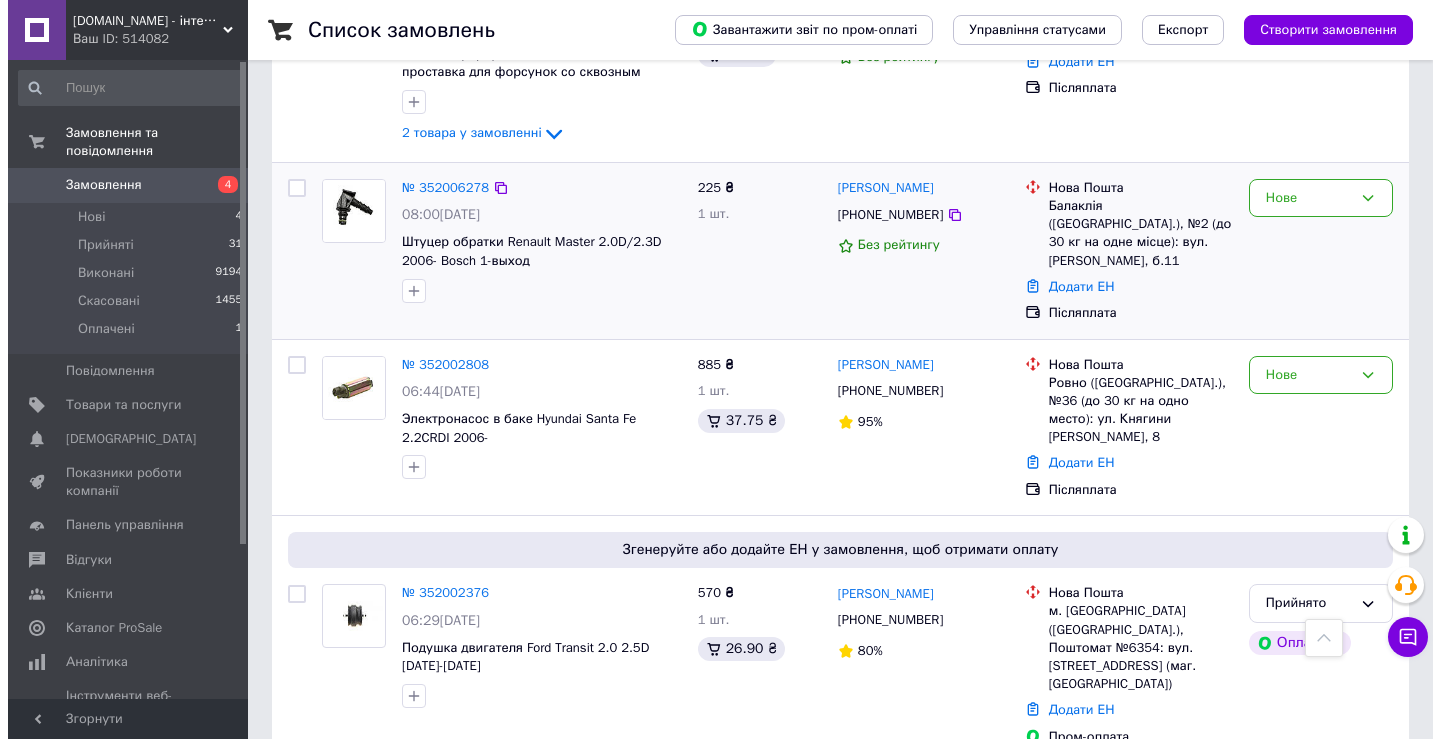 scroll, scrollTop: 0, scrollLeft: 0, axis: both 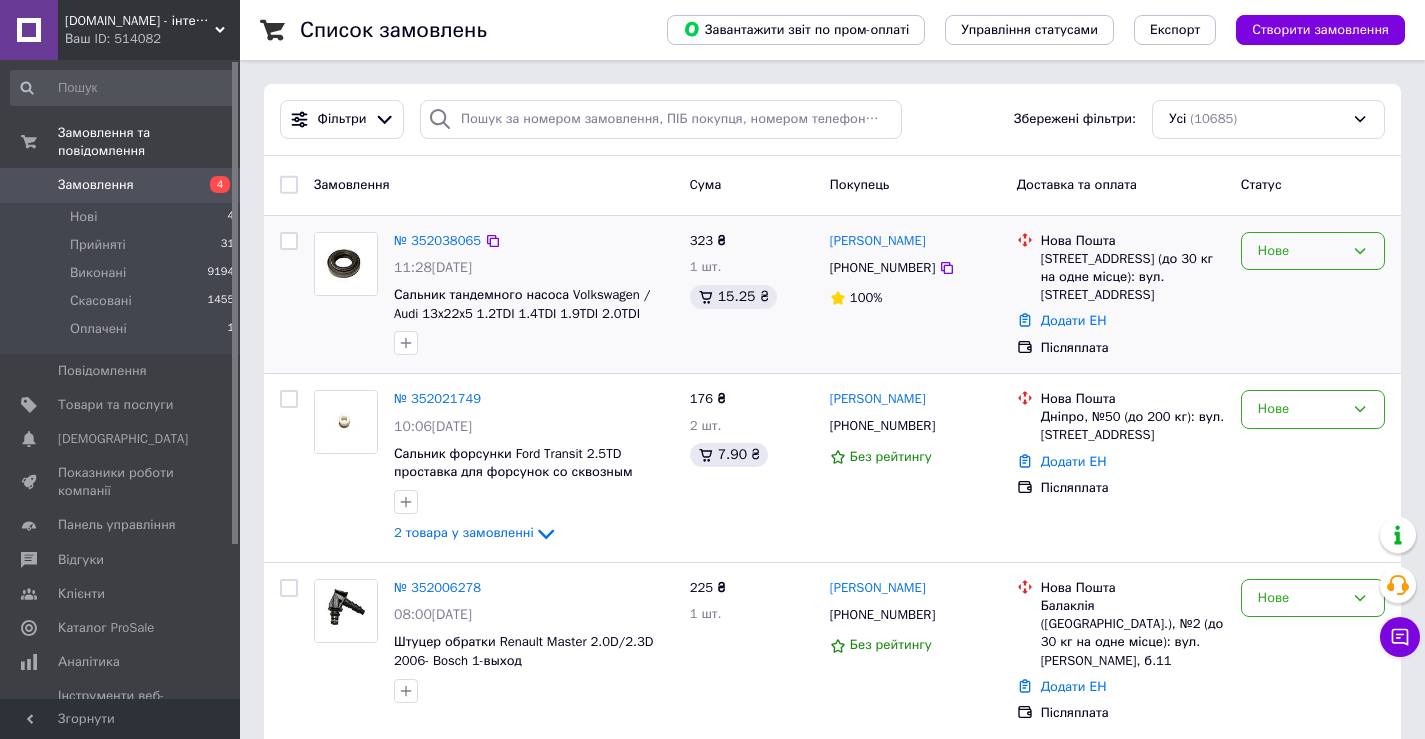 drag, startPoint x: 1370, startPoint y: 249, endPoint x: 1348, endPoint y: 261, distance: 25.059929 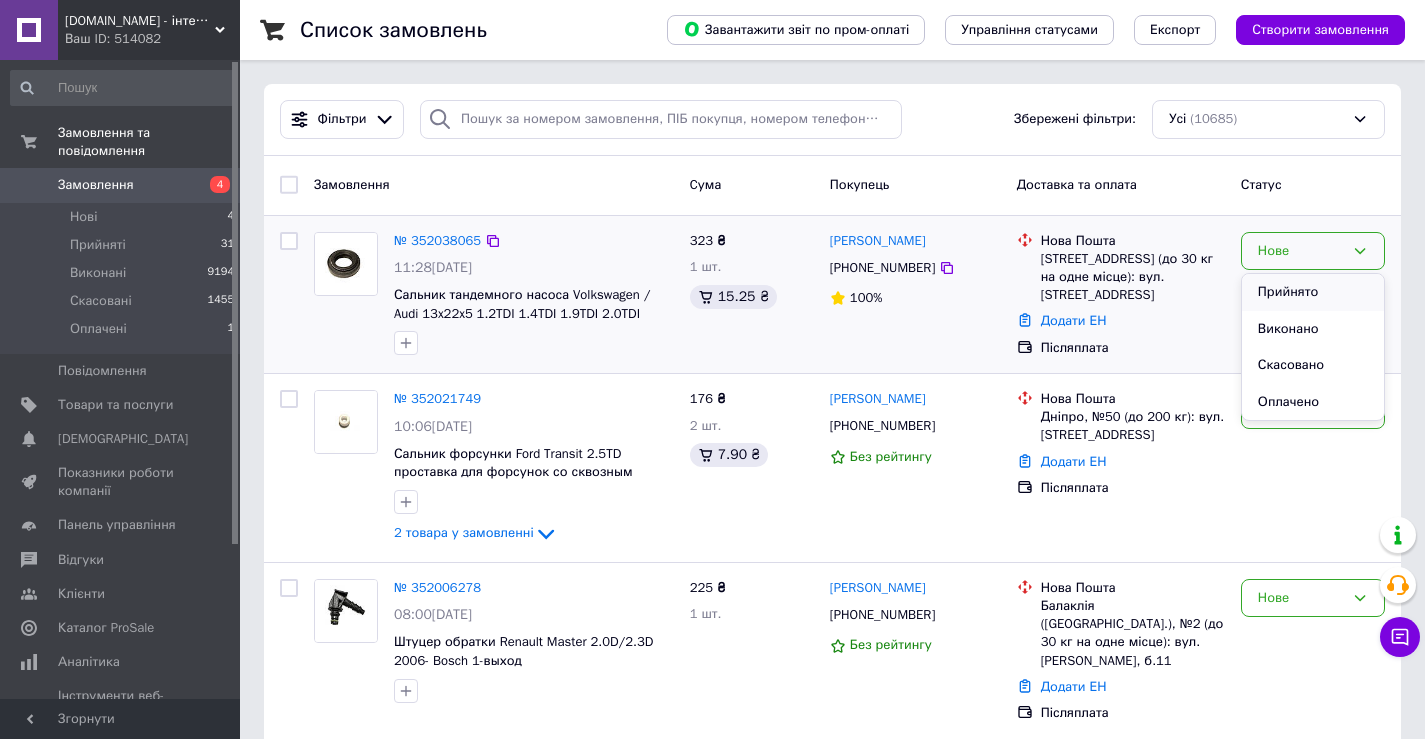 click on "Прийнято" at bounding box center (1313, 292) 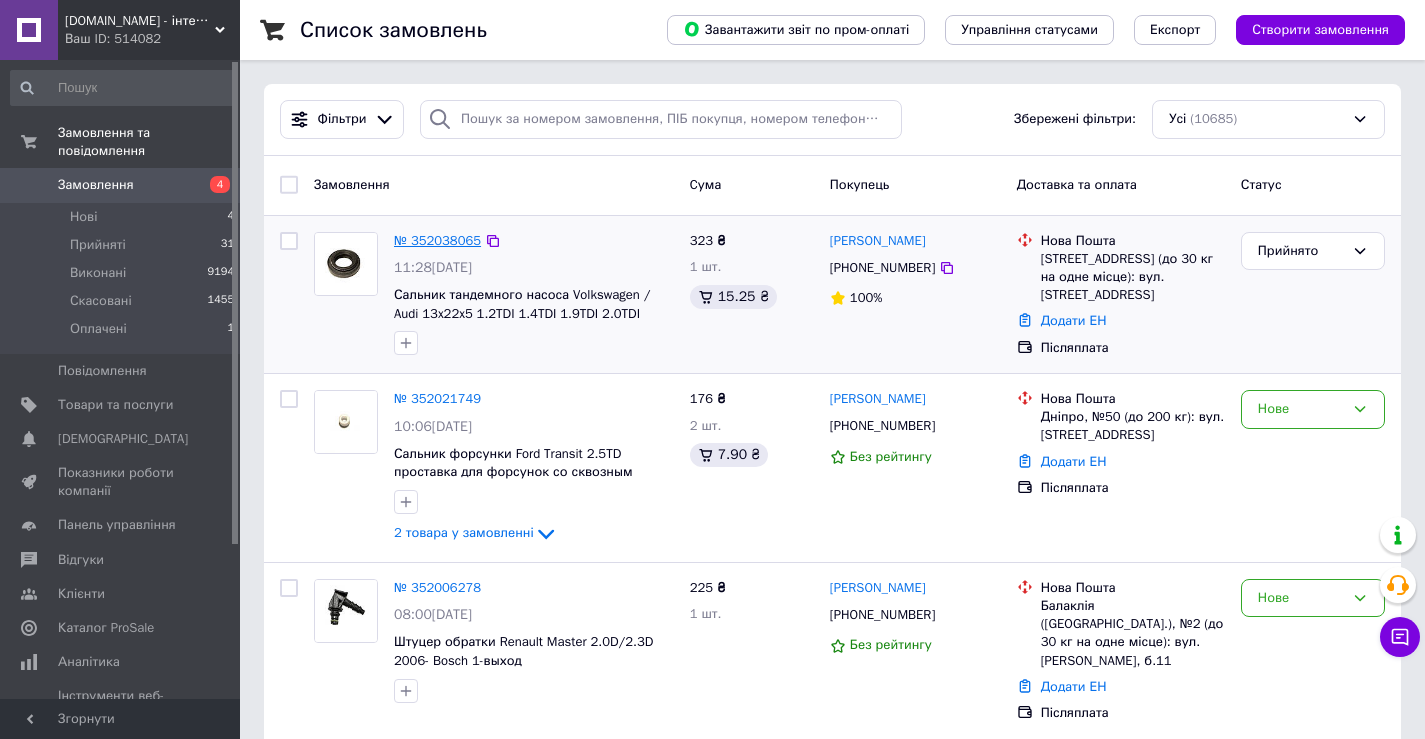 click on "№ 352038065" at bounding box center (437, 240) 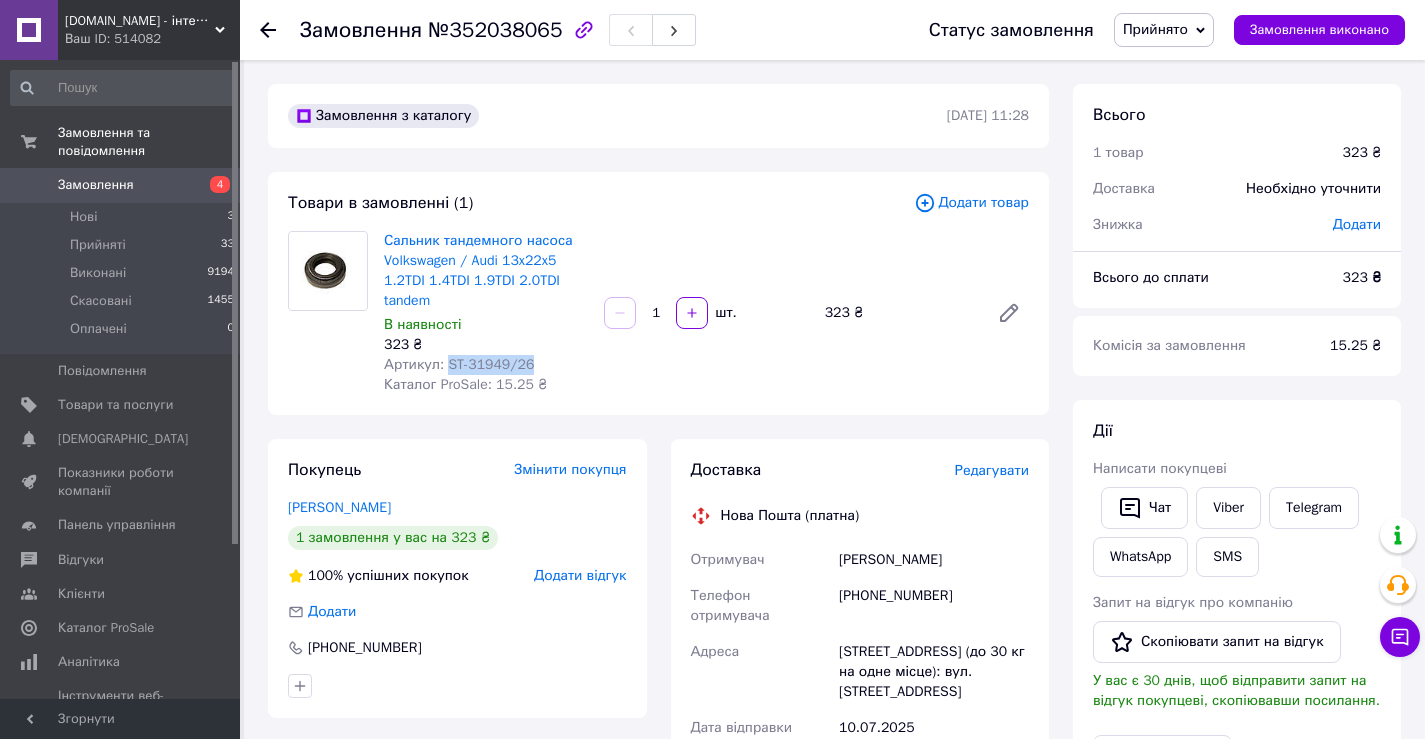 drag, startPoint x: 442, startPoint y: 360, endPoint x: 528, endPoint y: 357, distance: 86.05231 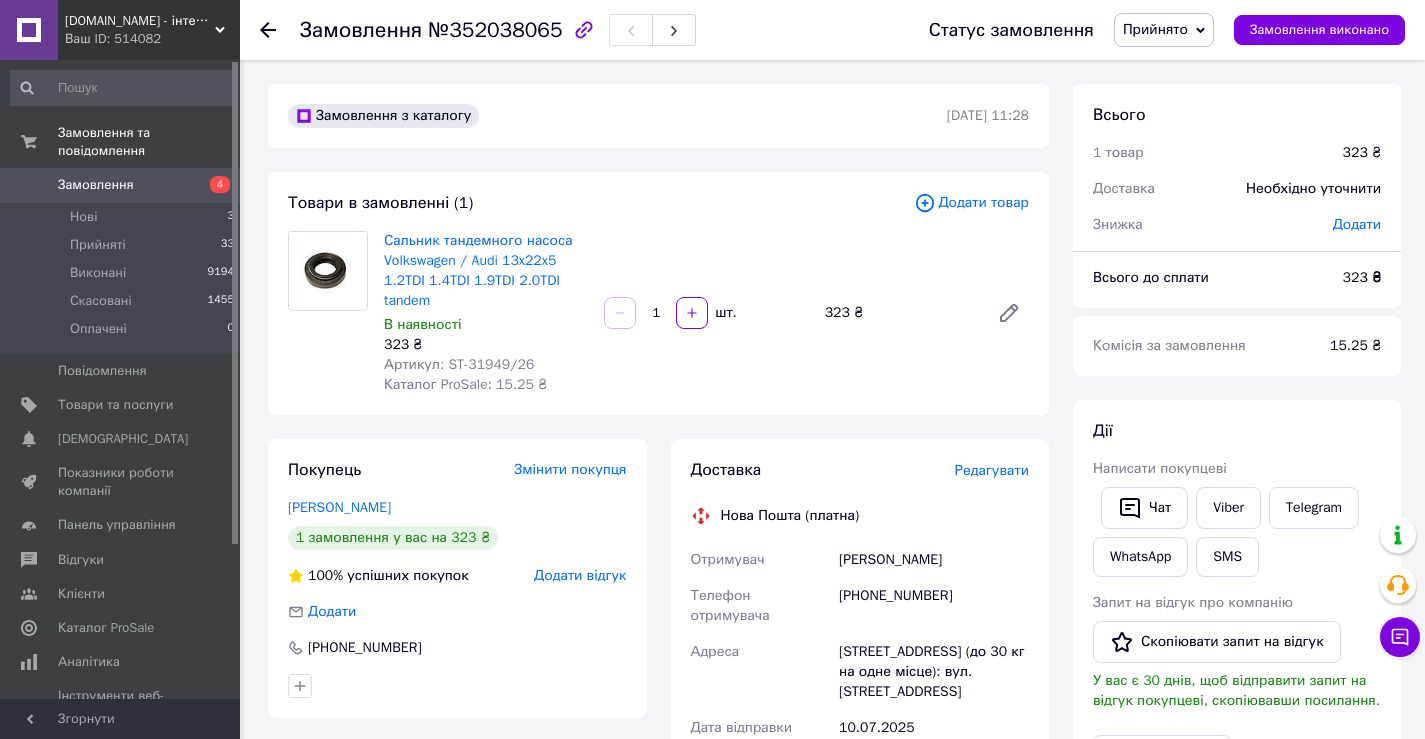 drag, startPoint x: 930, startPoint y: 354, endPoint x: 813, endPoint y: 258, distance: 151.34398 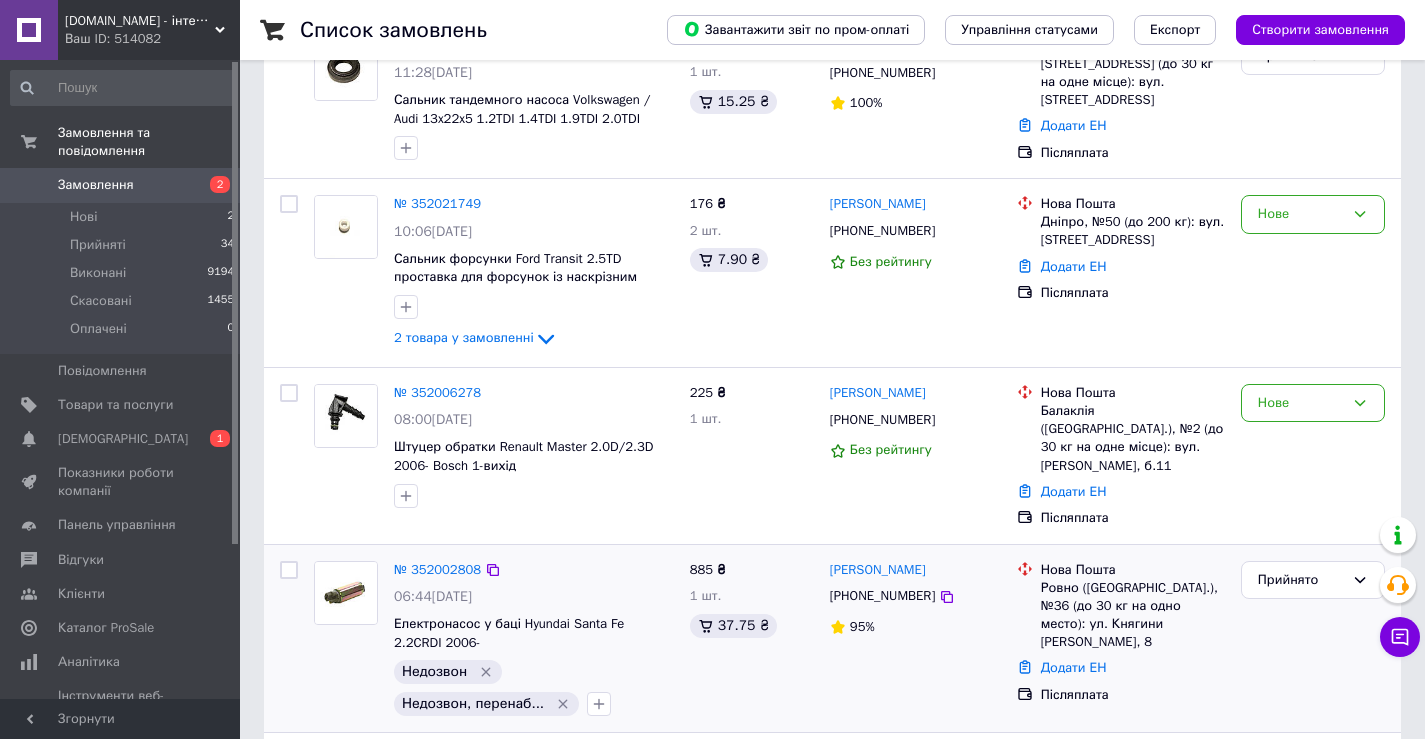 scroll, scrollTop: 200, scrollLeft: 0, axis: vertical 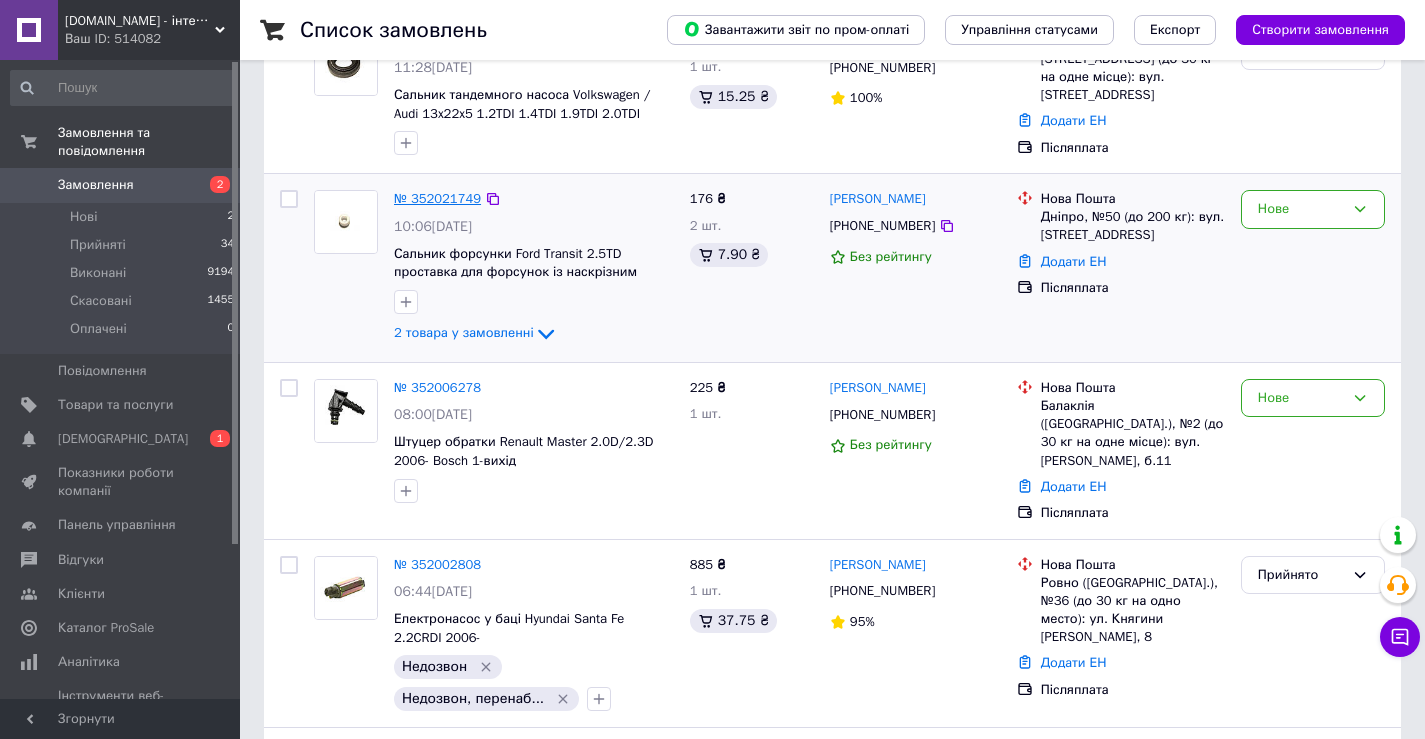 click on "№ 352021749" at bounding box center (437, 198) 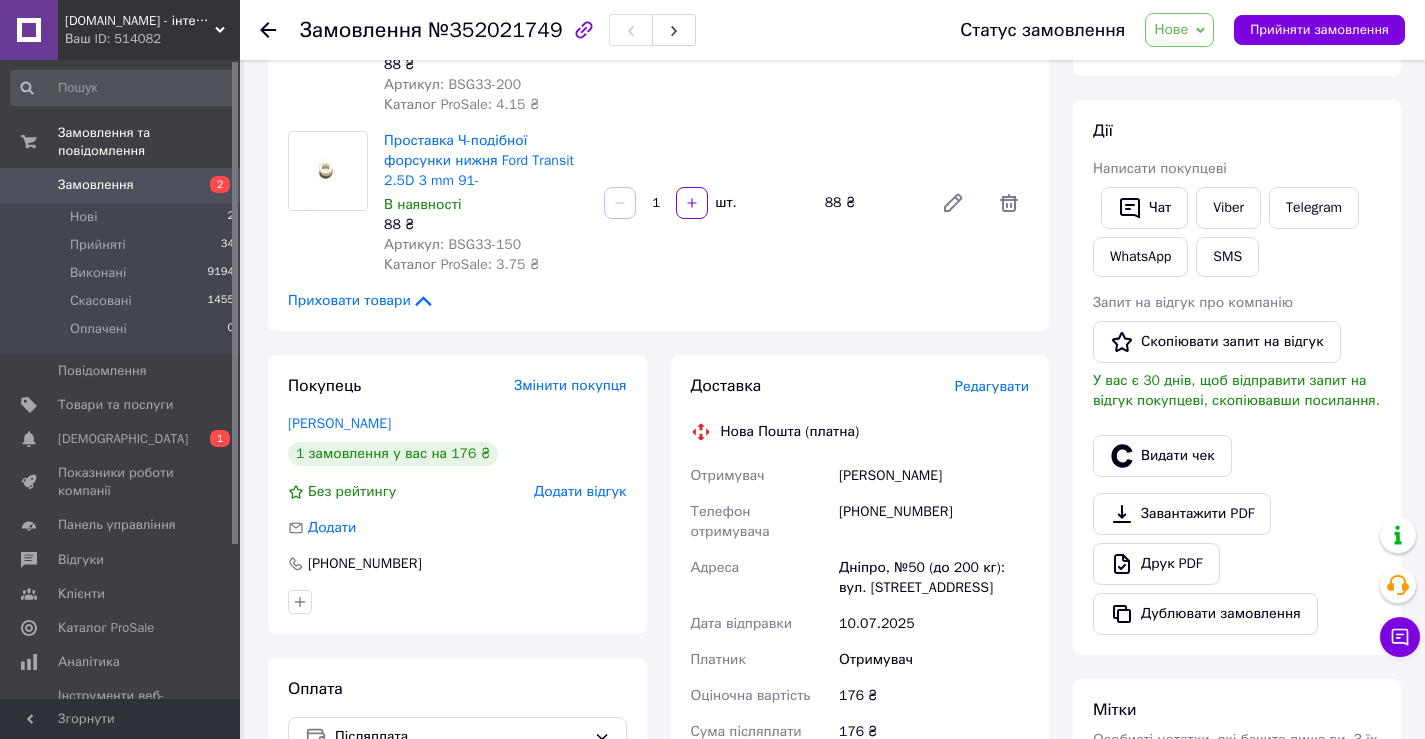 scroll, scrollTop: 0, scrollLeft: 0, axis: both 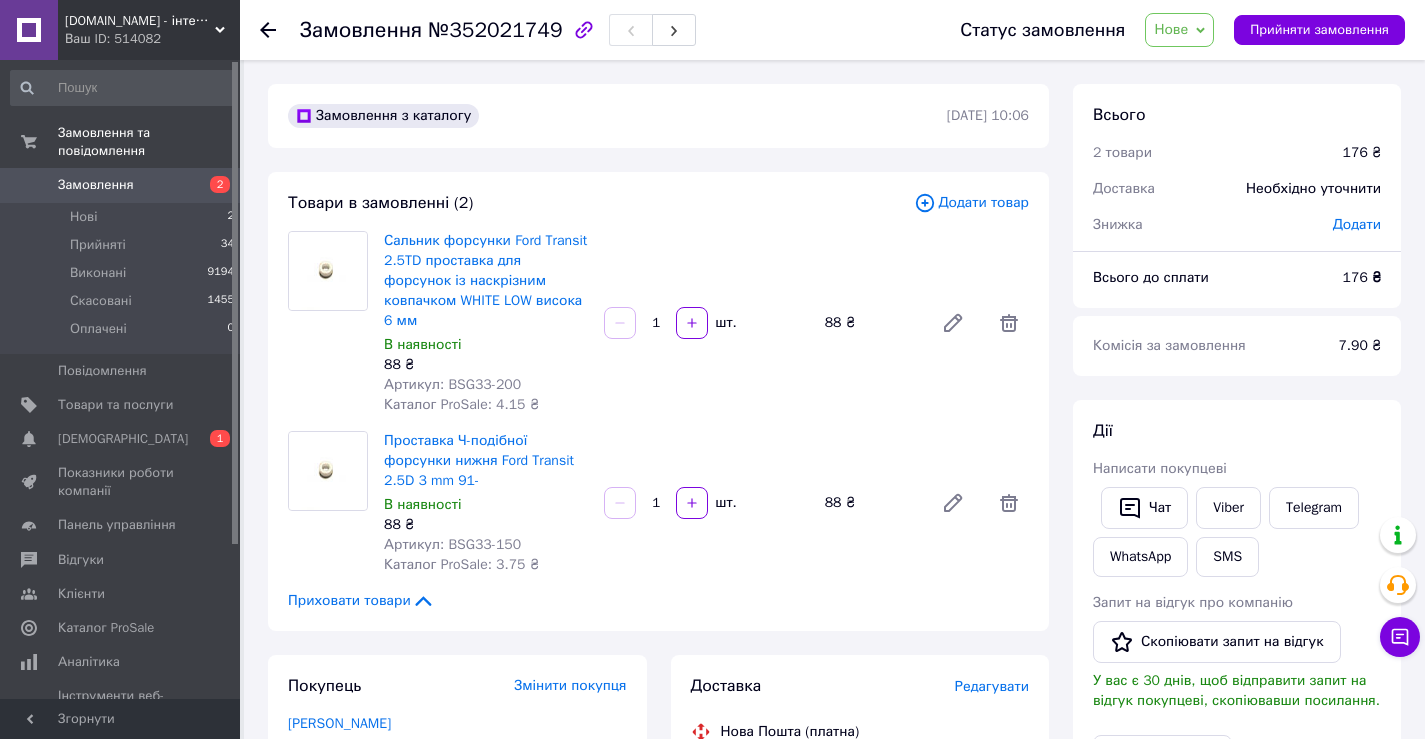 click 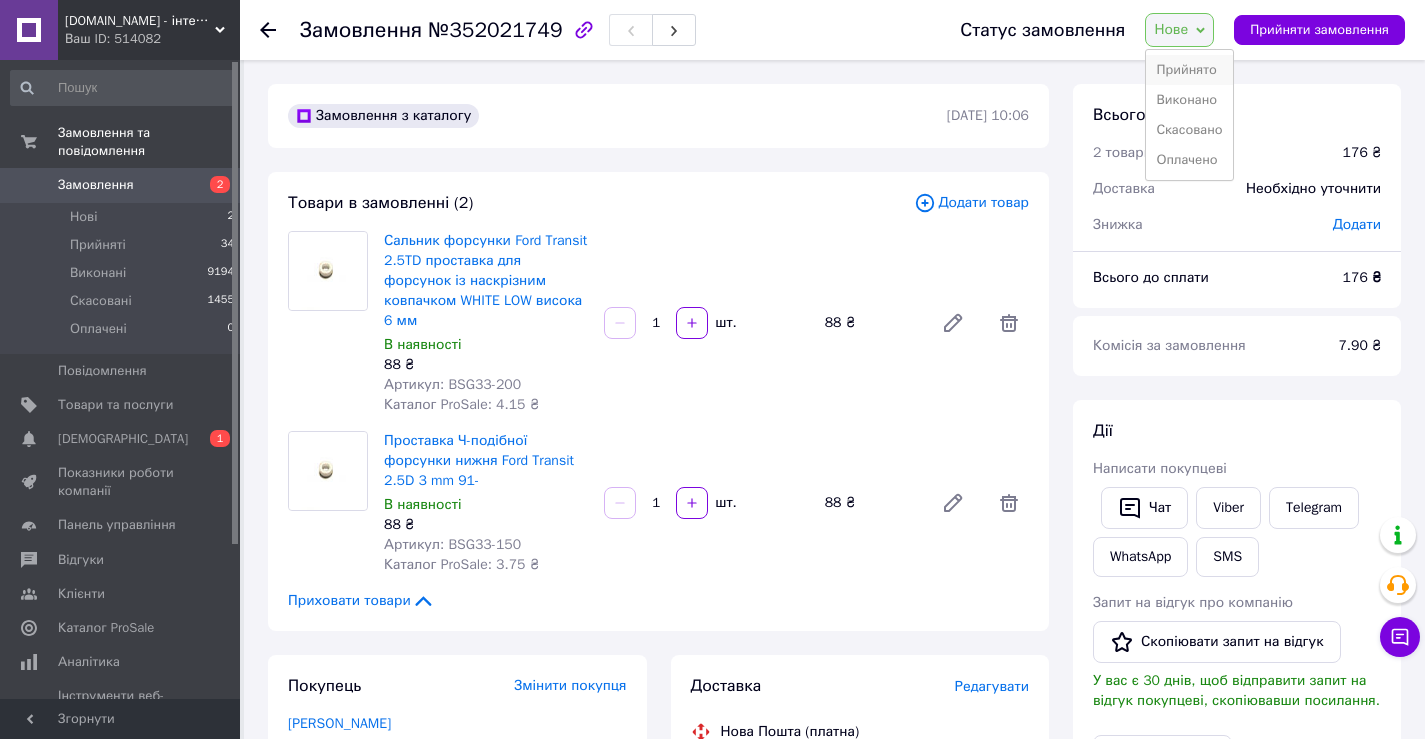 click on "Прийнято" at bounding box center (1189, 70) 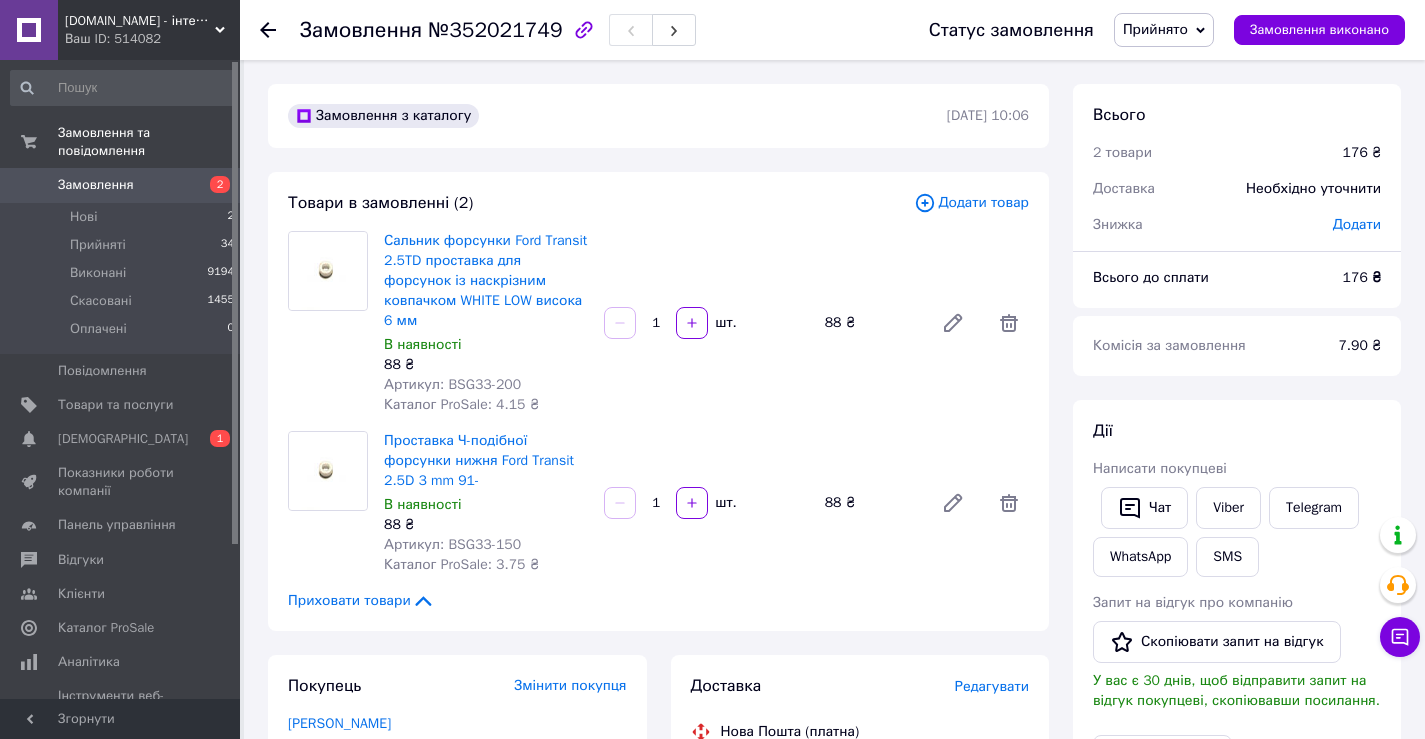 click on "Сальник форсунки Ford Transit 2.5TD проставка для форсунок із наскрізним ковпачком WHITE LOW висока 6 мм В наявності 88 ₴ Артикул: BSG33-200 Каталог ProSale: 4.15 ₴  1   шт. 88 ₴" at bounding box center [706, 323] 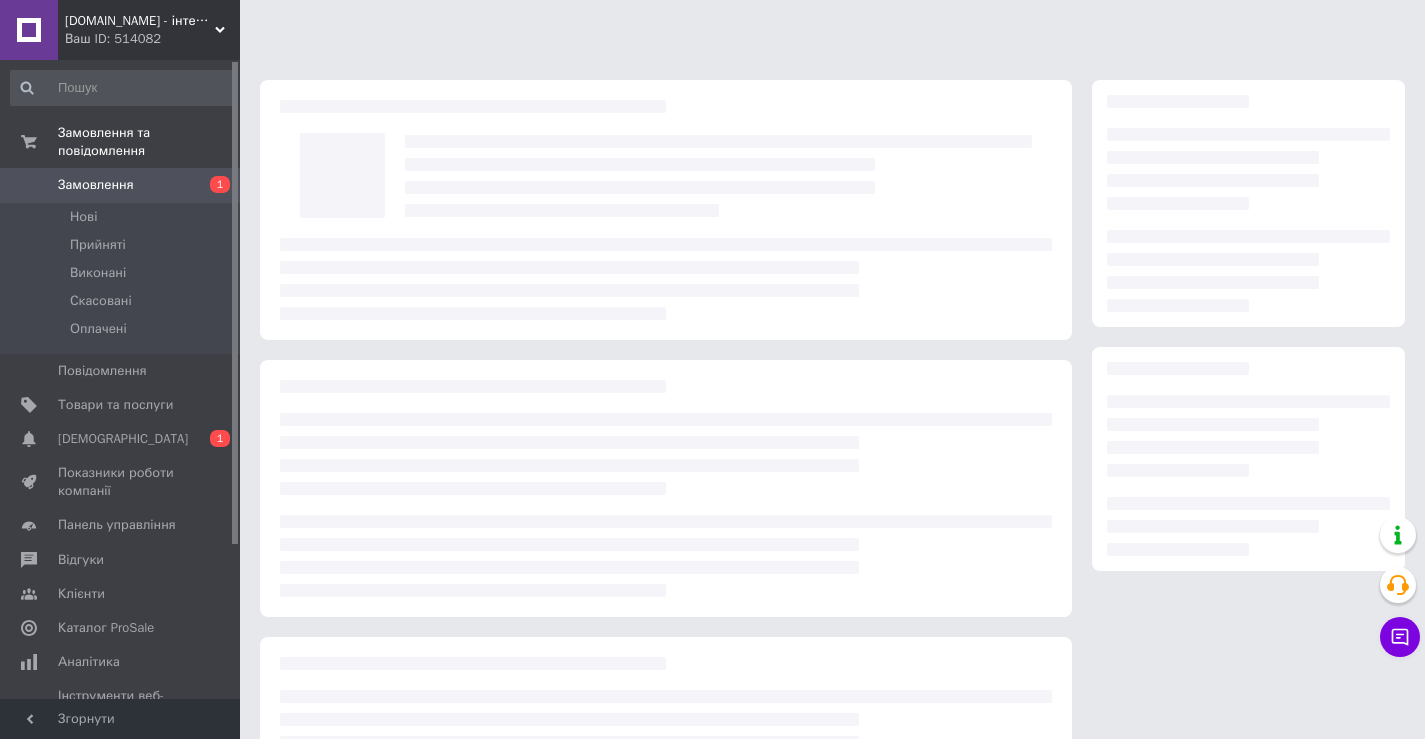 scroll, scrollTop: 0, scrollLeft: 0, axis: both 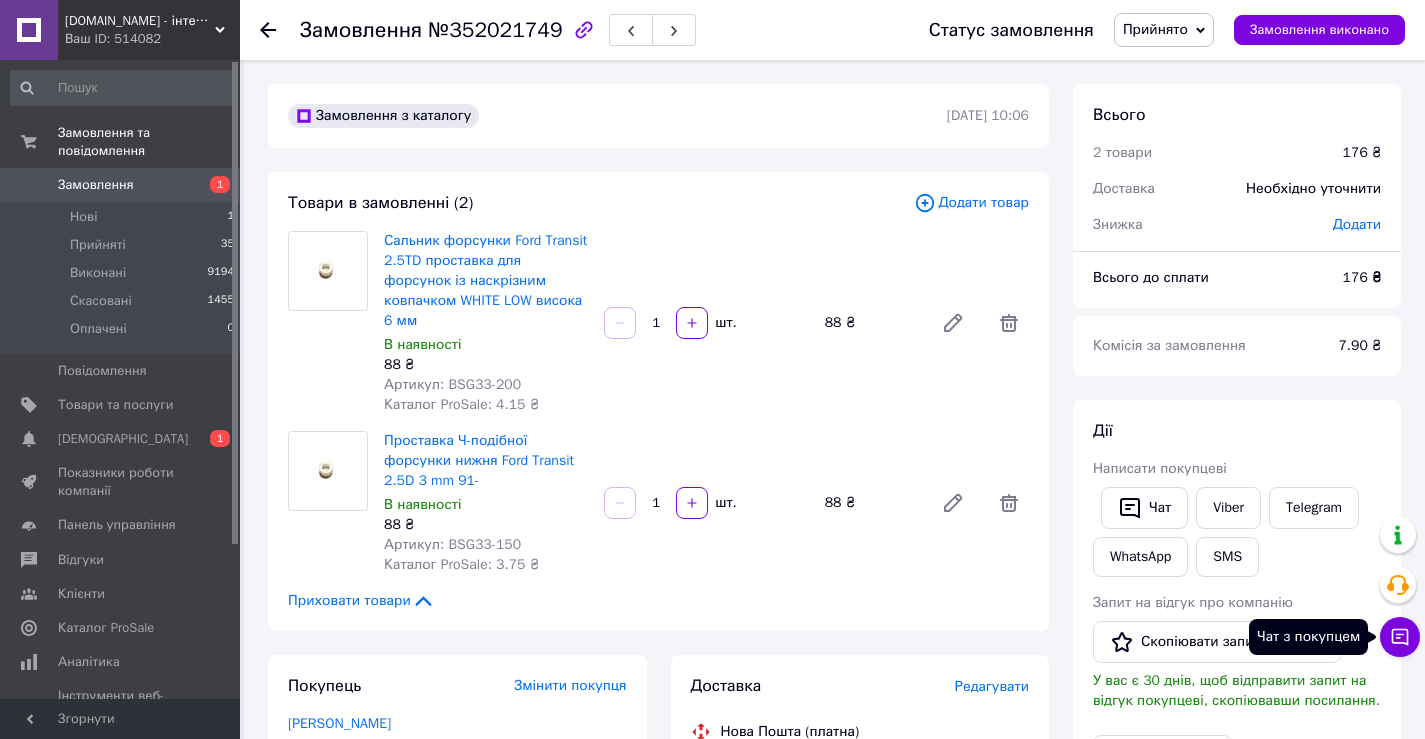 click 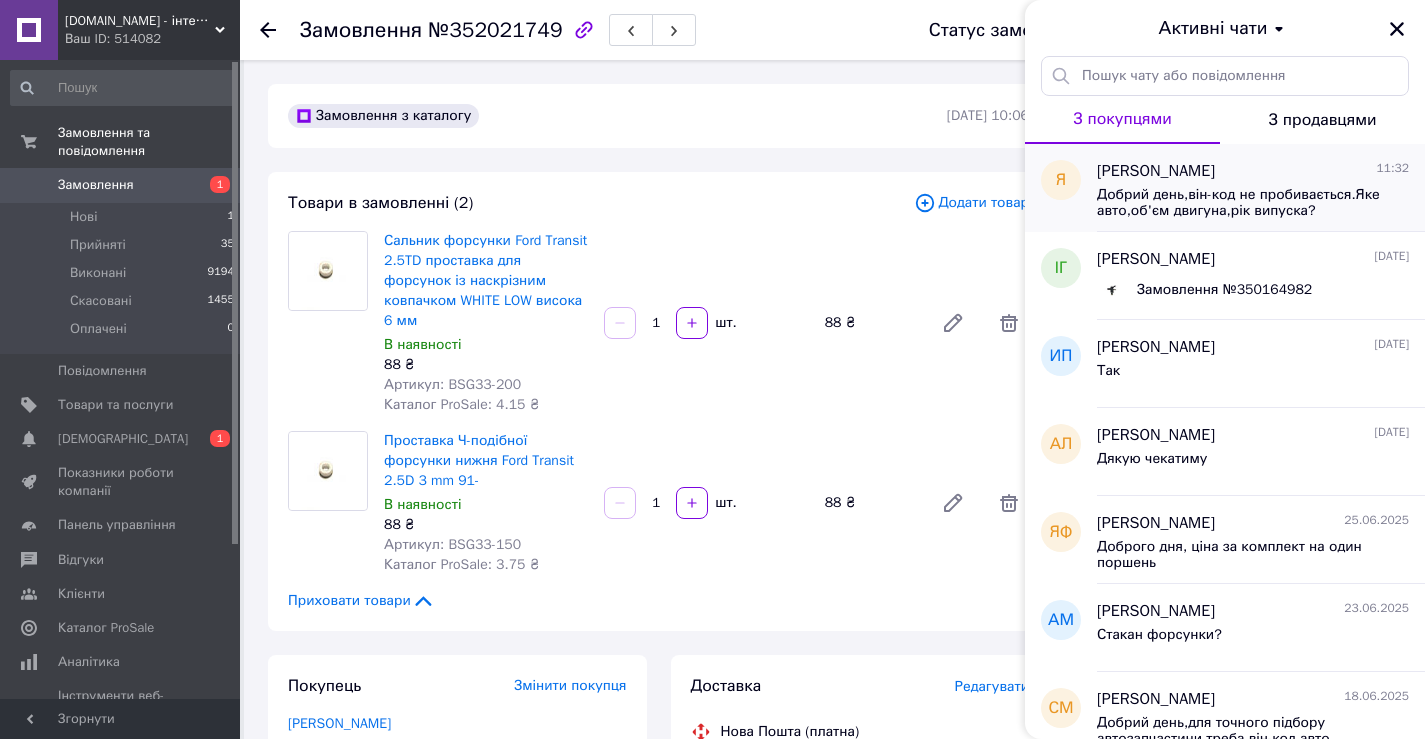 click on "Добрий день,він-код не пробивається.Яке авто,об'єм двигуна,рік випуска?" at bounding box center (1239, 203) 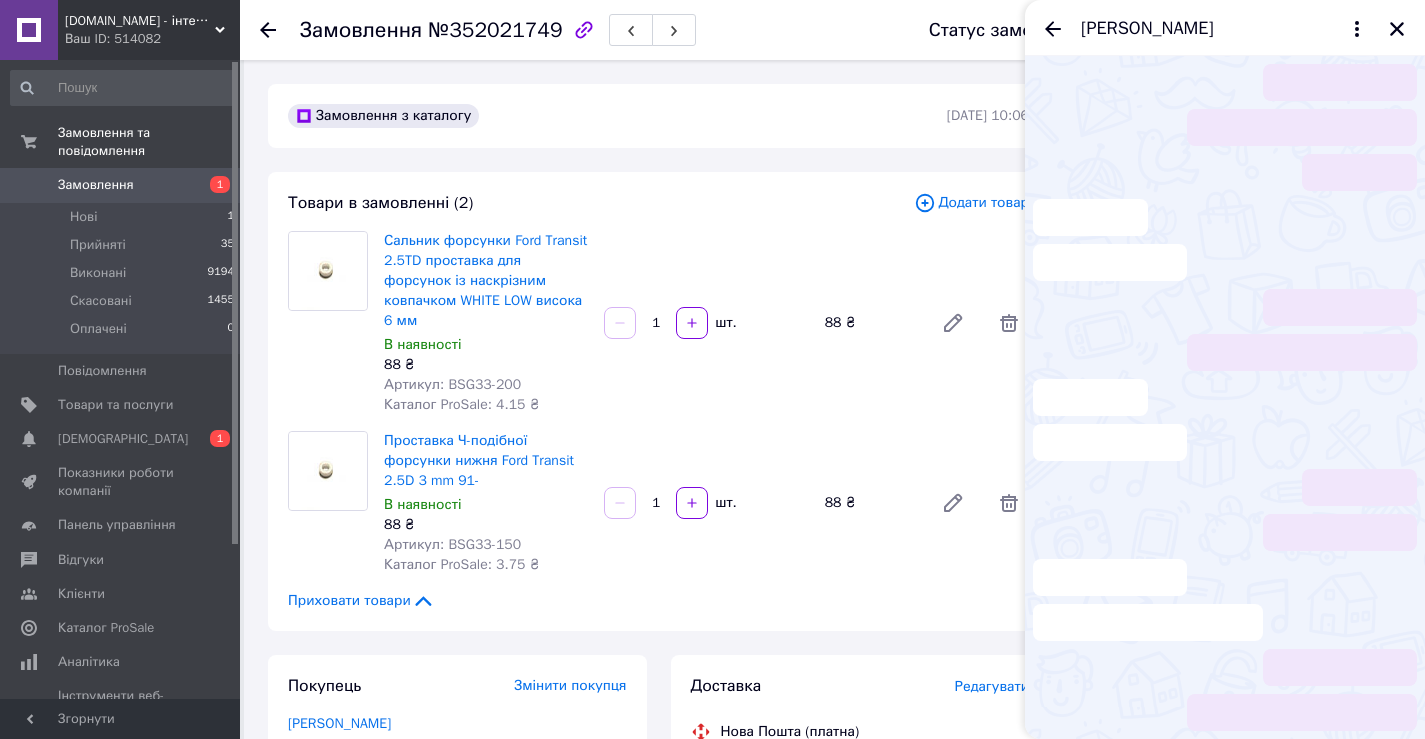 scroll, scrollTop: 251, scrollLeft: 0, axis: vertical 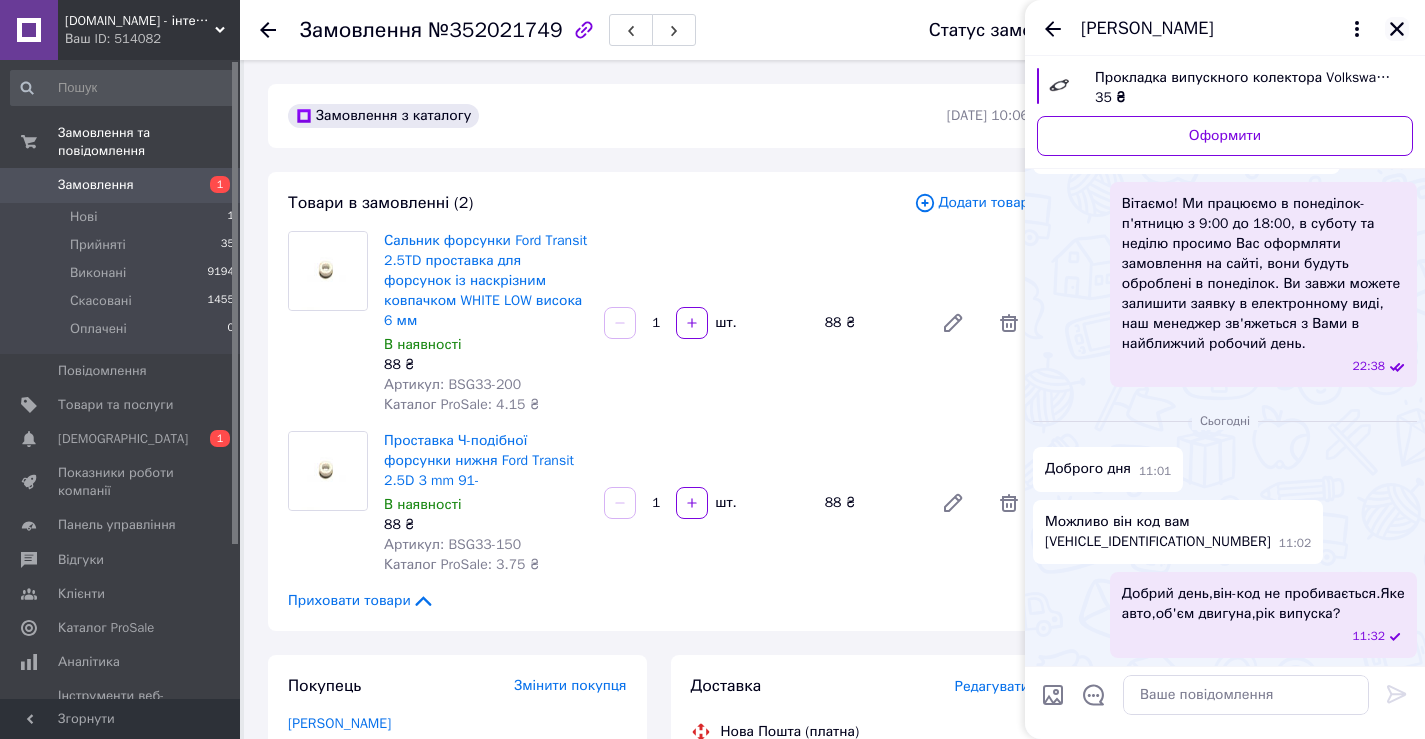 click 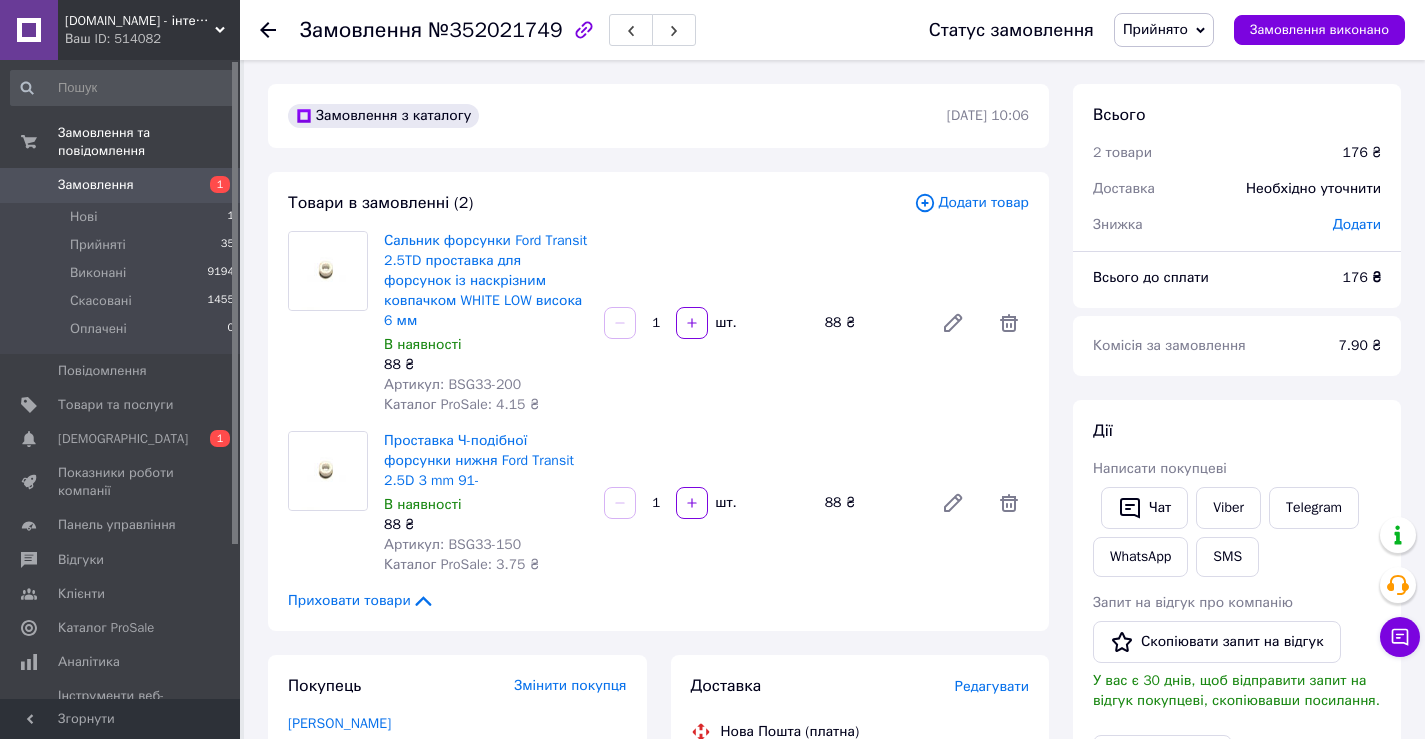 click on "Замовлення" at bounding box center [96, 185] 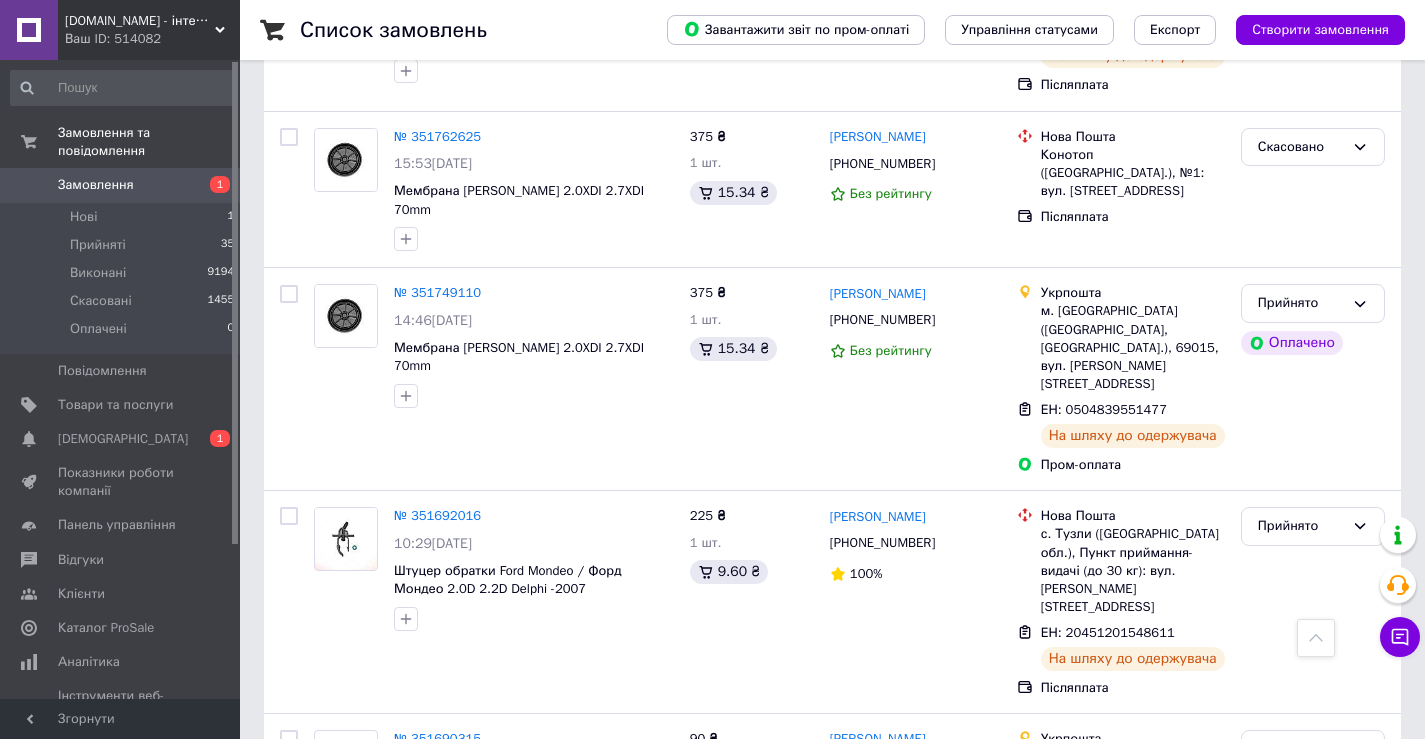 scroll, scrollTop: 3168, scrollLeft: 0, axis: vertical 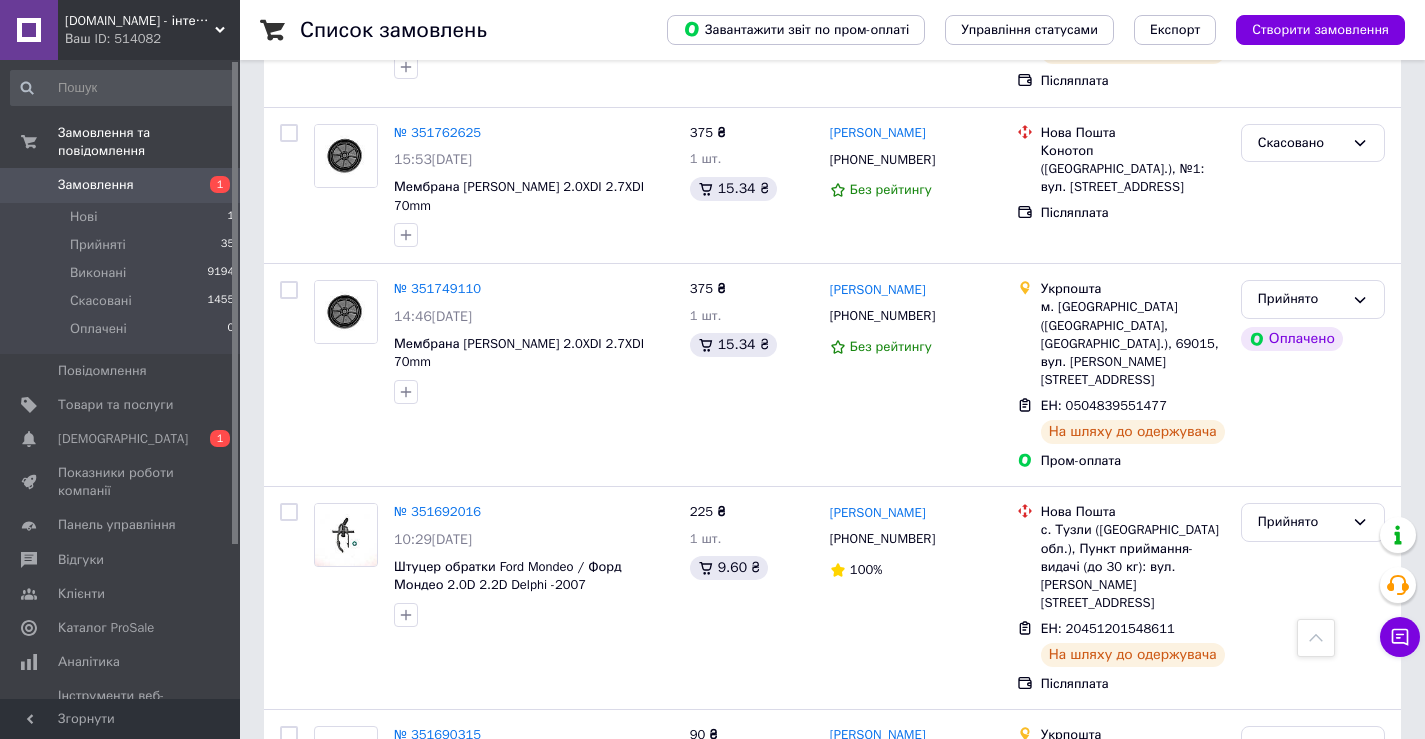 click on "2" at bounding box center [327, 922] 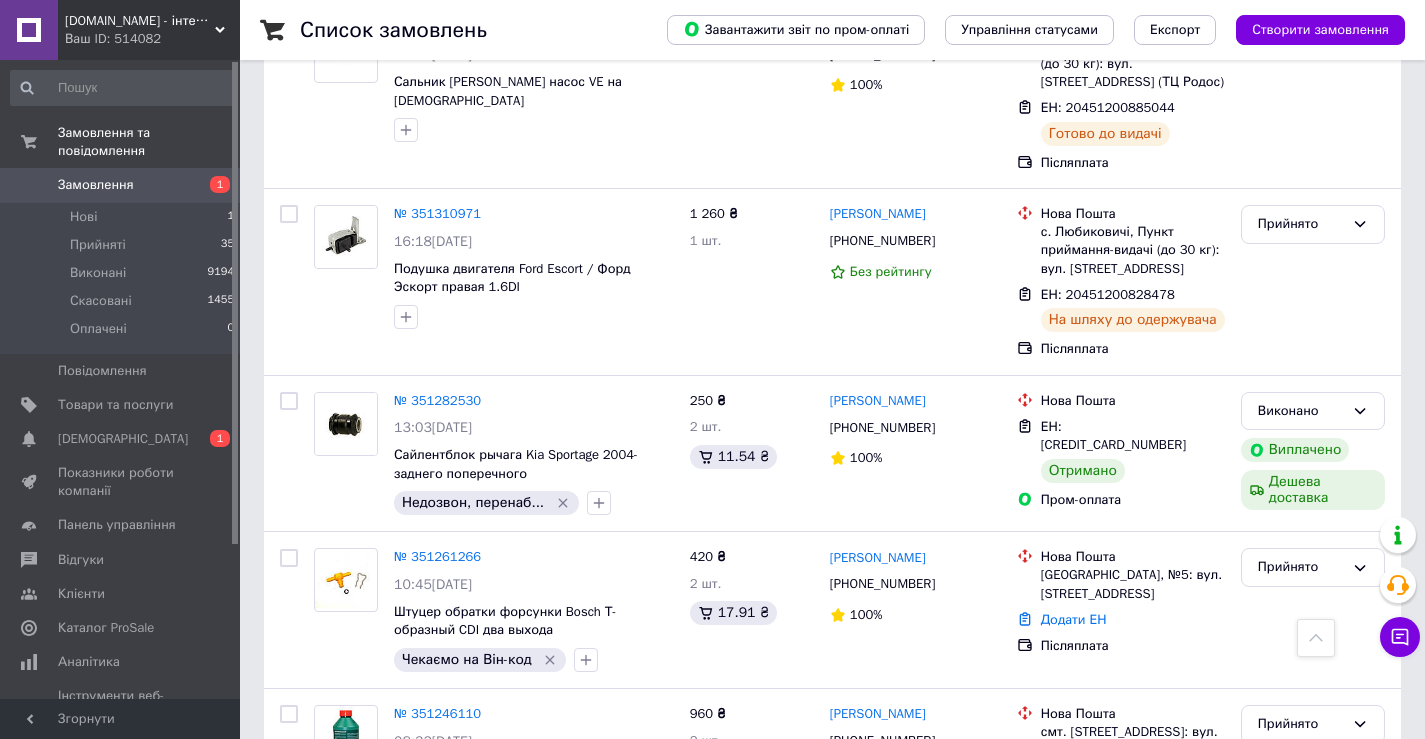 scroll, scrollTop: 2600, scrollLeft: 0, axis: vertical 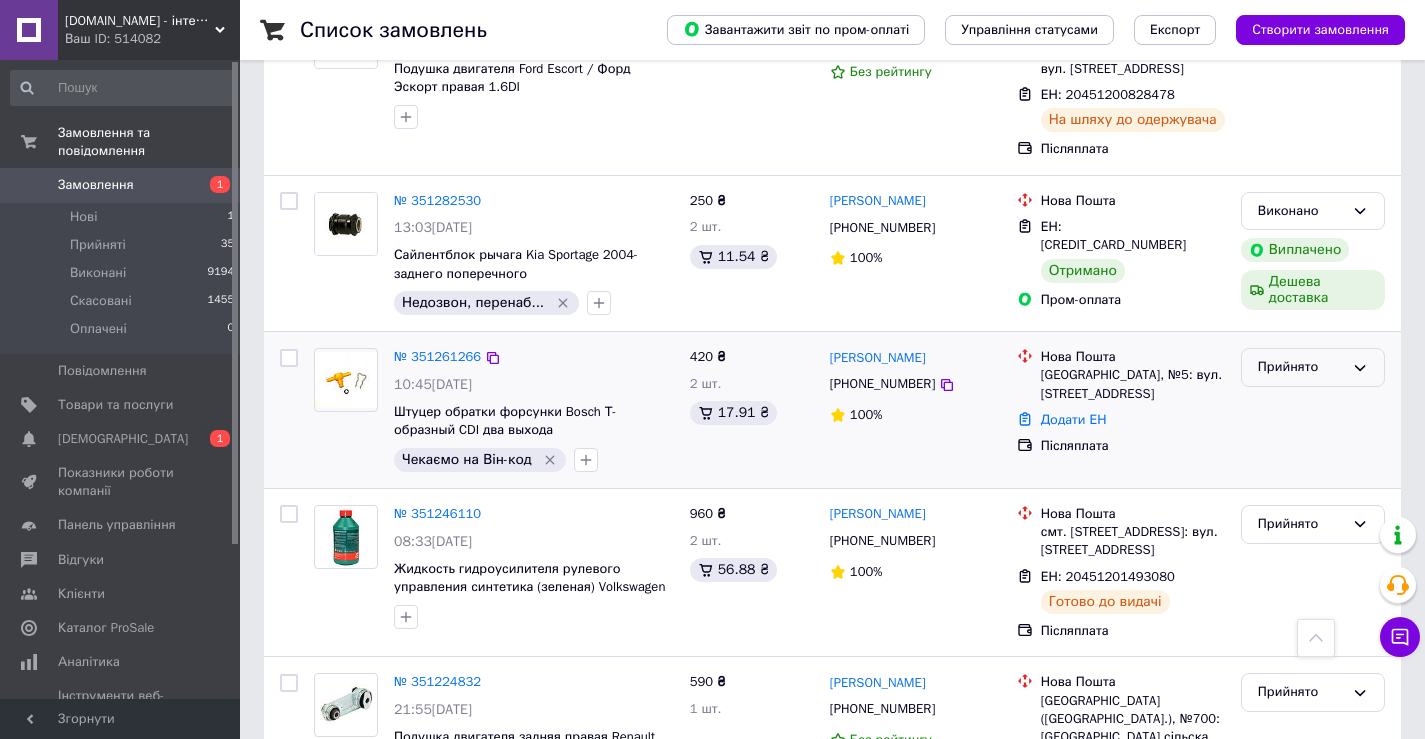 click 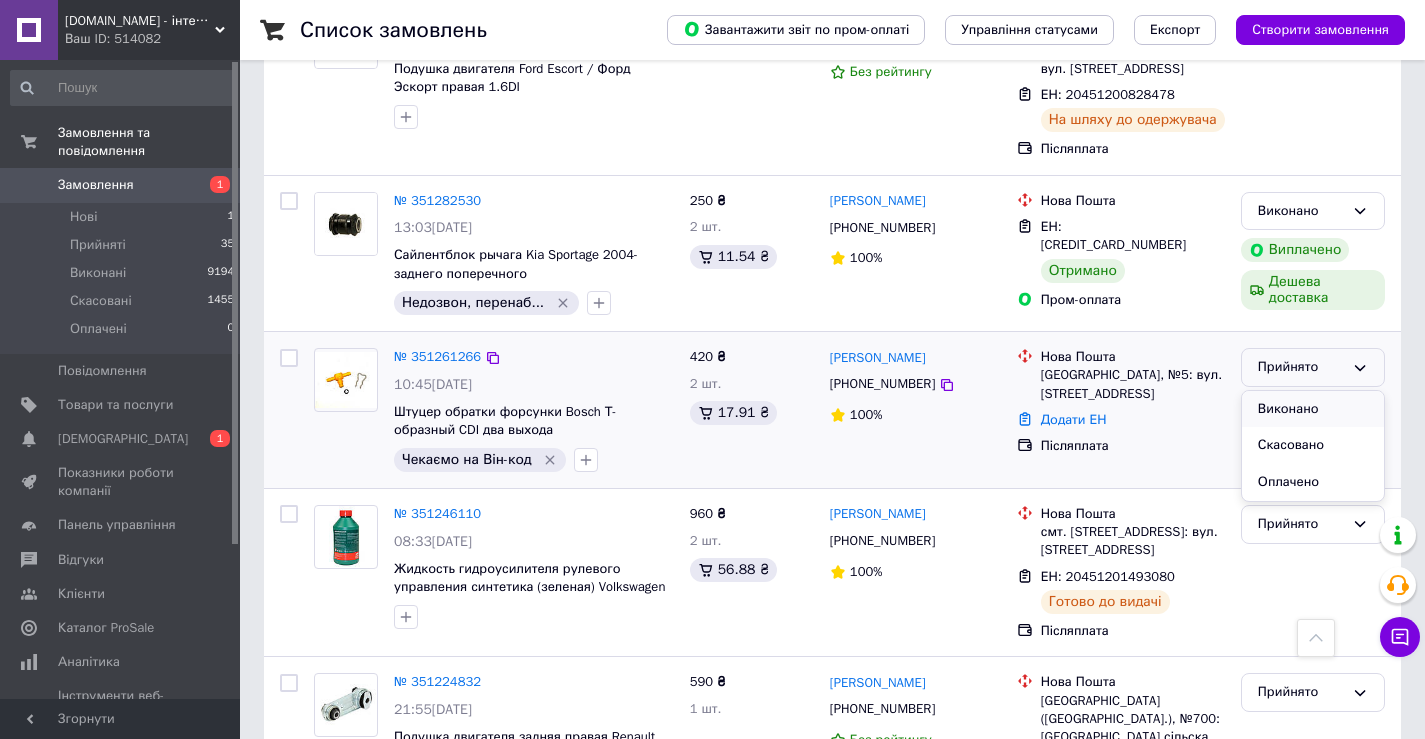 click on "Виконано" at bounding box center [1313, 409] 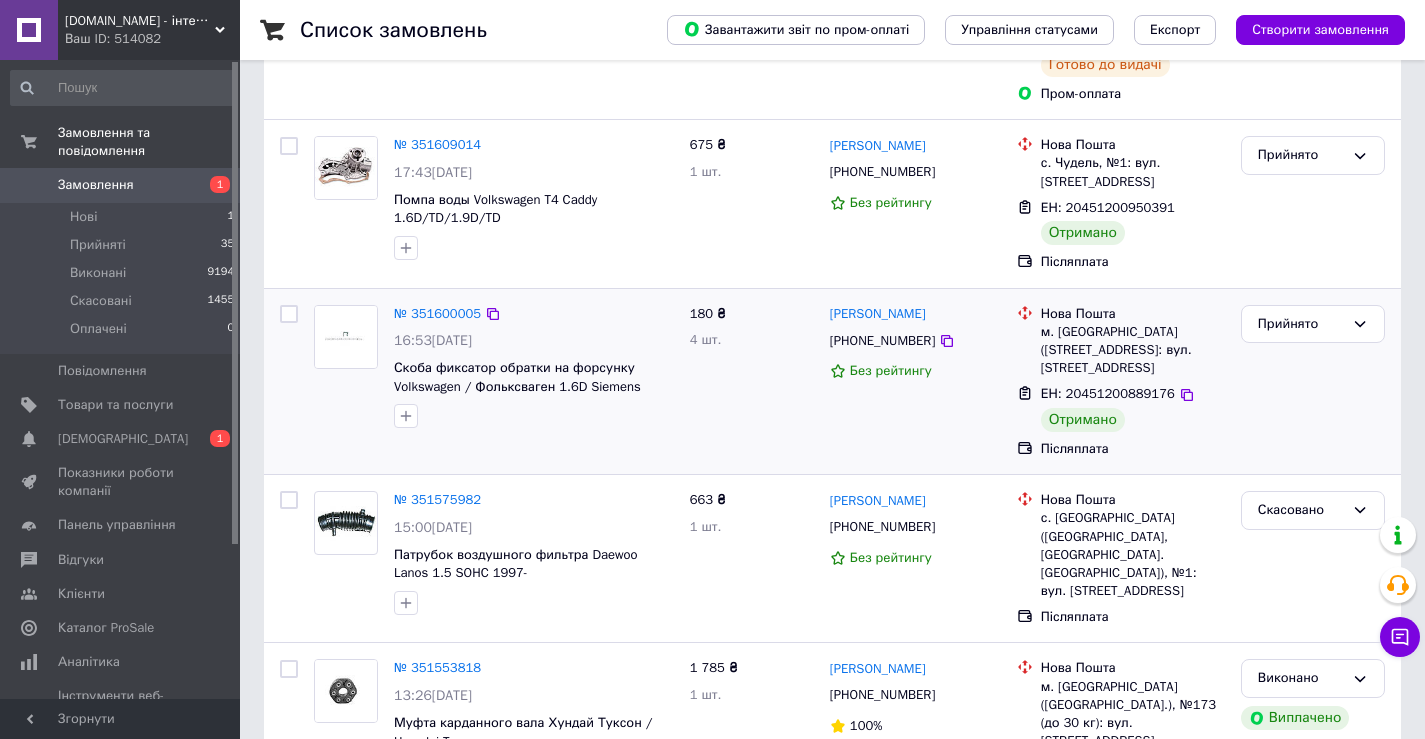 scroll, scrollTop: 0, scrollLeft: 0, axis: both 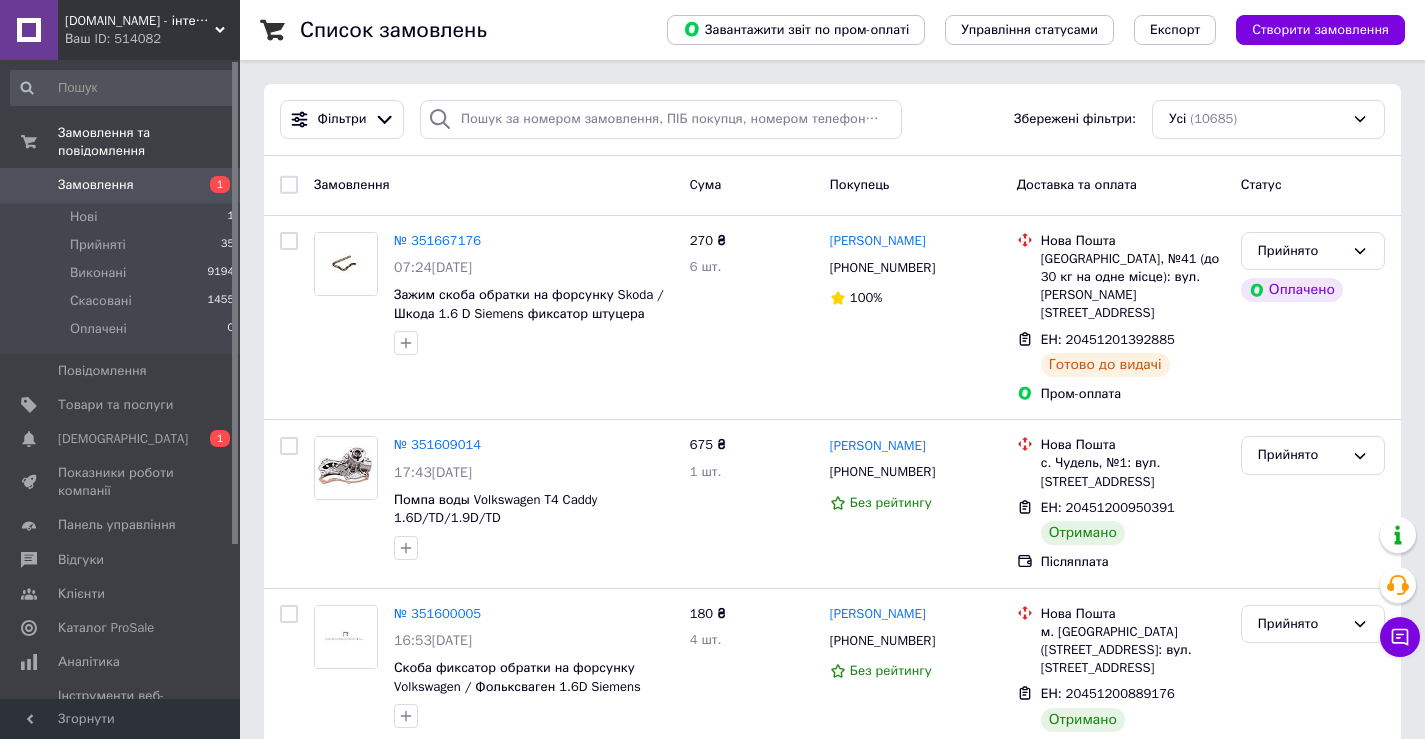 click on "Замовлення" at bounding box center [96, 185] 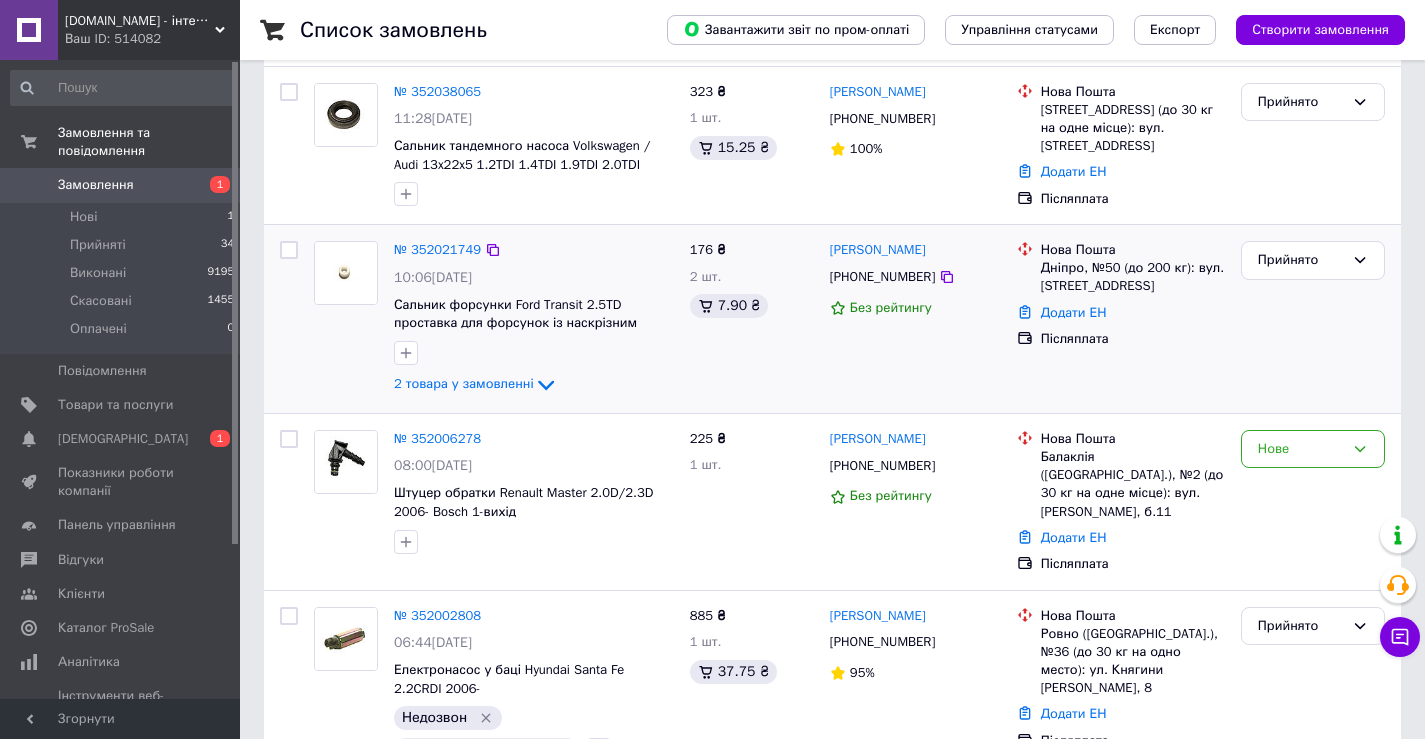 scroll, scrollTop: 200, scrollLeft: 0, axis: vertical 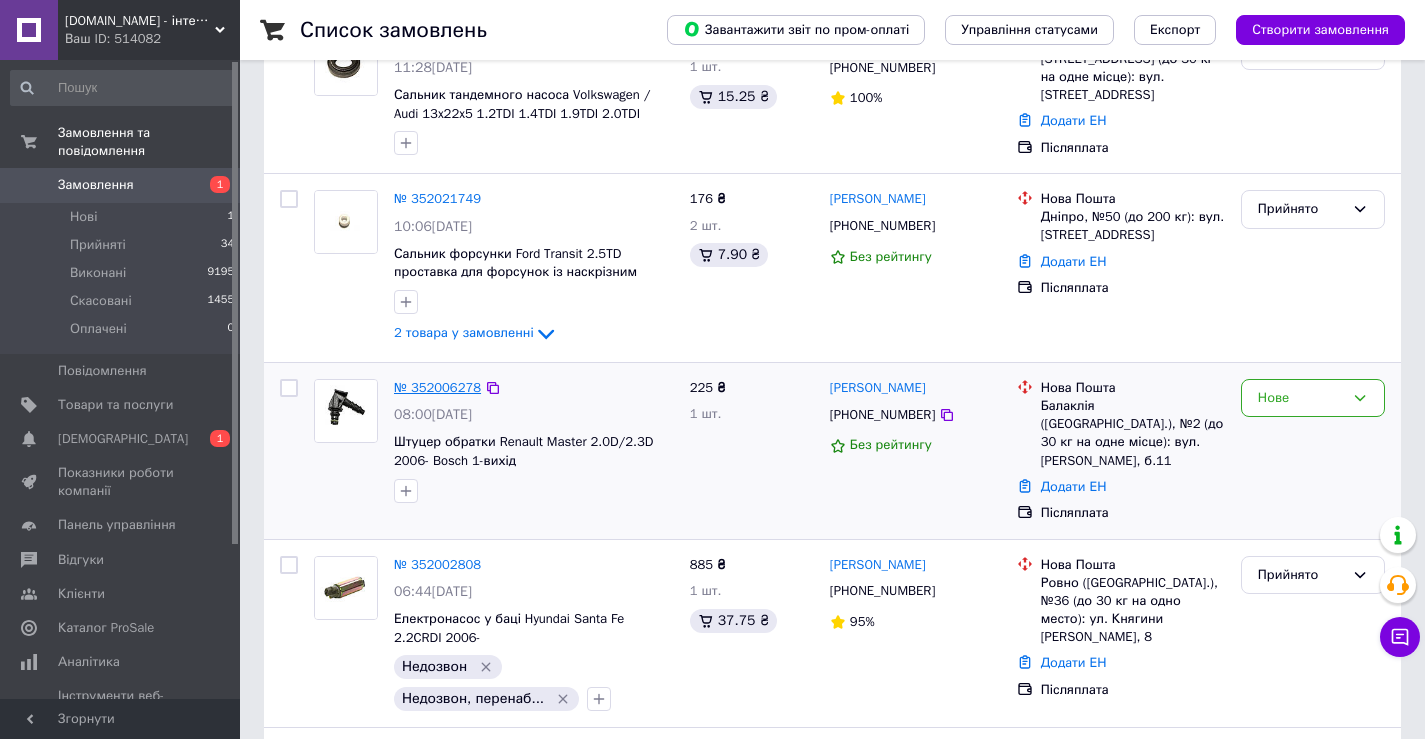 click on "№ 352006278" at bounding box center [437, 387] 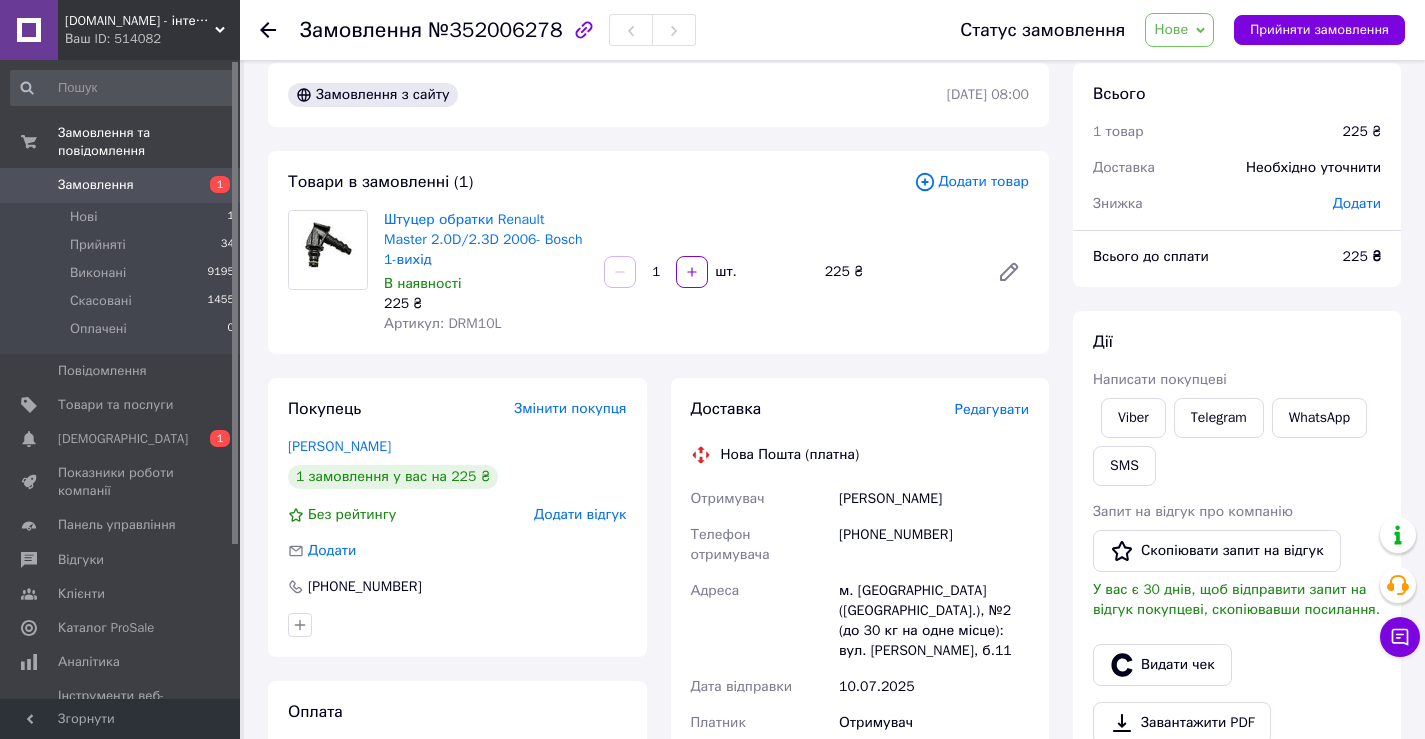 scroll, scrollTop: 0, scrollLeft: 0, axis: both 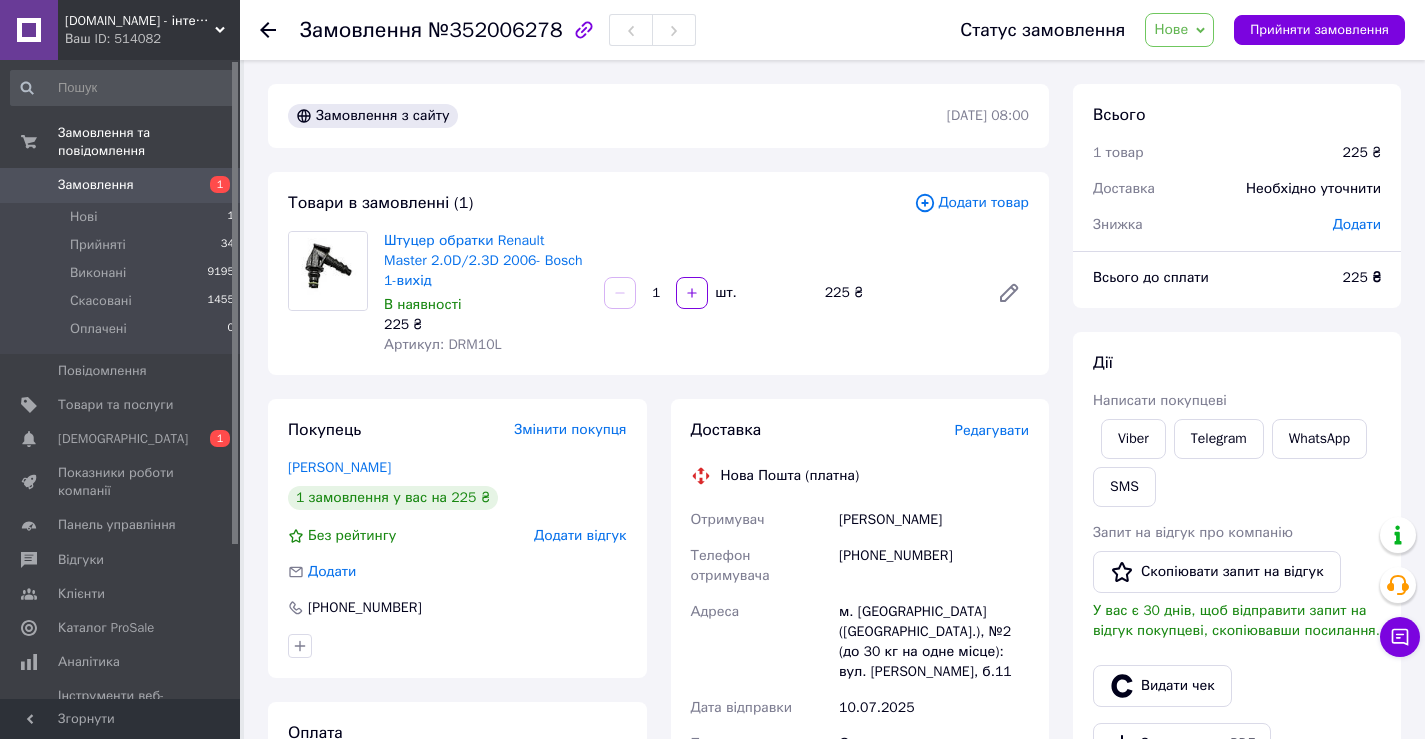 click on "Нове" at bounding box center (1179, 30) 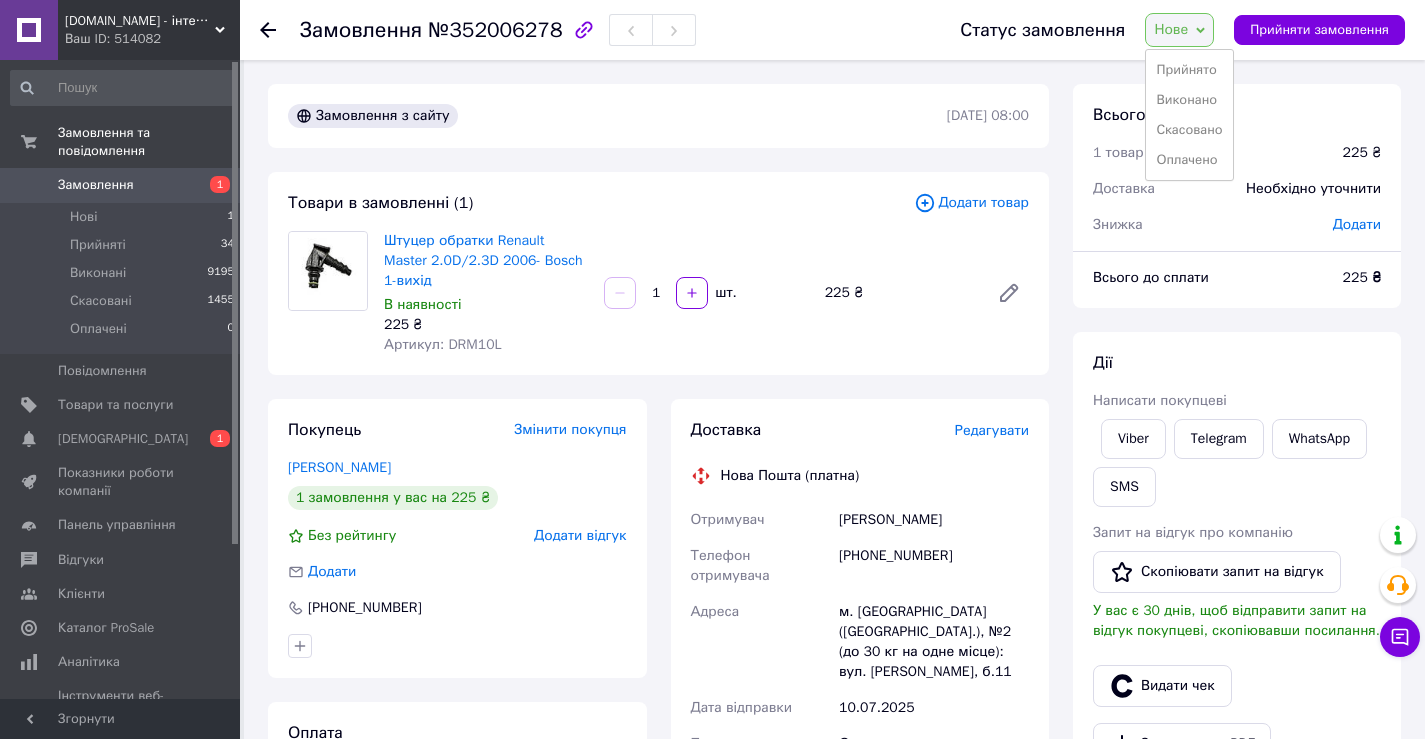 click on "Прийнято" at bounding box center (1189, 70) 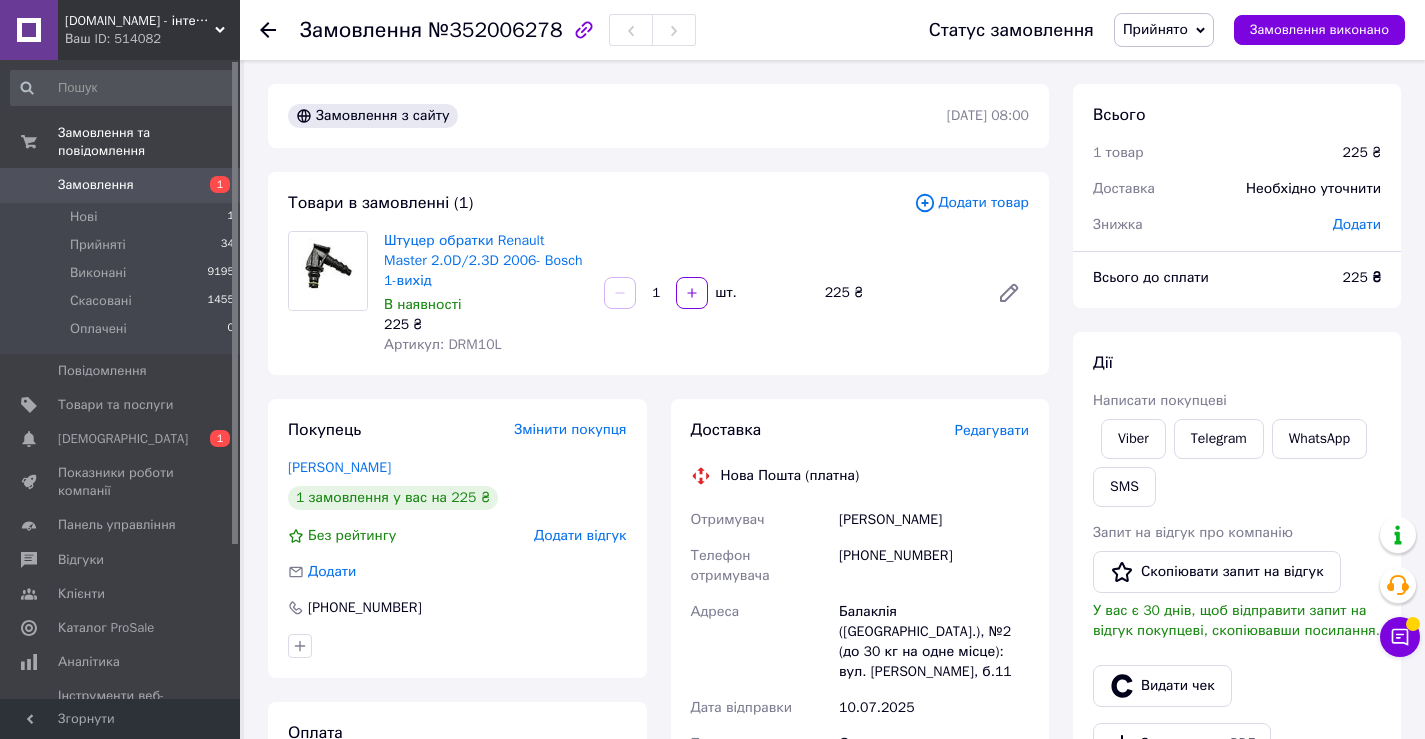 click on "Замовлення з сайту 10.07.2025 | 08:00 Товари в замовленні (1) Додати товар Штуцер обратки Renault Master 2.0D/2.3D 2006- Bosch 1-вихід В наявності 225 ₴ Артикул: DRM10L 1   шт. 225 ₴ Покупець Змінити покупця Аксьонов Олексій 1 замовлення у вас на 225 ₴ Без рейтингу   Додати відгук Додати +380992108812 Оплата Післяплата Доставка Редагувати Нова Пошта (платна) Отримувач Аксьонов Олексій Телефон отримувача +380992108812 Адреса Балаклія (Харківська обл.), №2 (до 30 кг на одне місце): вул. В.Й. Казмірука, б.11 Дата відправки 10.07.2025 Платник Отримувач Оціночна вартість 225 ₴ Сума післяплати 225 ₴ 24.50 ₴ Отримувач або" at bounding box center (658, 726) 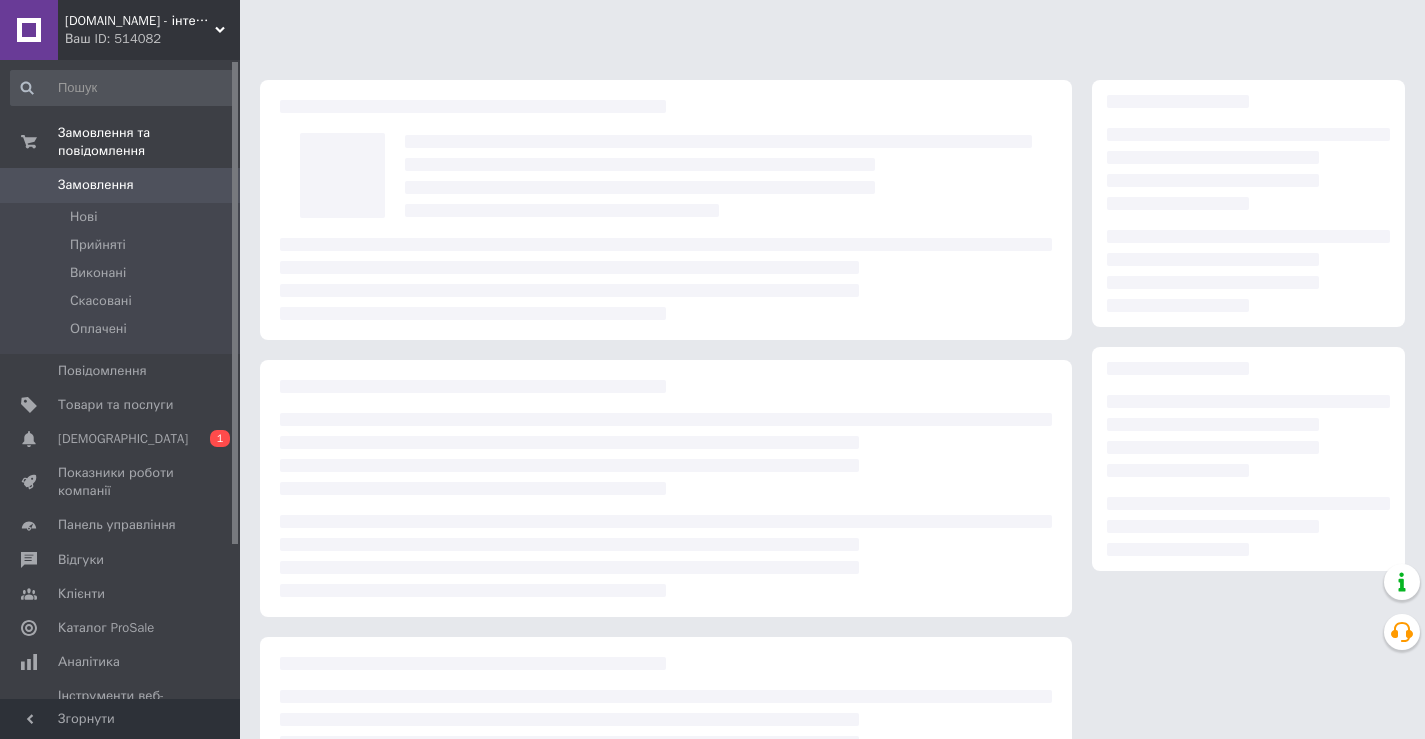 scroll, scrollTop: 0, scrollLeft: 0, axis: both 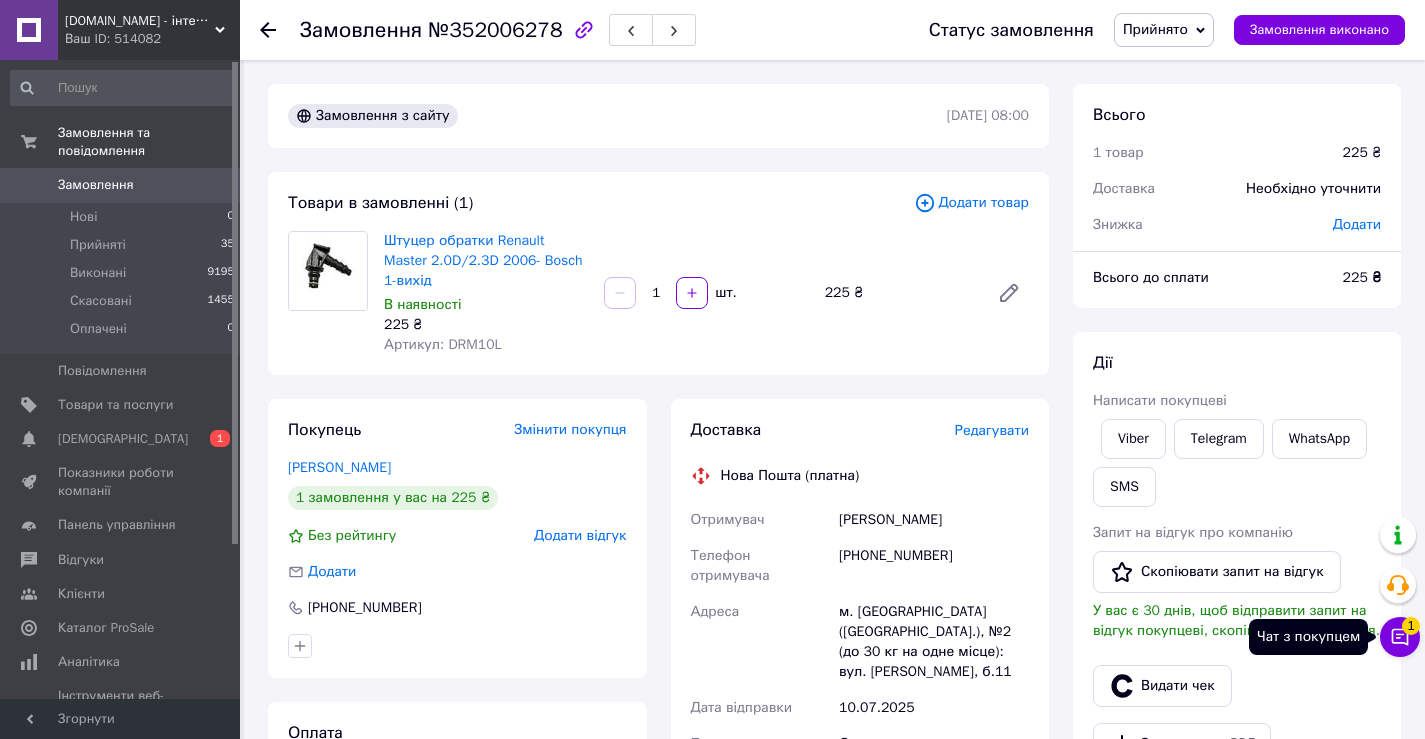click 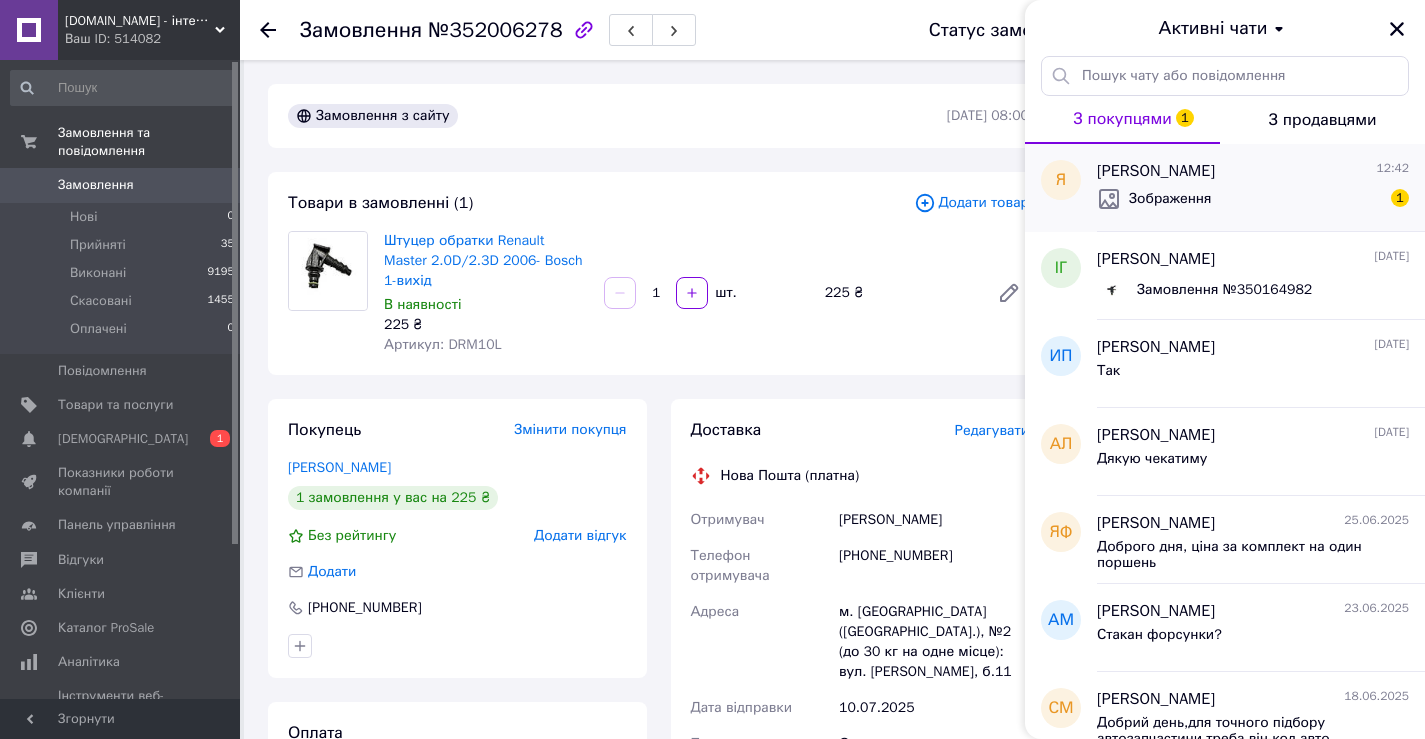 click on "Зображення" at bounding box center [1154, 199] 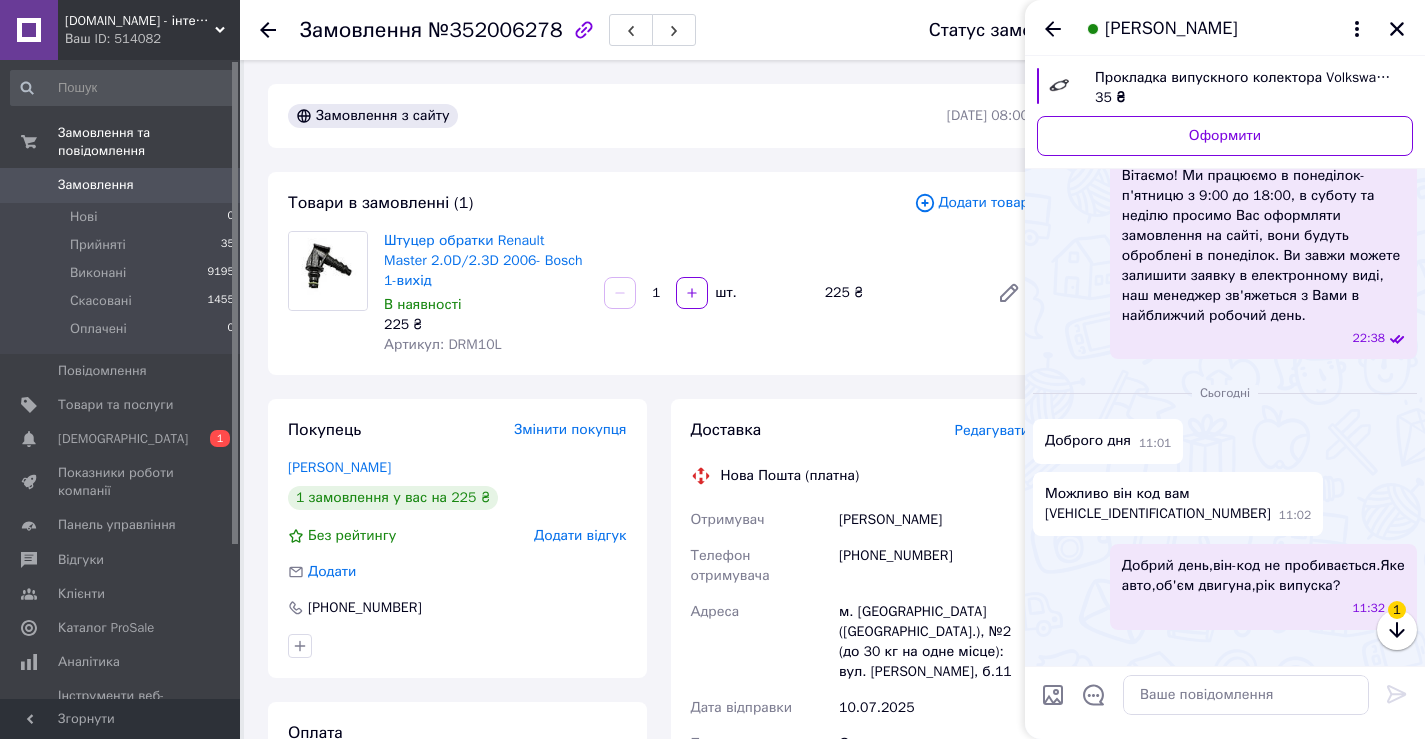 scroll, scrollTop: 544, scrollLeft: 0, axis: vertical 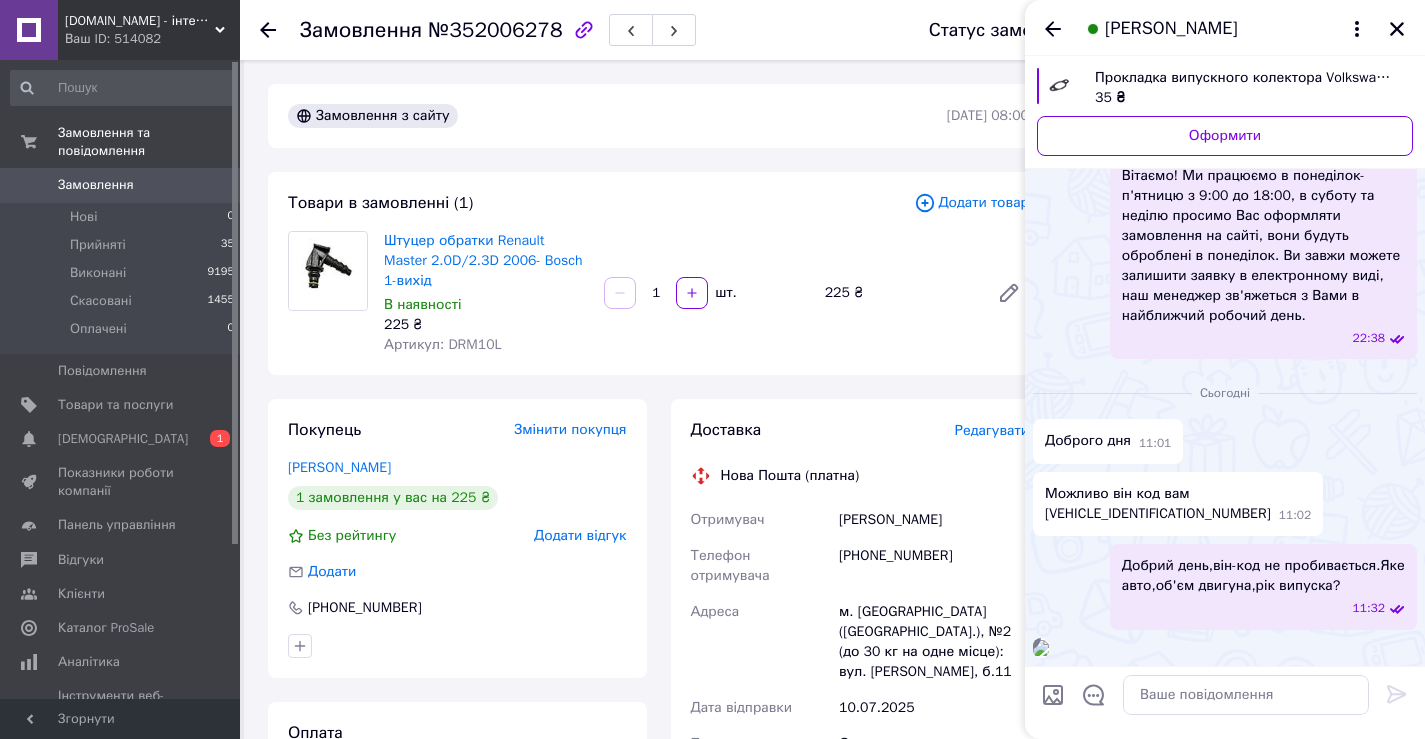 click at bounding box center [1041, 648] 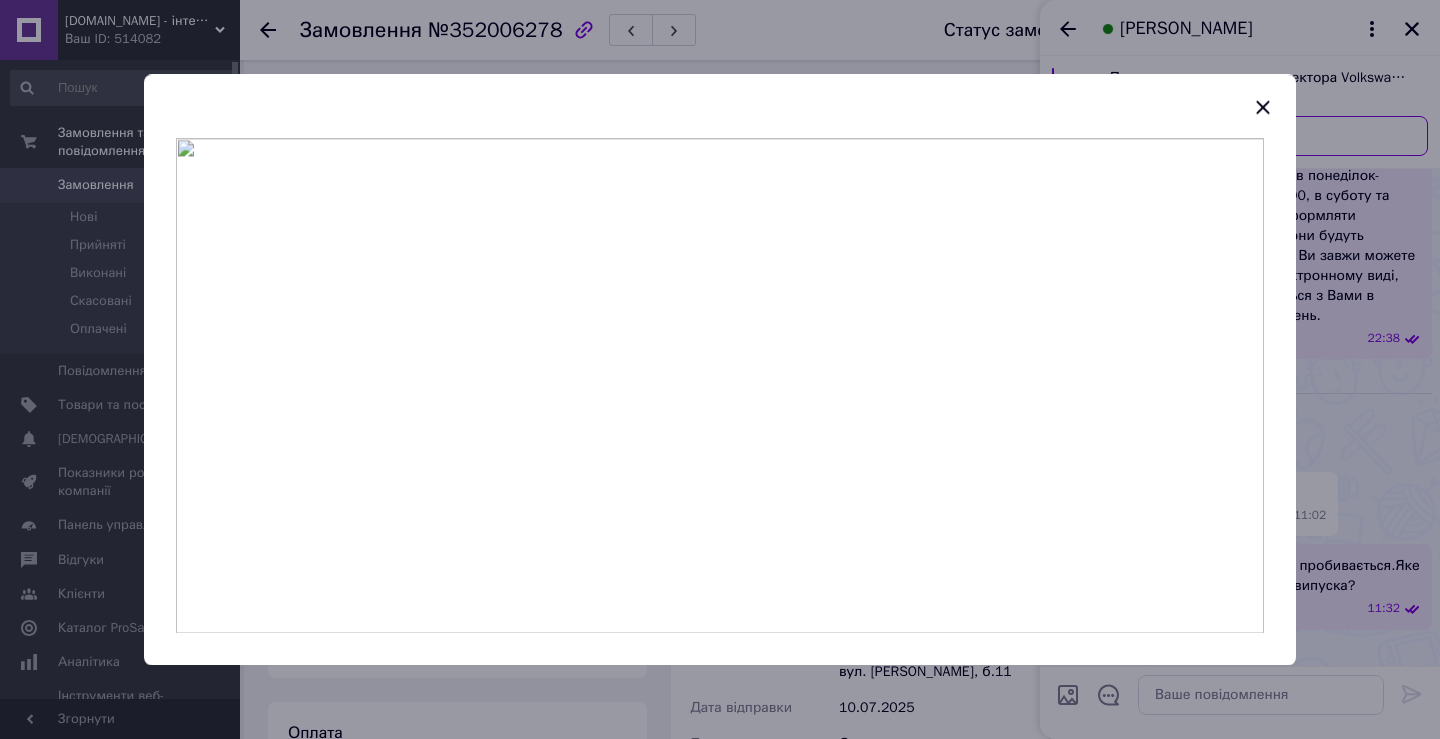click at bounding box center [720, 385] 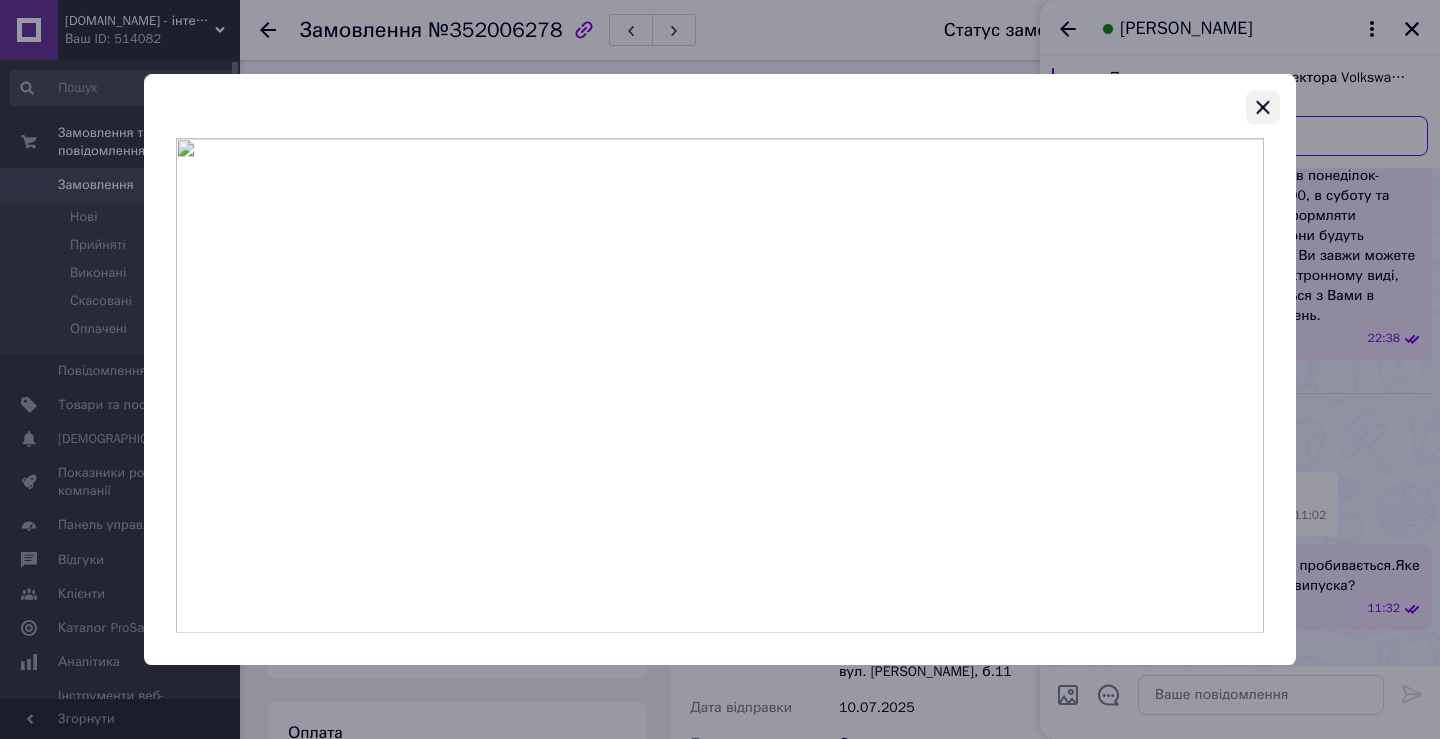 click 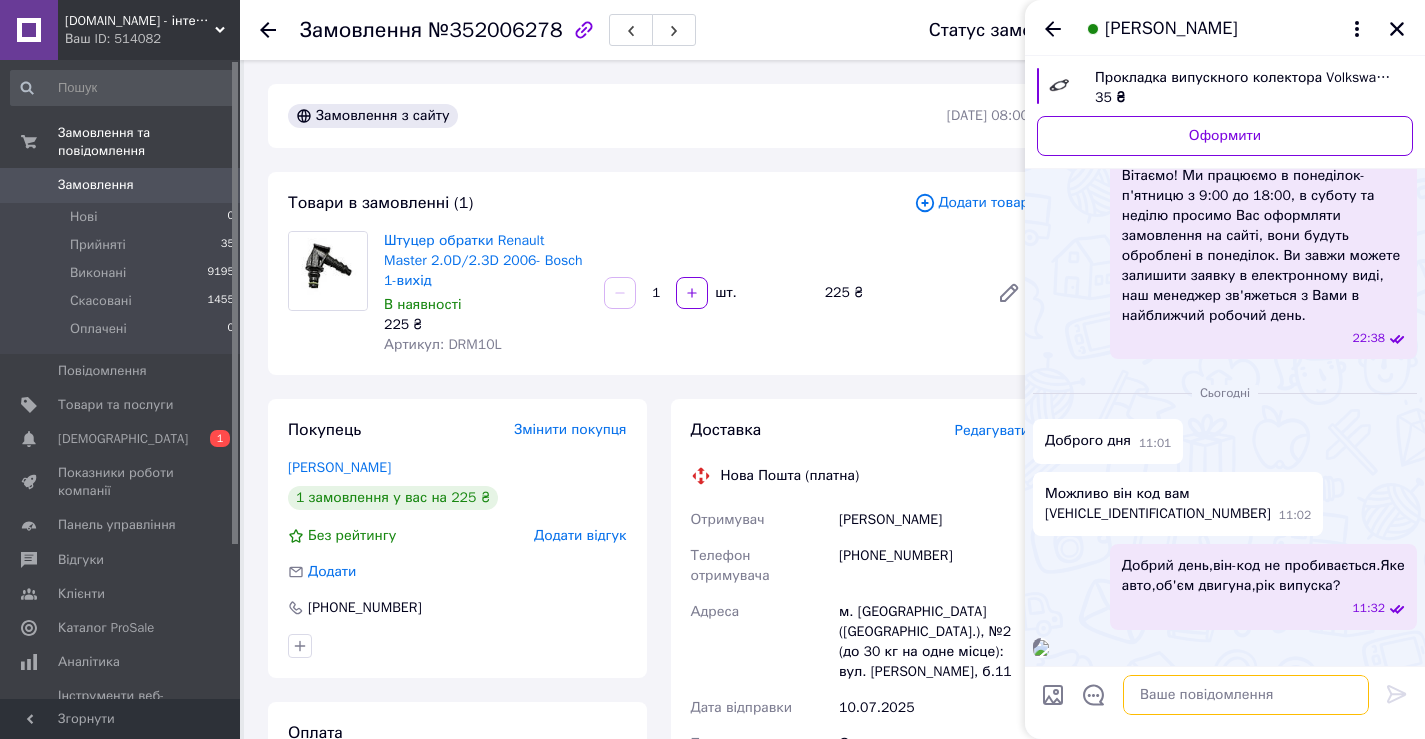 drag, startPoint x: 1146, startPoint y: 694, endPoint x: 1164, endPoint y: 693, distance: 18.027756 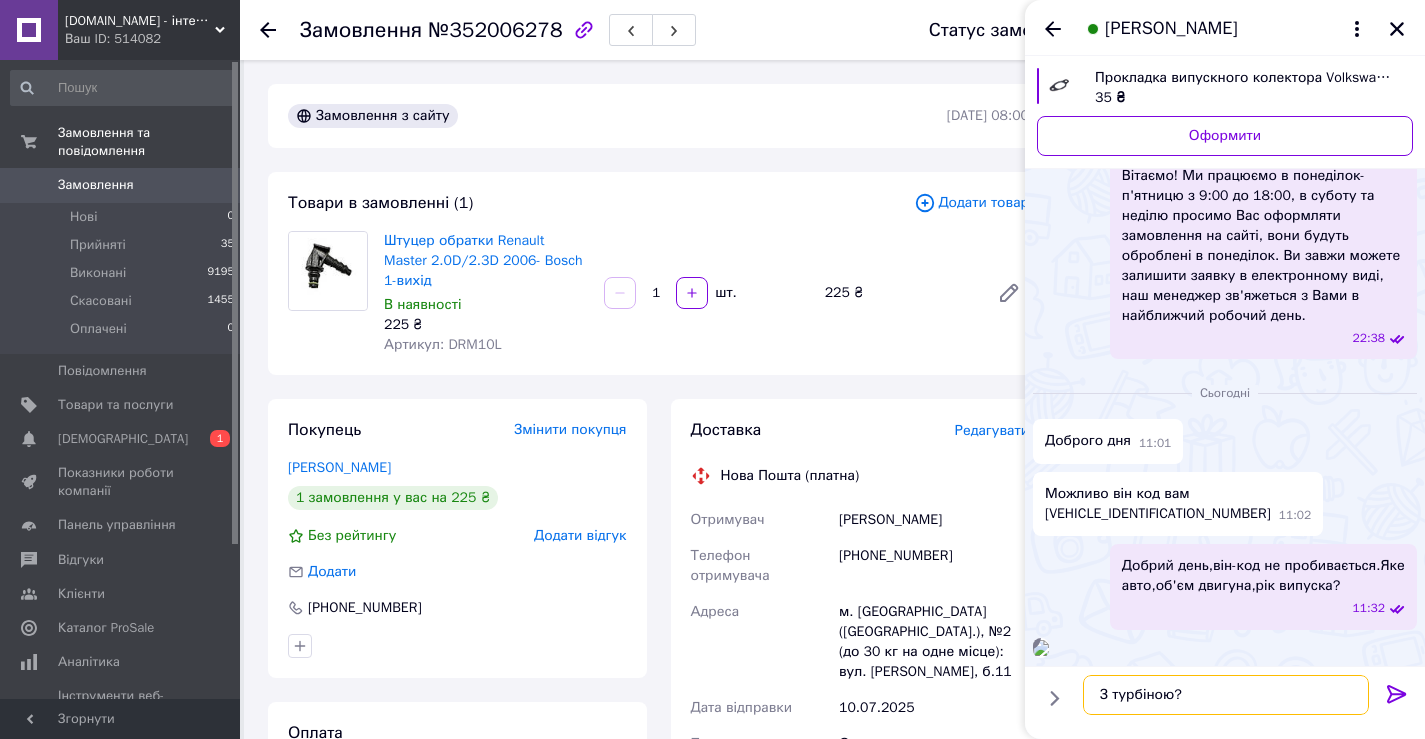 type on "З турбіною?" 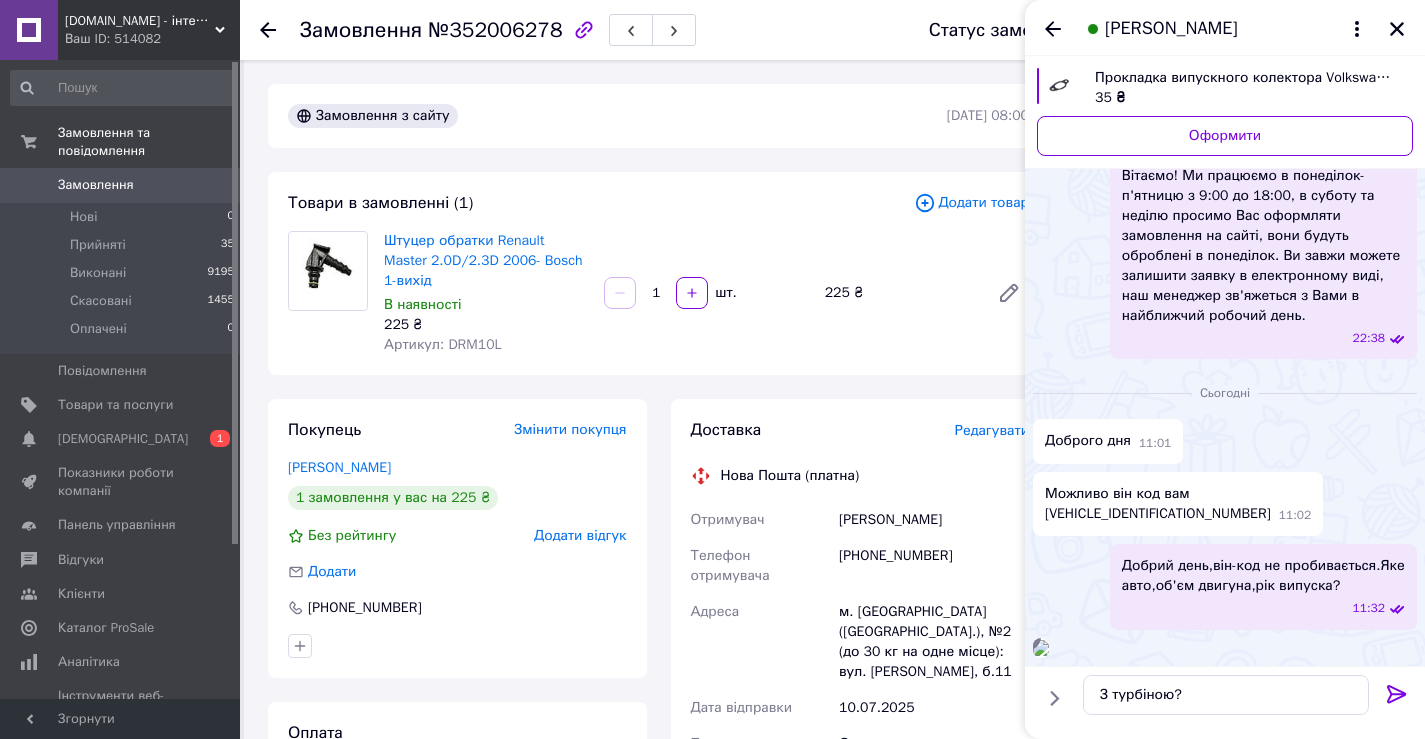 click 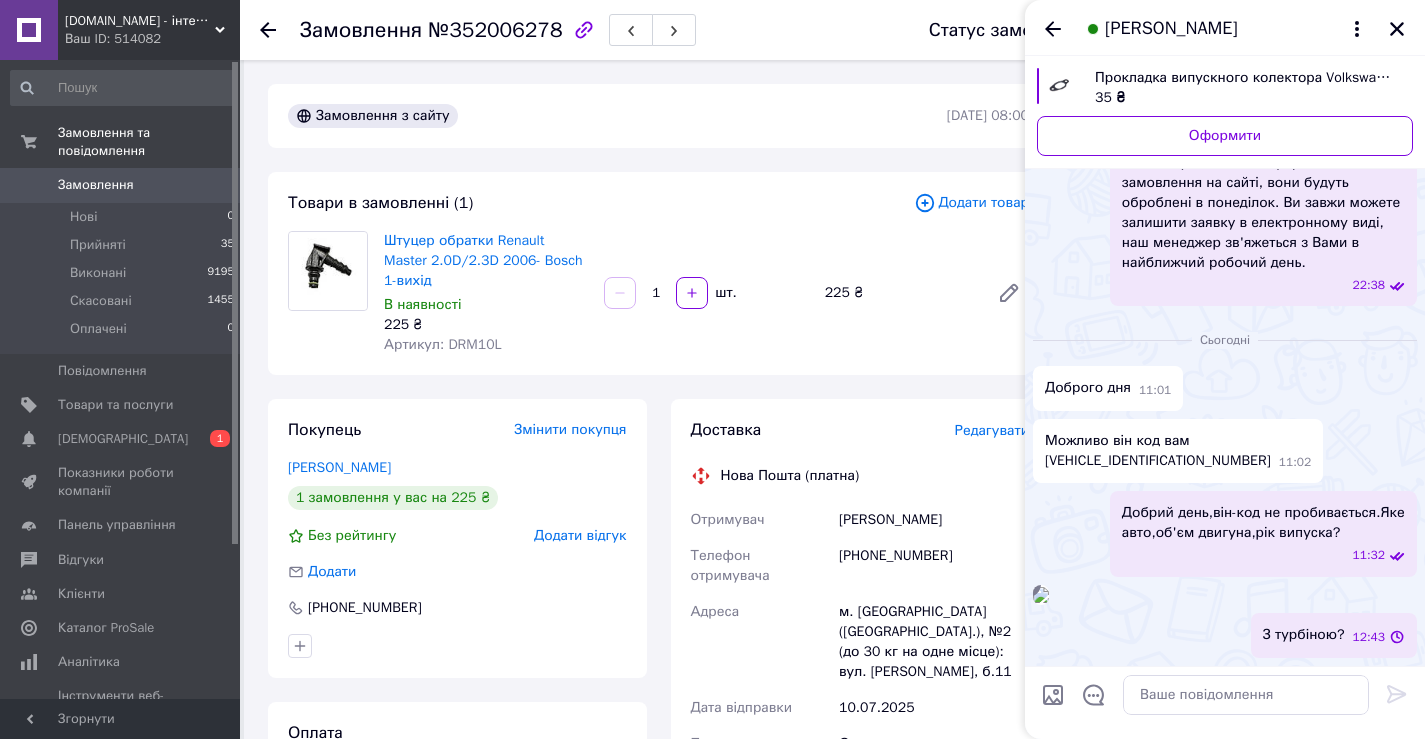 scroll, scrollTop: 561, scrollLeft: 0, axis: vertical 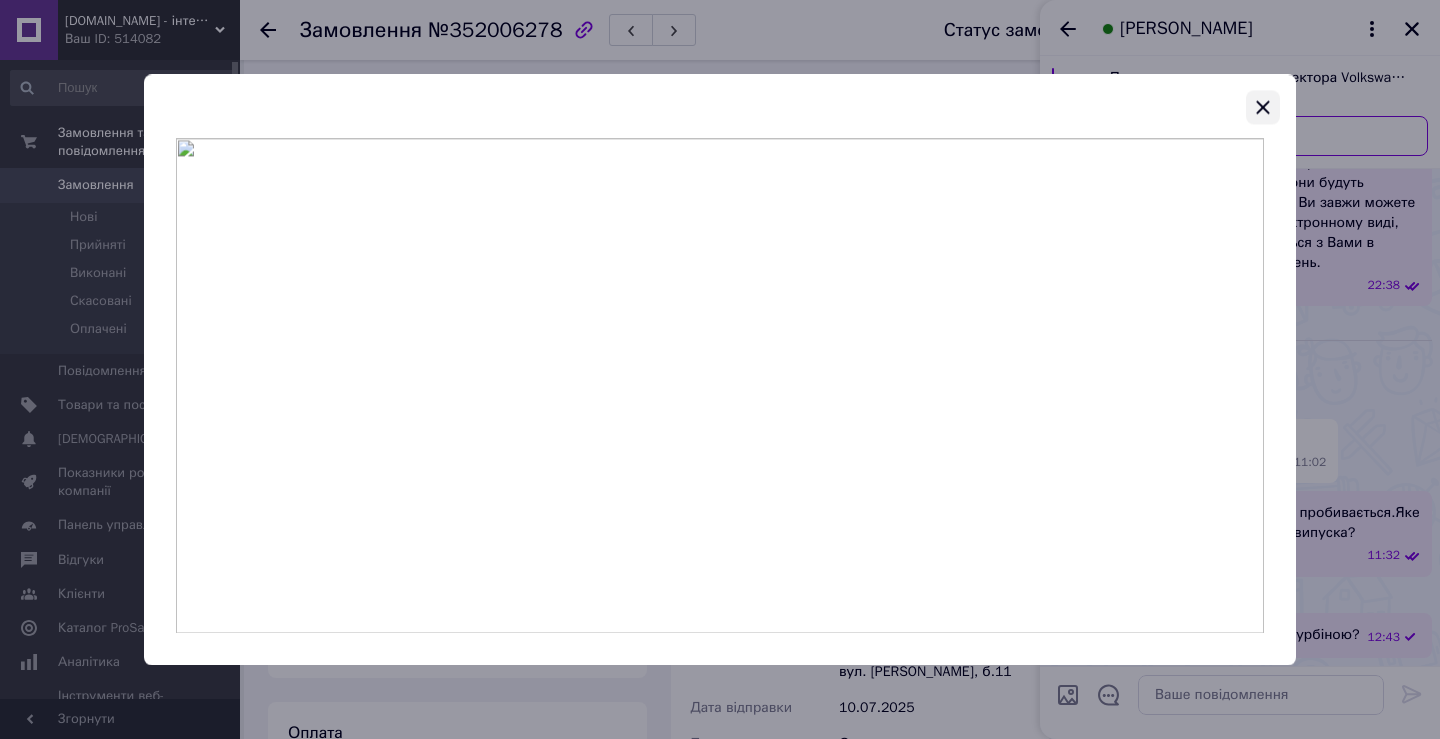 click 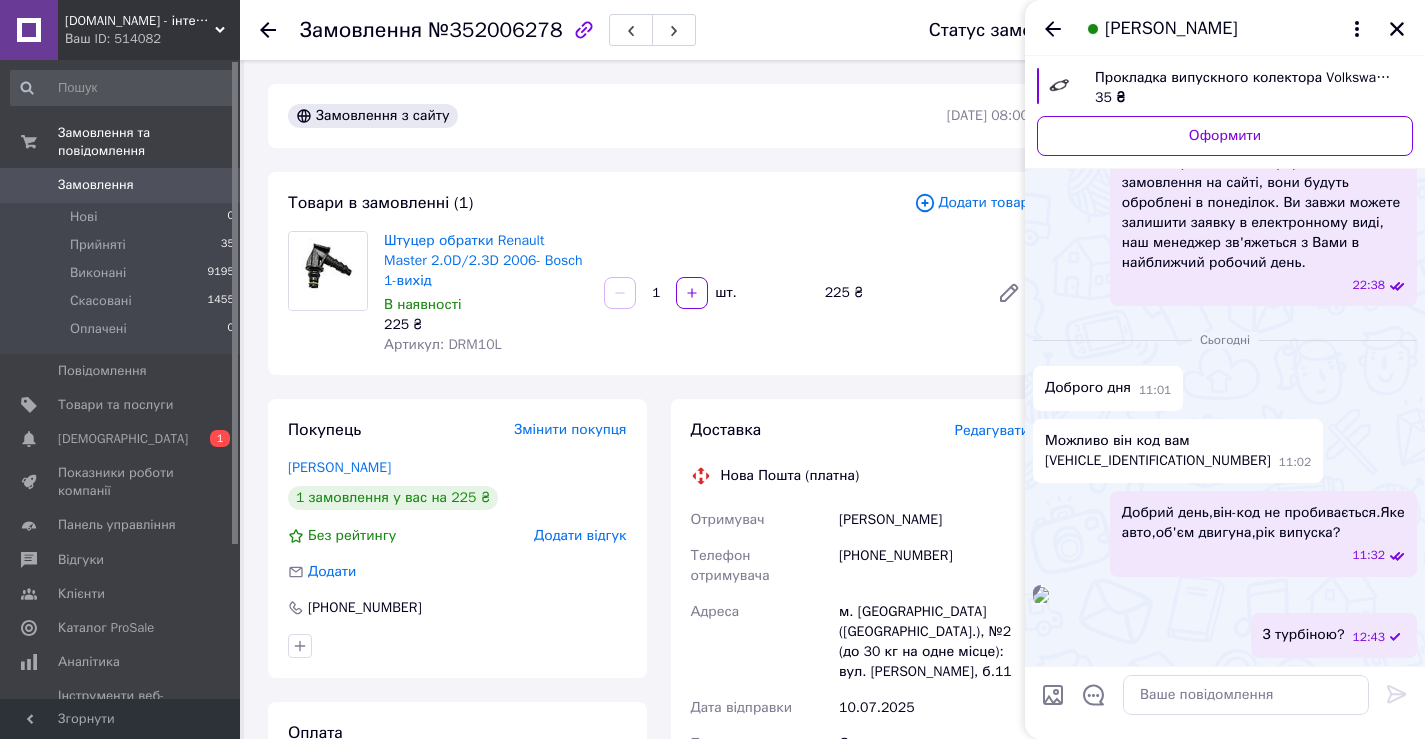 click at bounding box center [1041, 595] 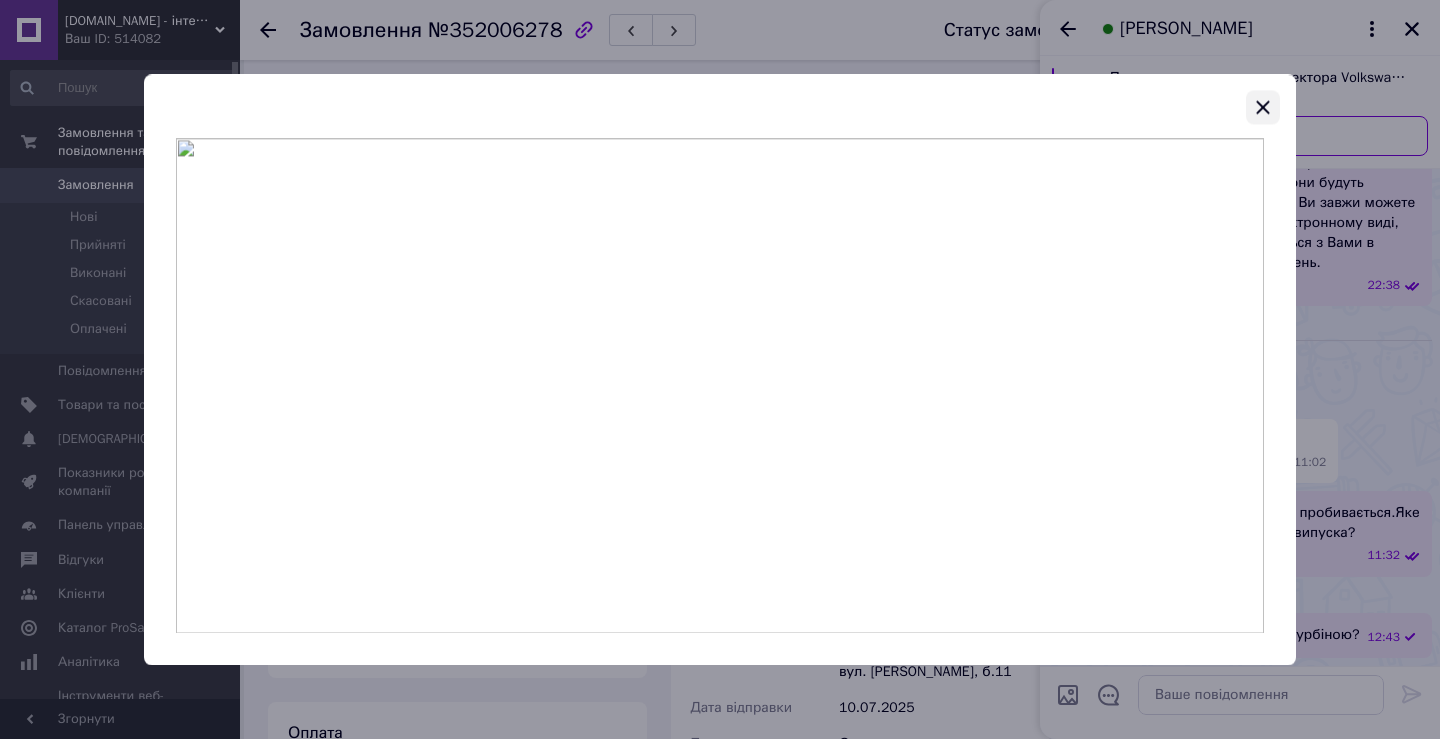 click 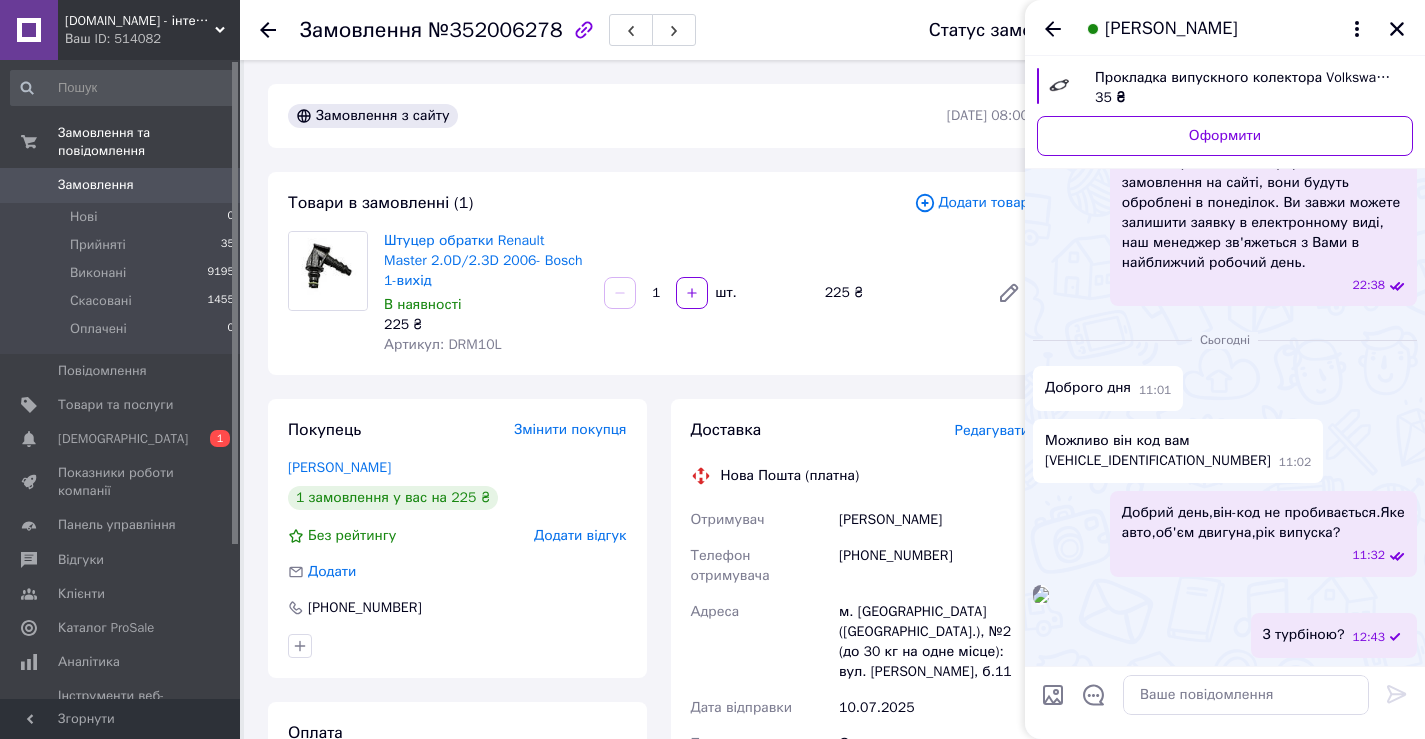 click at bounding box center (1041, 595) 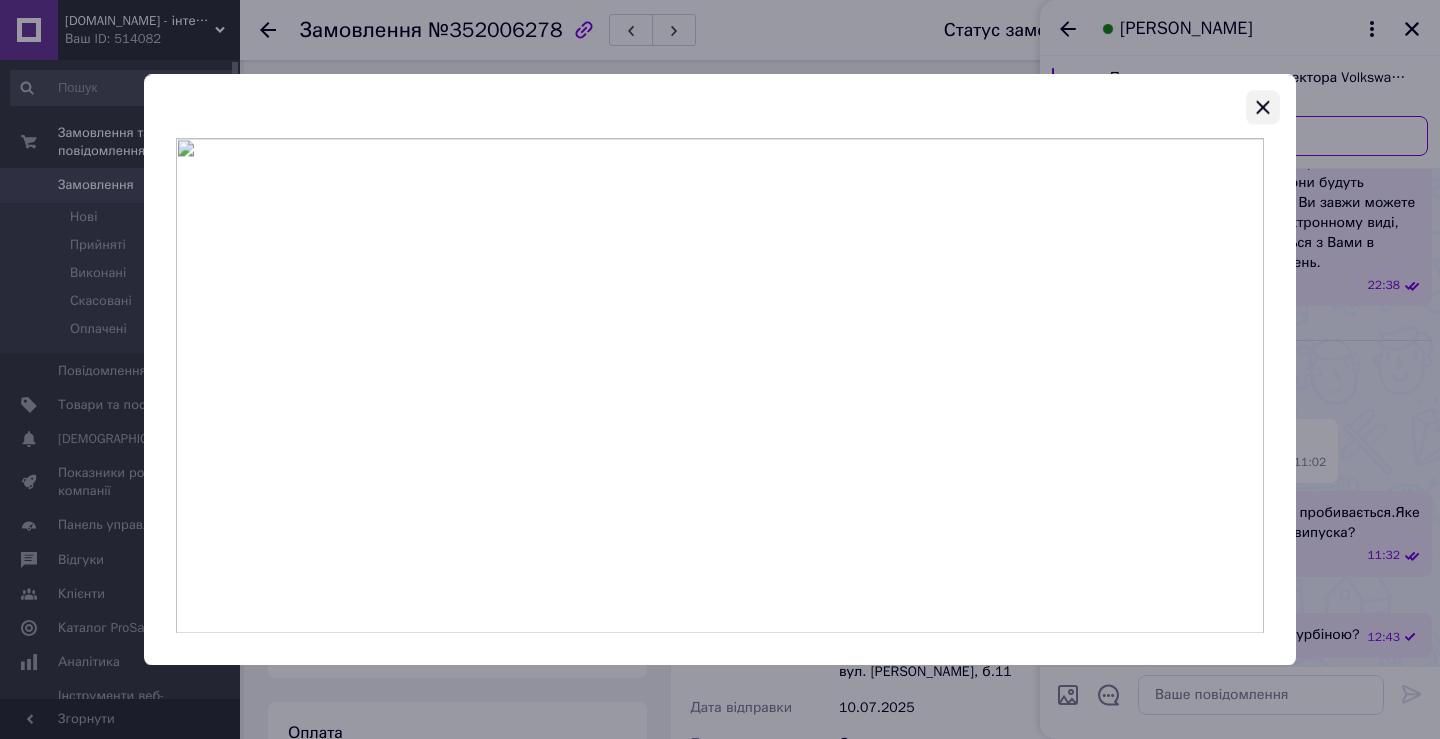 click 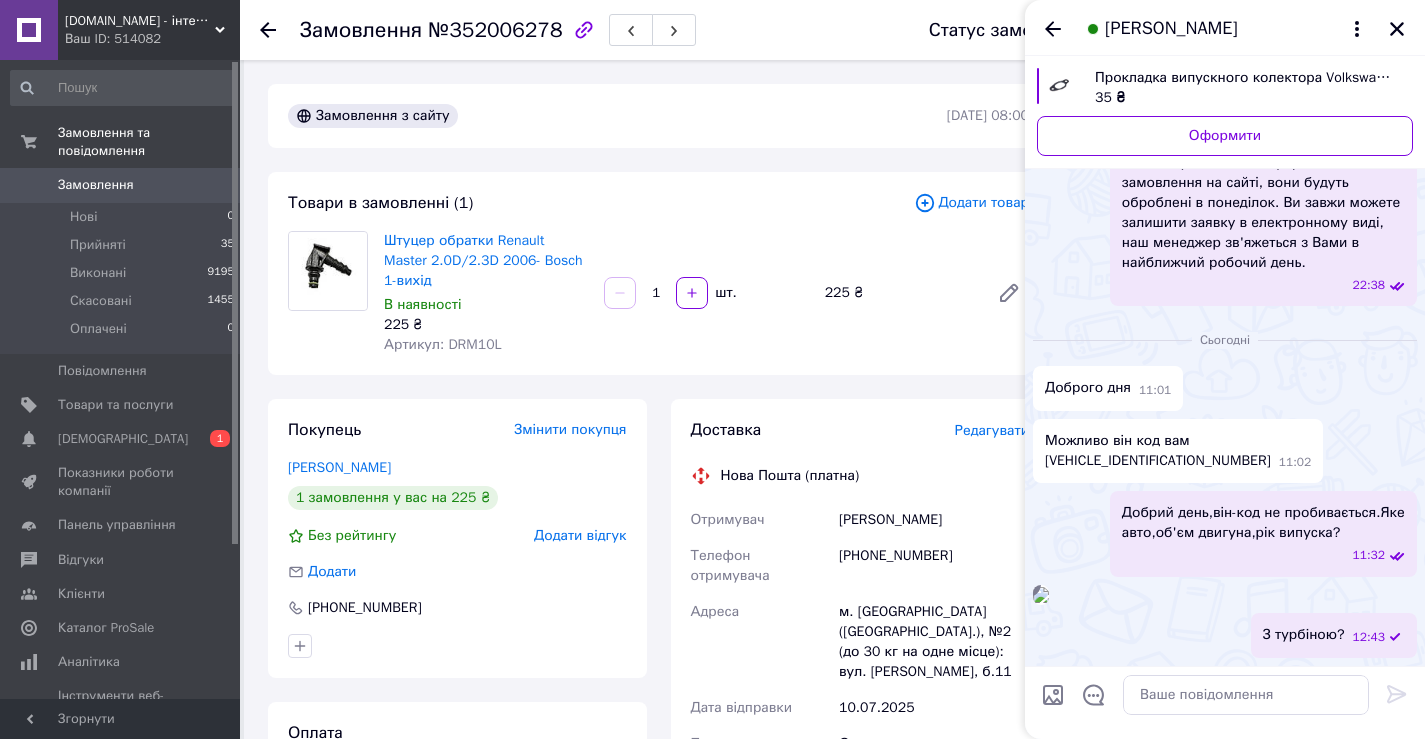 click at bounding box center (1041, 595) 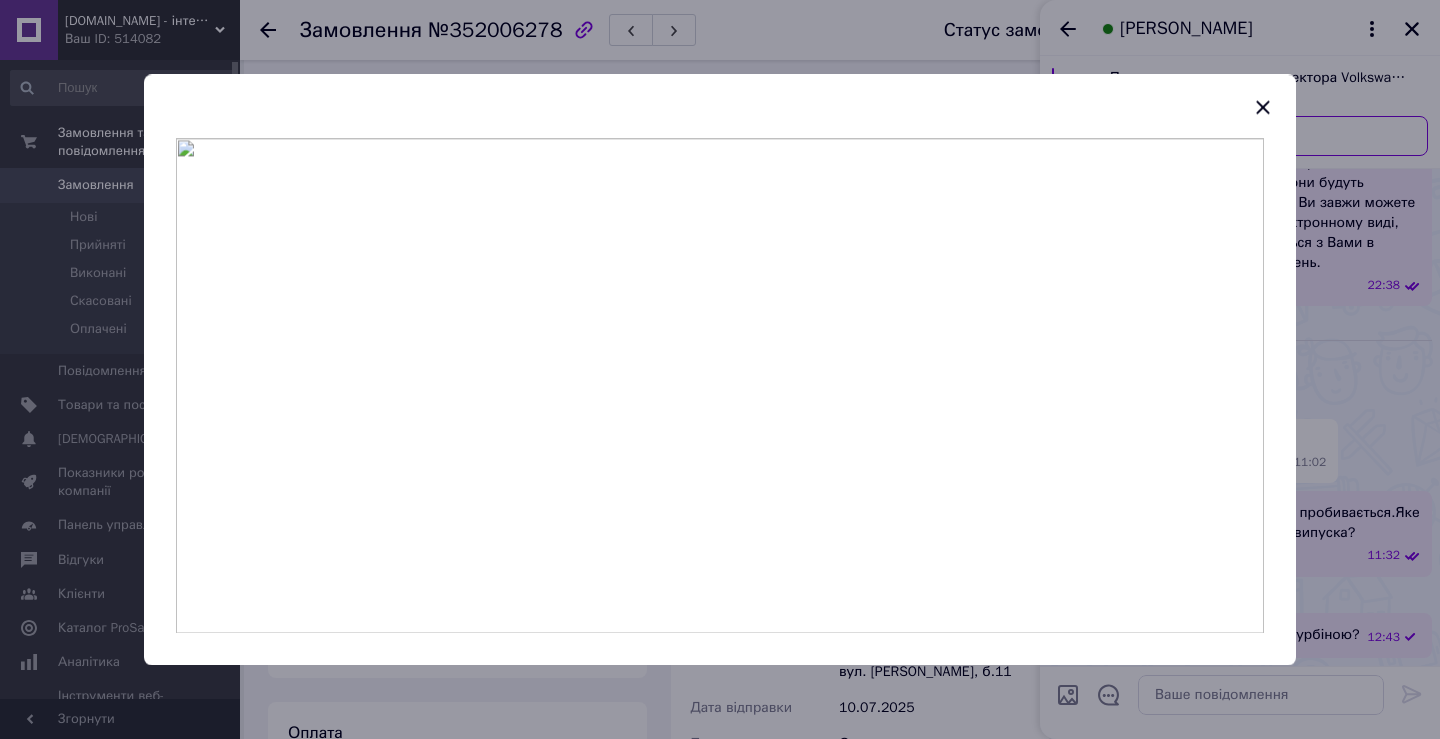click at bounding box center [720, 369] 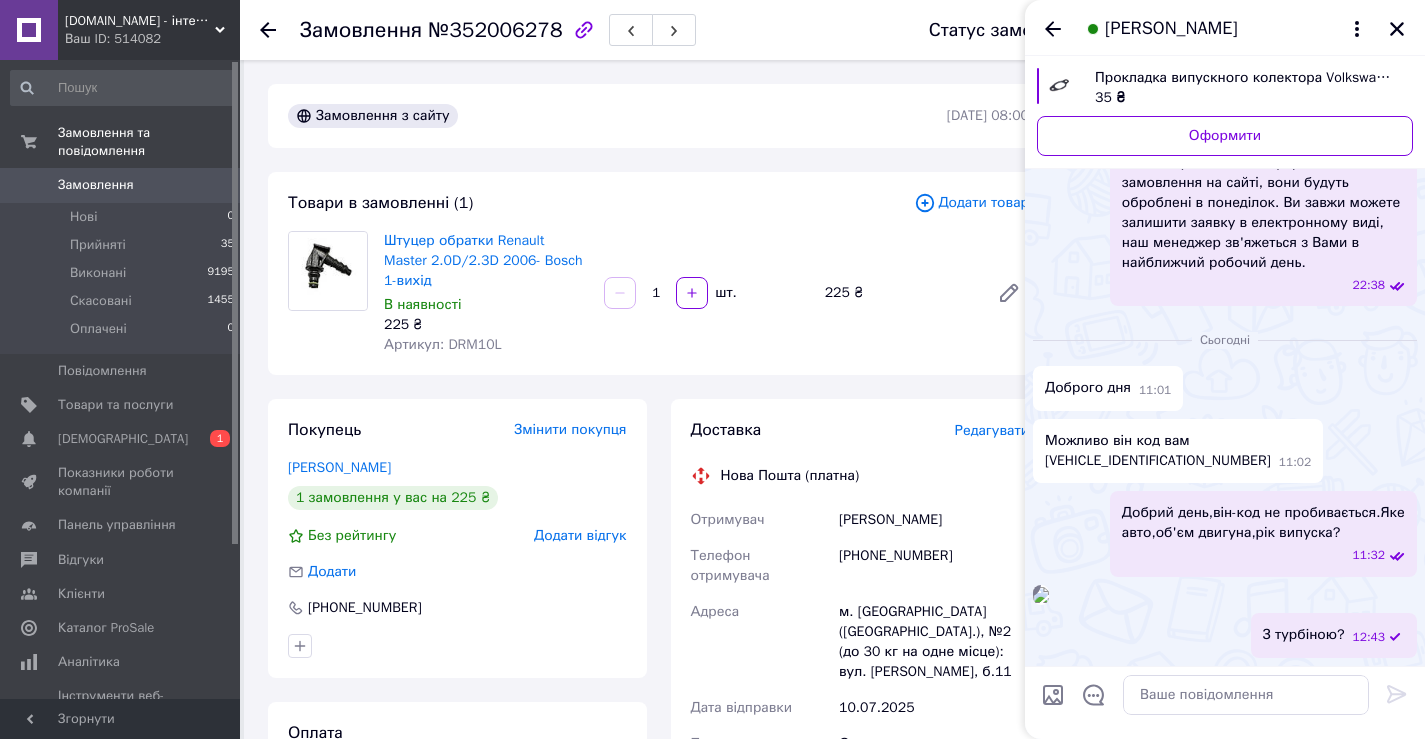 scroll, scrollTop: 561, scrollLeft: 0, axis: vertical 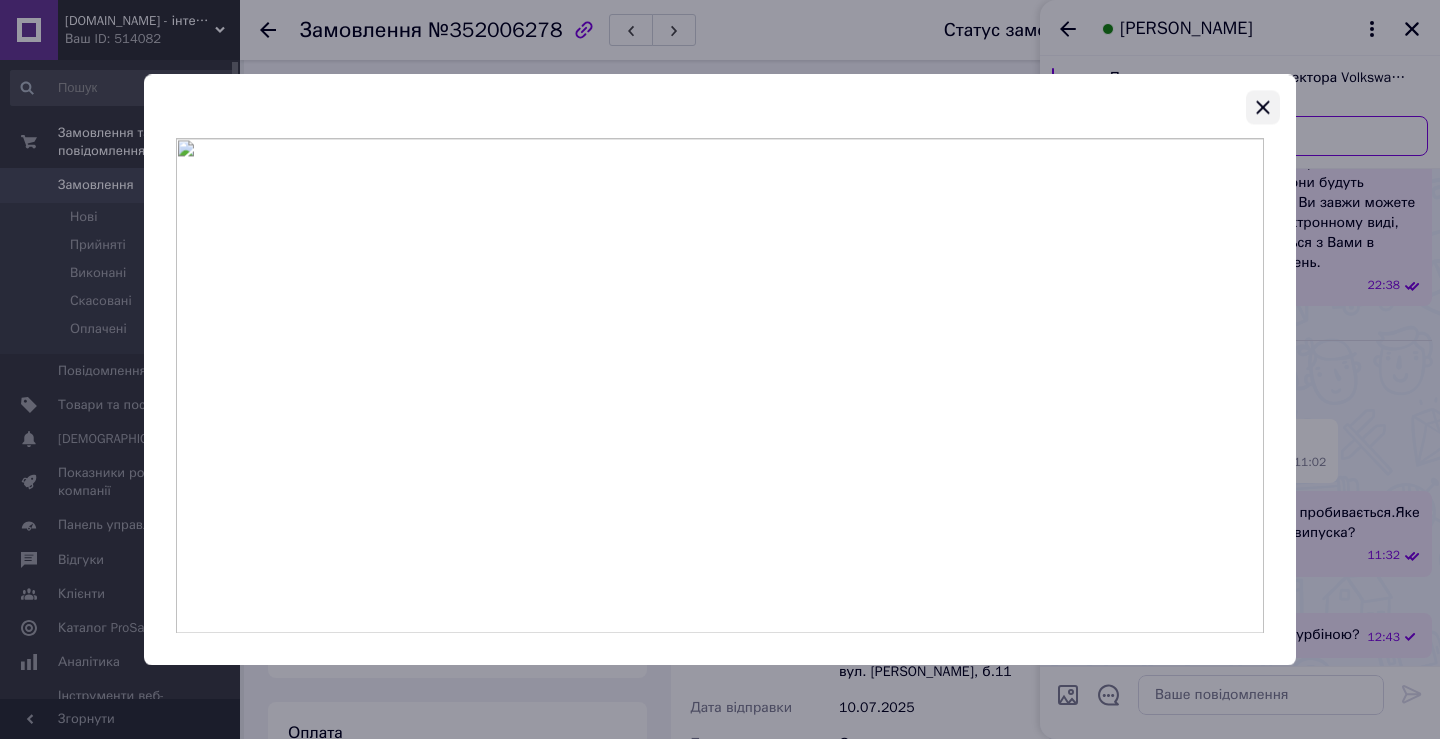 click 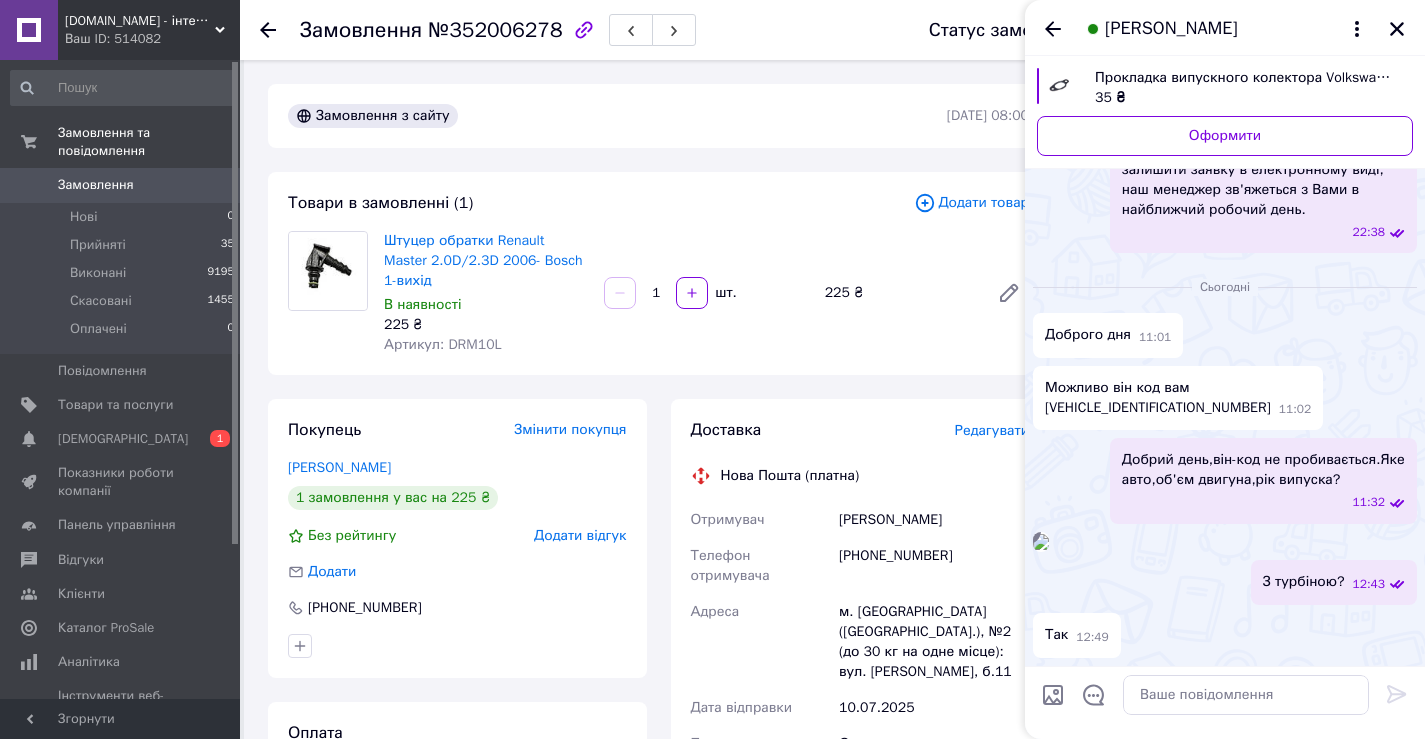 scroll, scrollTop: 414, scrollLeft: 0, axis: vertical 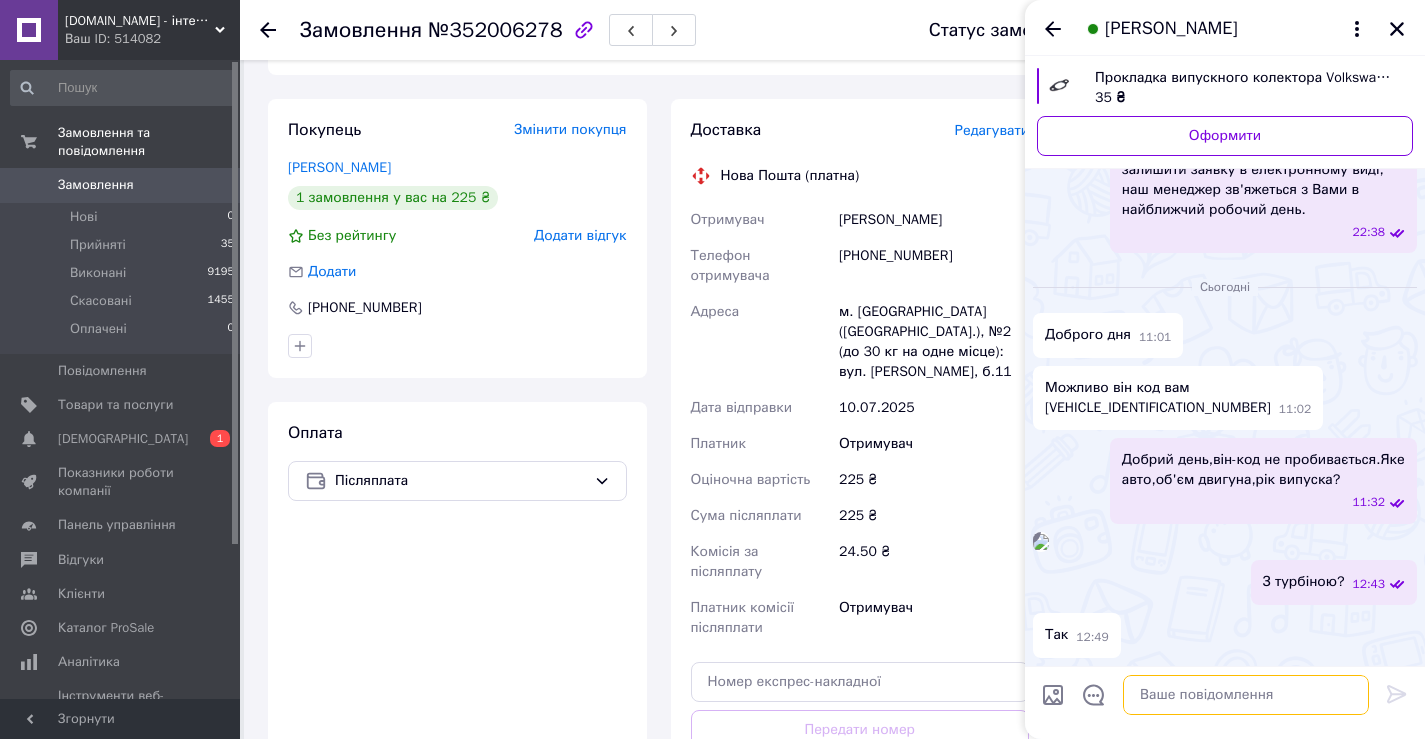 click at bounding box center (1246, 695) 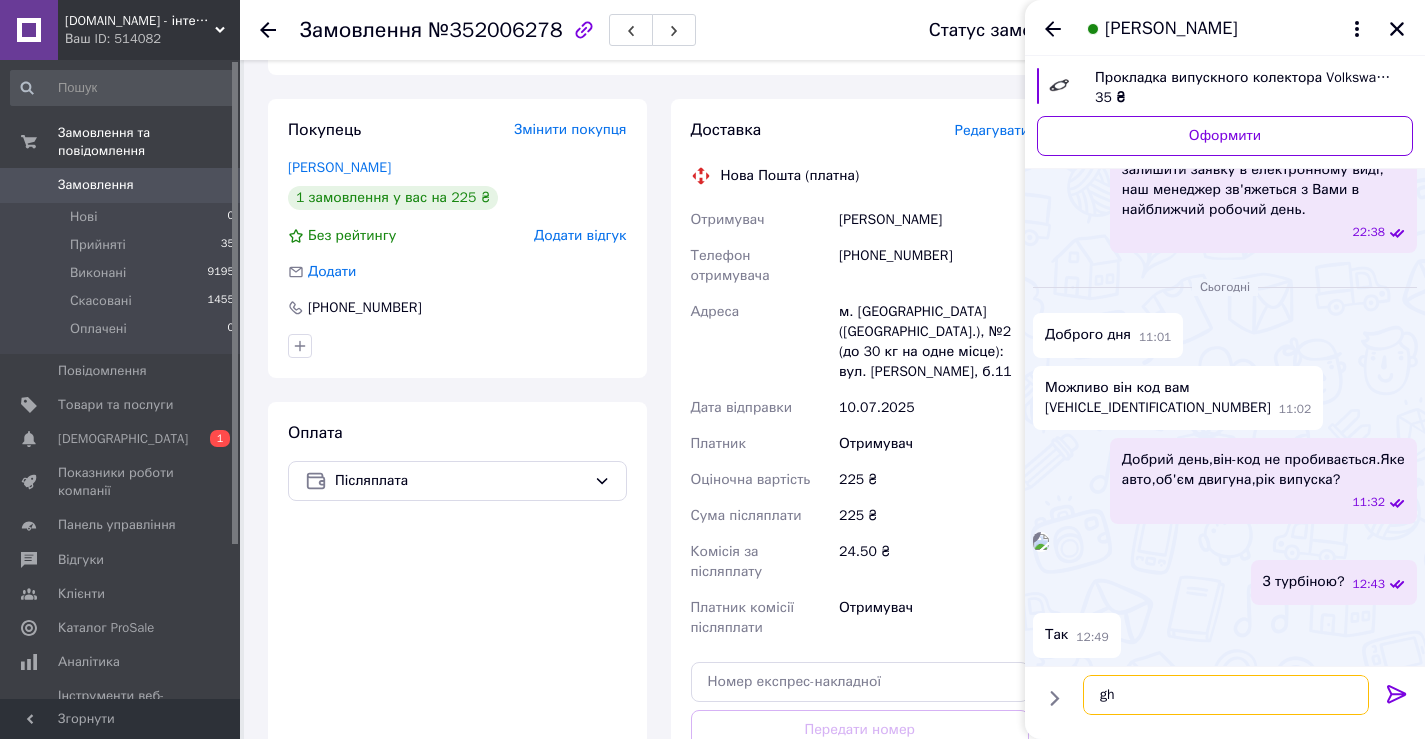 type on "g" 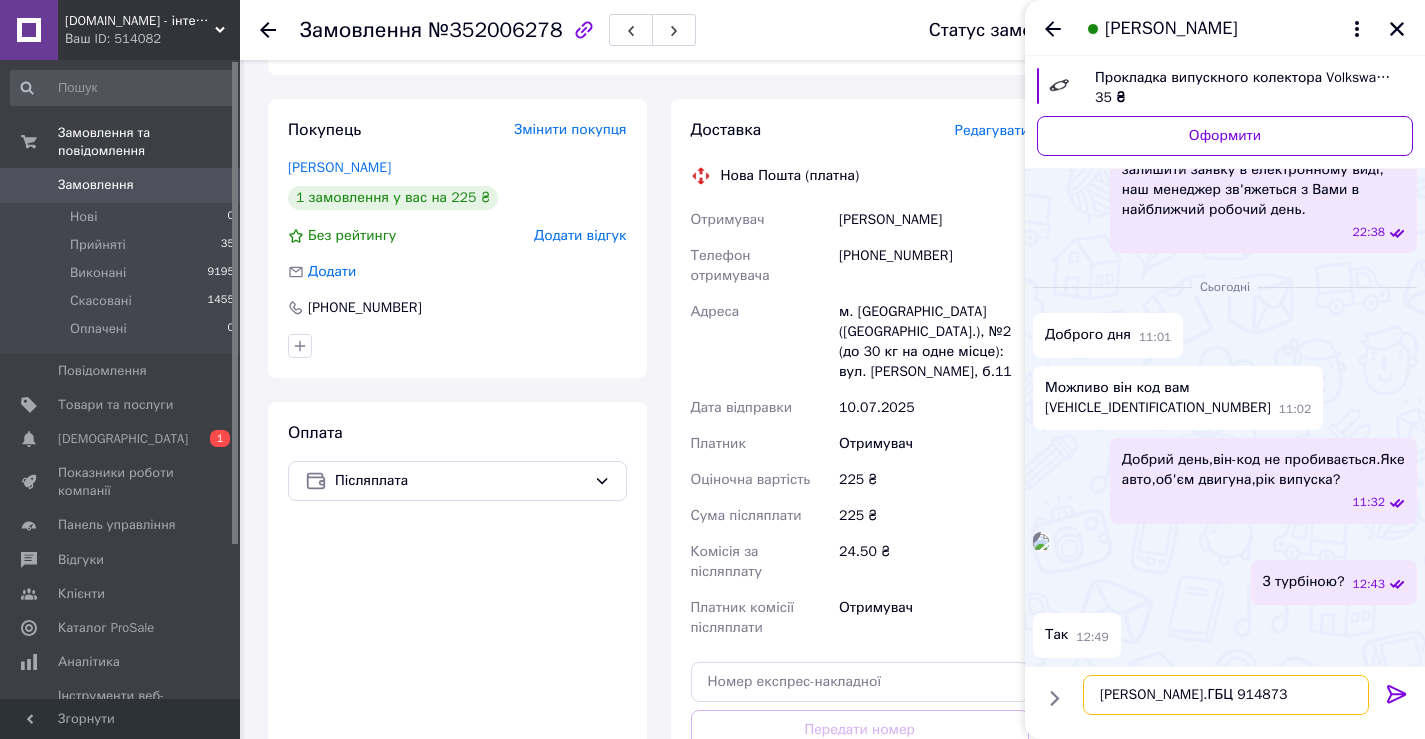 click on "Прокл.ГБЦ 914873" at bounding box center (1226, 695) 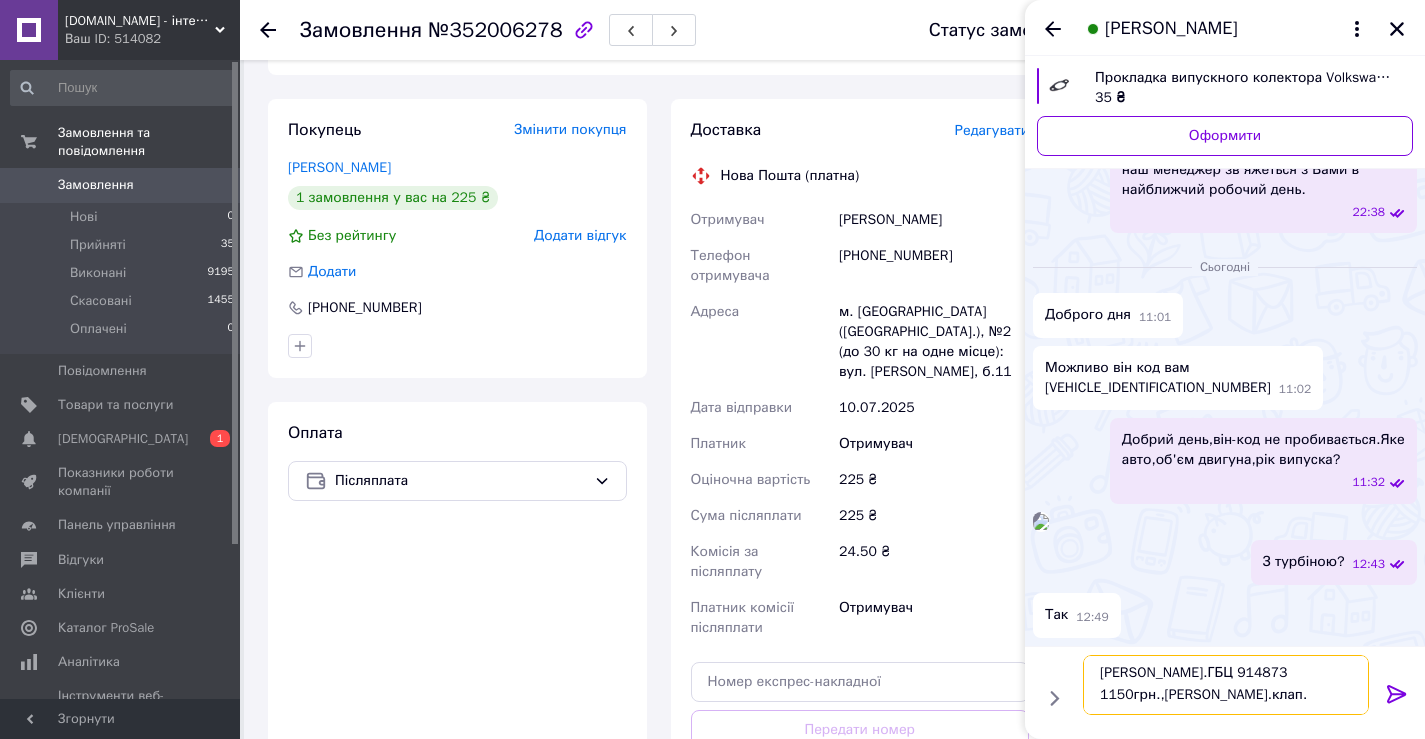 scroll, scrollTop: 2, scrollLeft: 0, axis: vertical 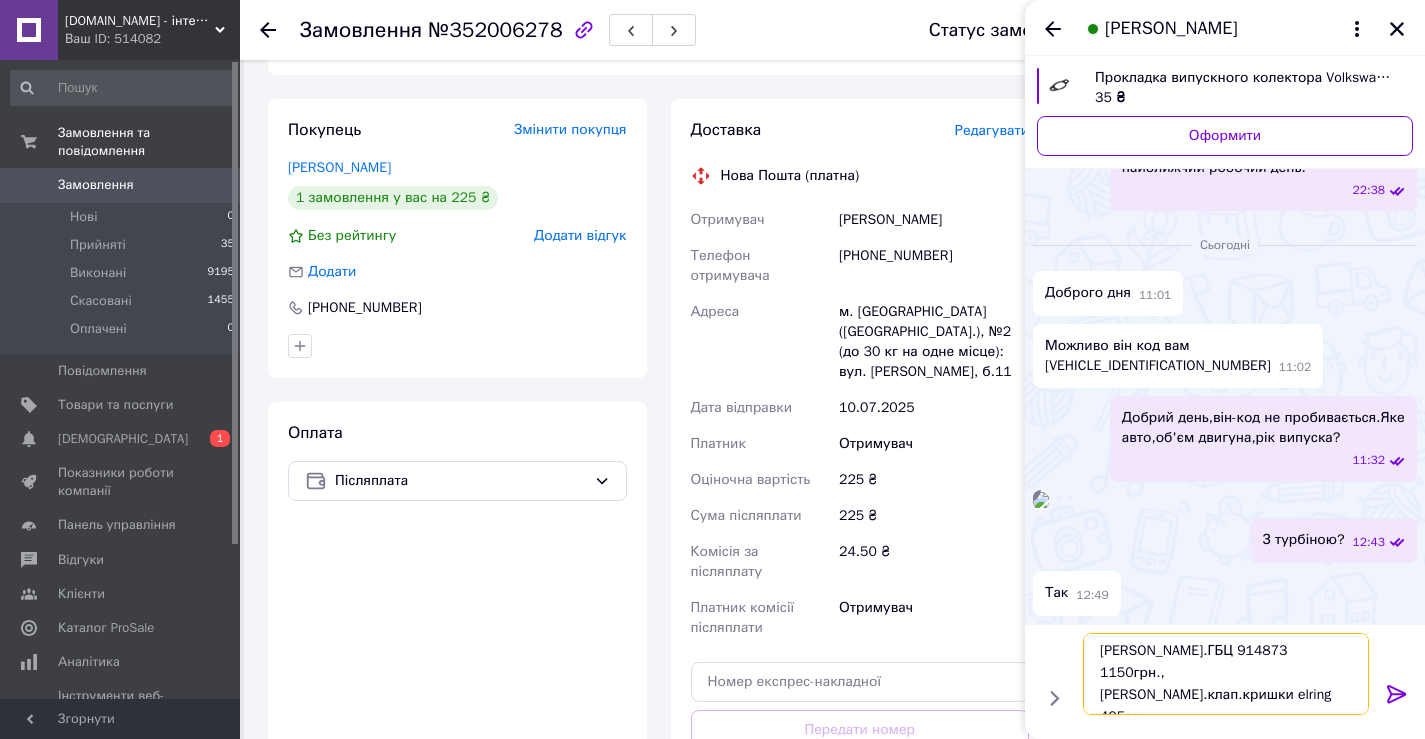 drag, startPoint x: 1172, startPoint y: 650, endPoint x: 1259, endPoint y: 649, distance: 87.005745 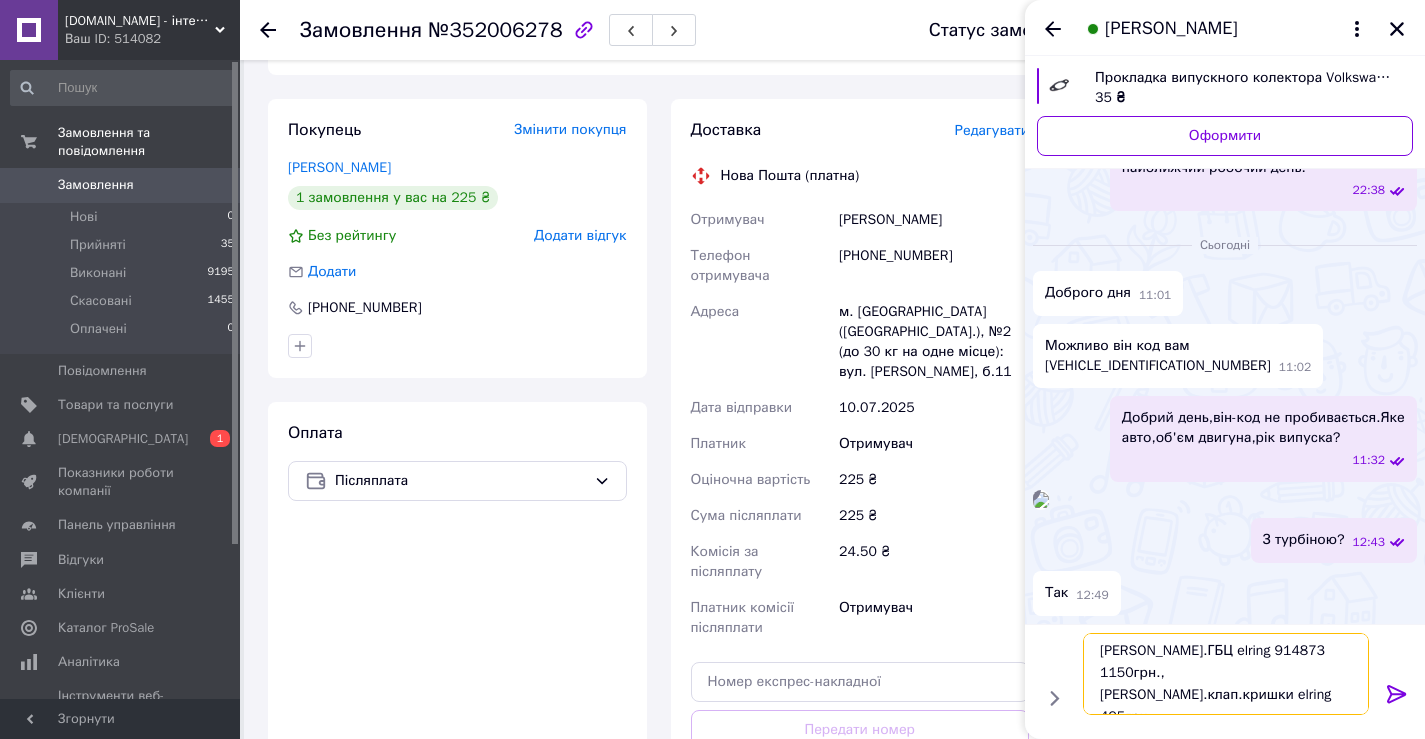click on "Прокл.ГБЦ elring 914873 1150грн.,Прокл.клап.кришки elring 495грн.," at bounding box center (1226, 674) 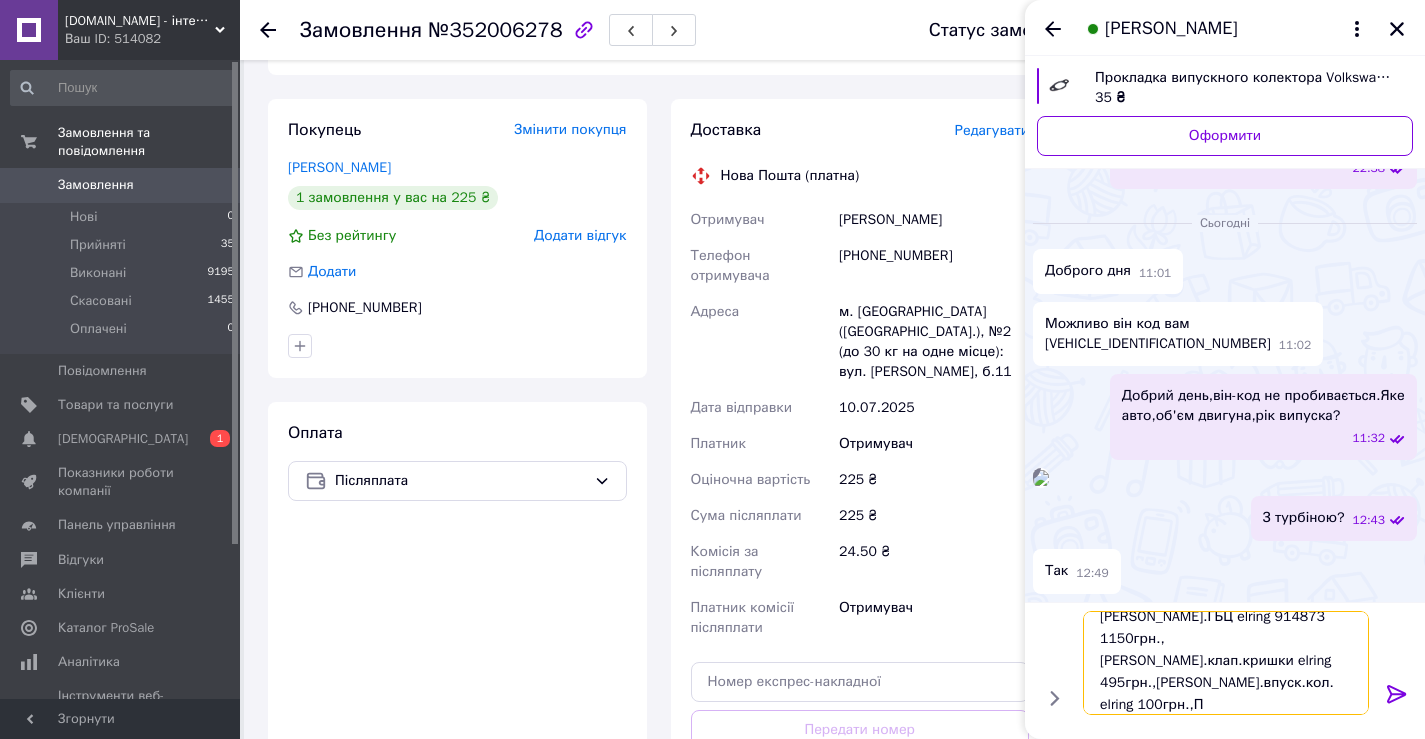 scroll, scrollTop: 2, scrollLeft: 0, axis: vertical 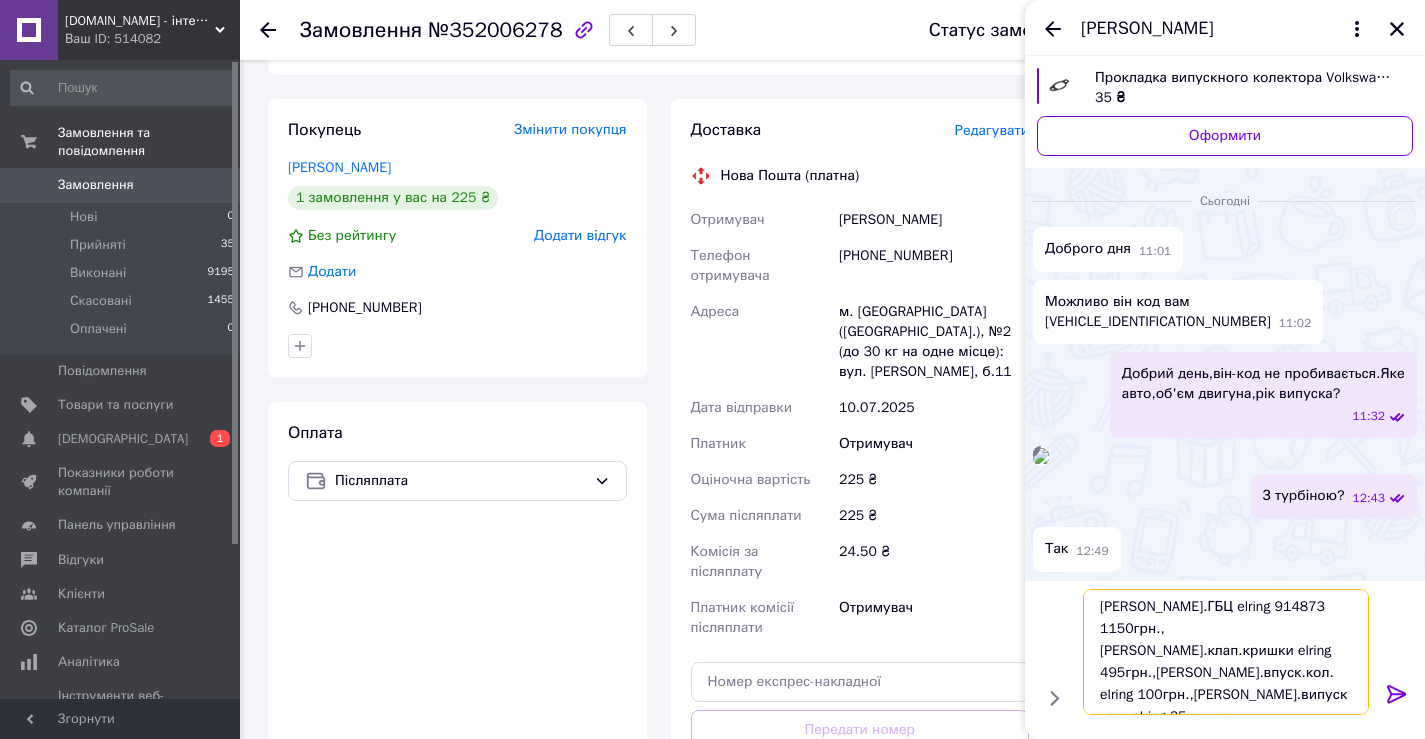 type on "Прокл.ГБЦ elring 914873 1150грн.,Прокл.клап.кришки elring 495грн.,Прокл.впуск.кол. elring 100грн.,Прокл.випуск кол. elring 35грн.шт" 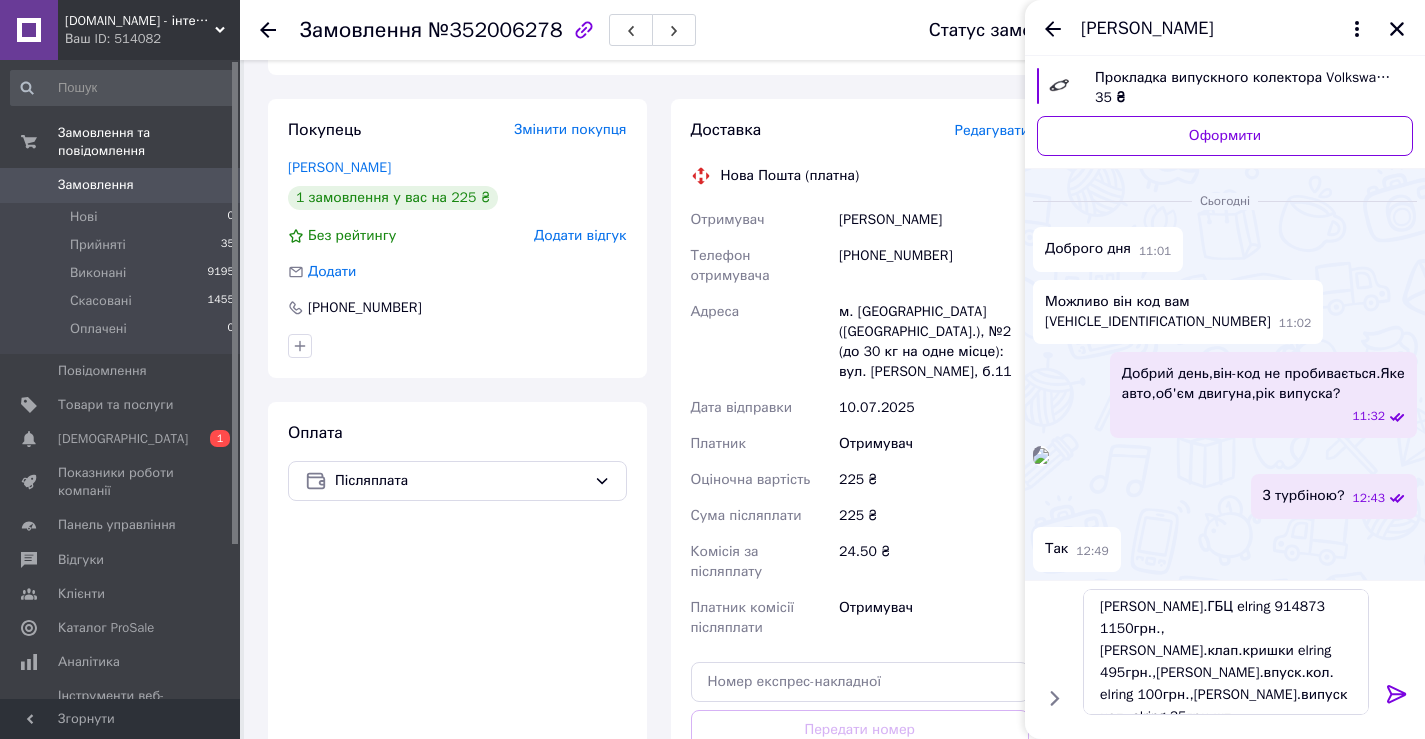 click 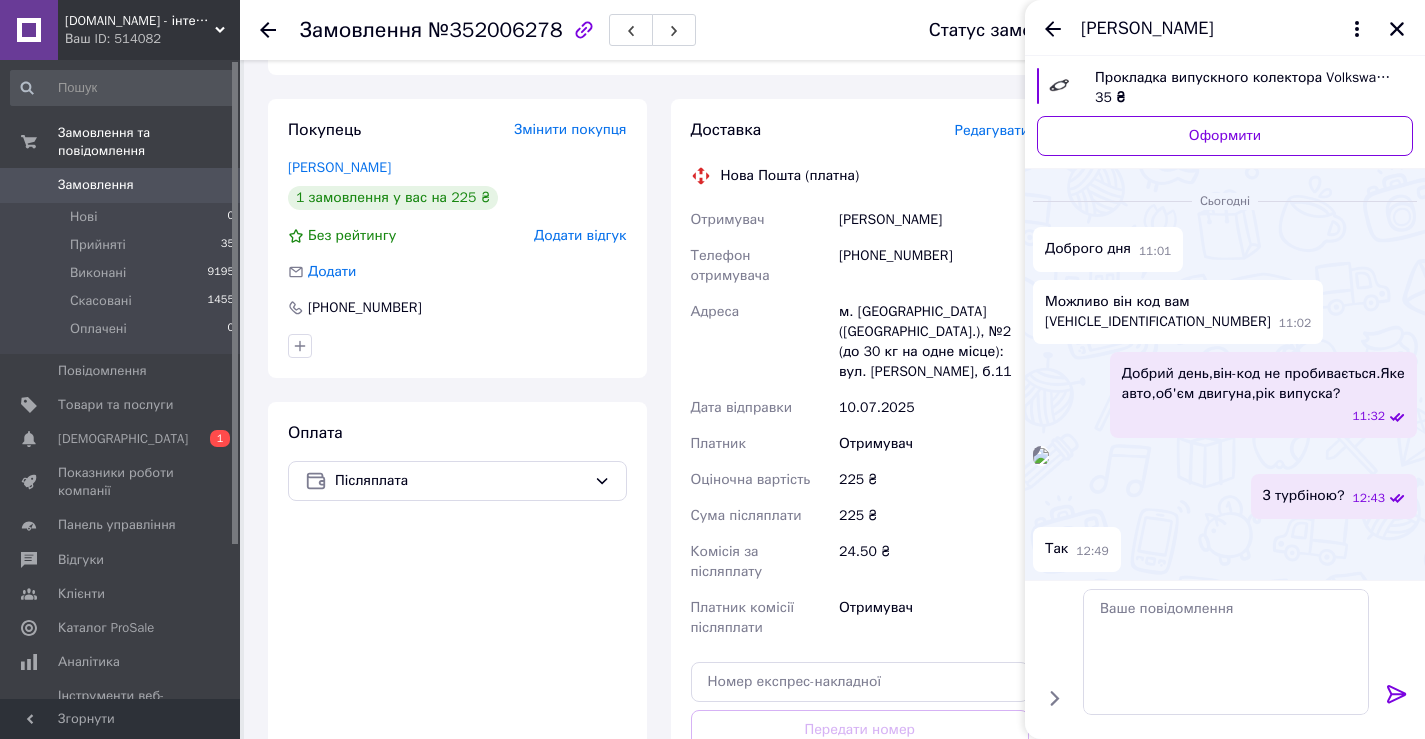 scroll, scrollTop: 0, scrollLeft: 0, axis: both 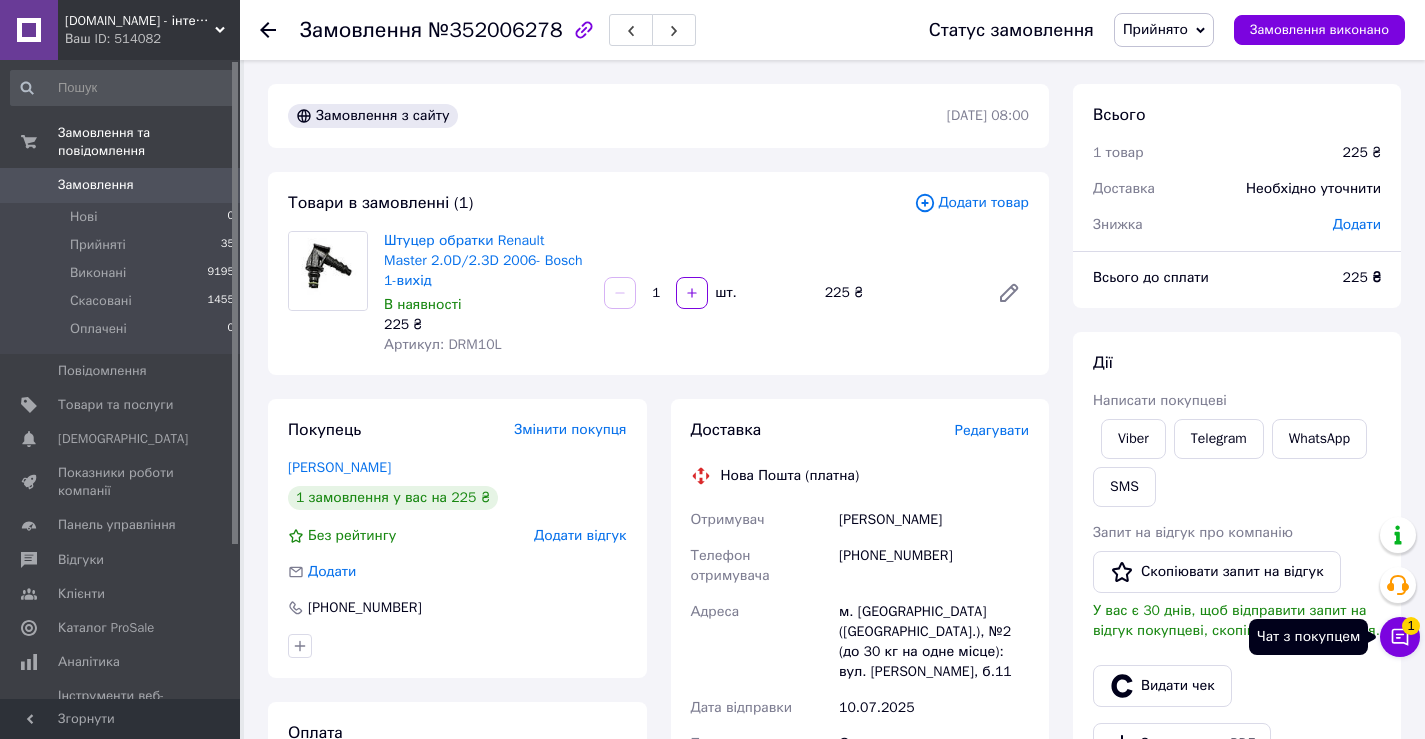 click 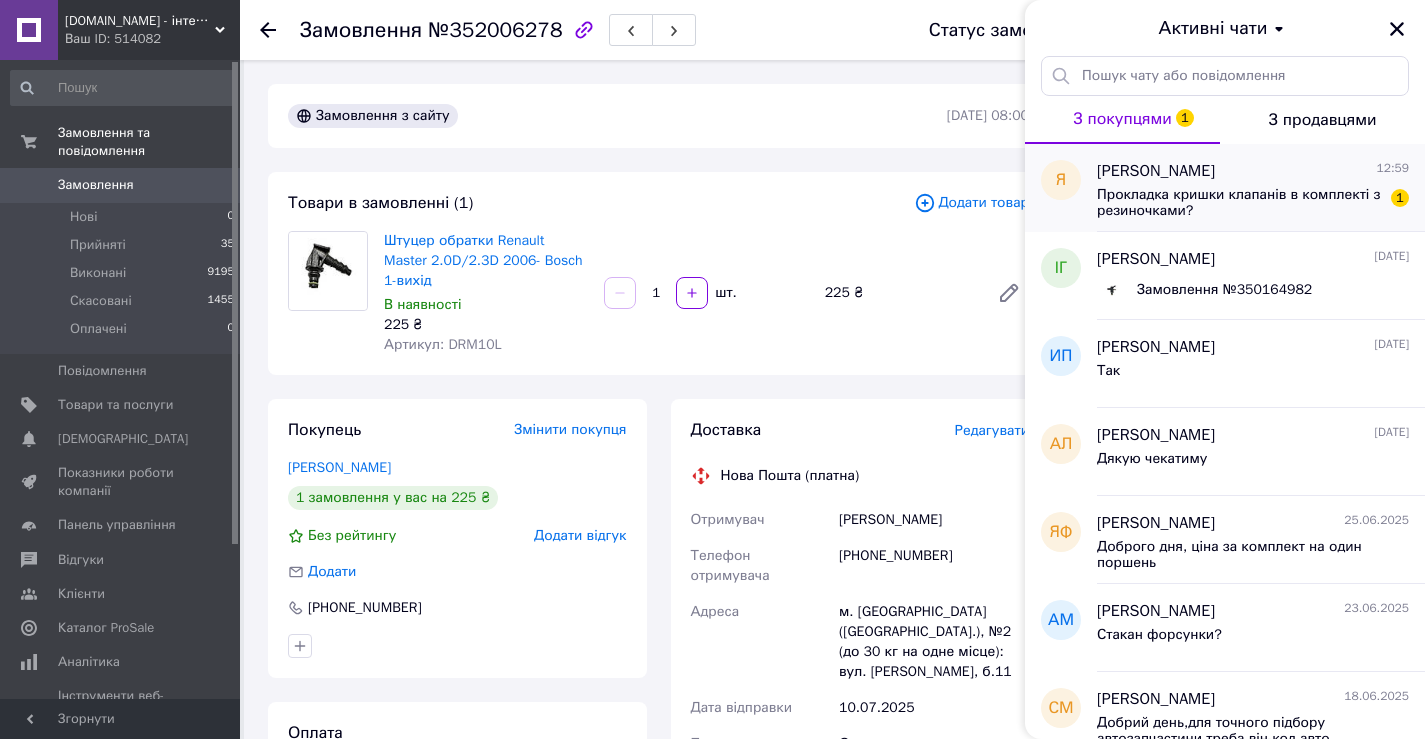 click on "Прокладка кришки клапанів в комплекті з резиночками?" at bounding box center [1239, 203] 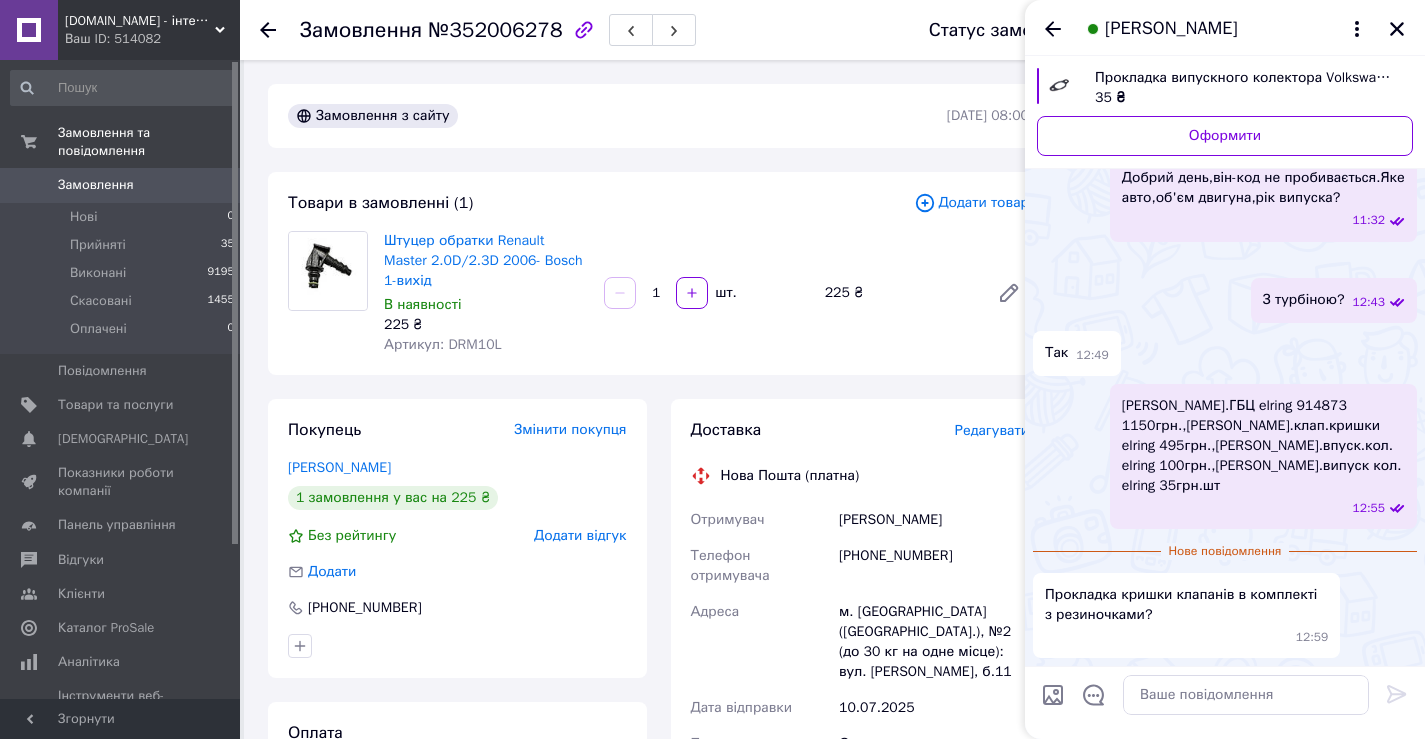 scroll, scrollTop: 876, scrollLeft: 0, axis: vertical 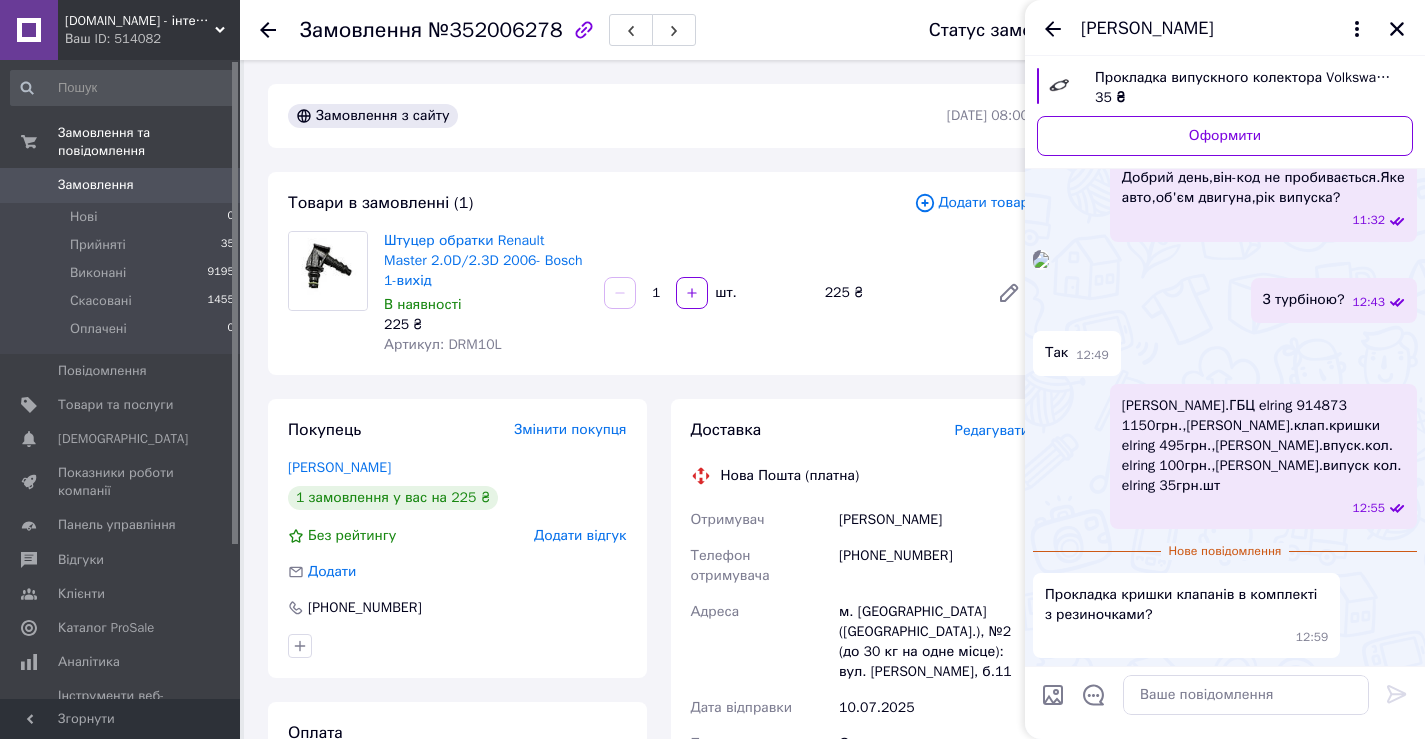click on "Замовлення" at bounding box center [96, 185] 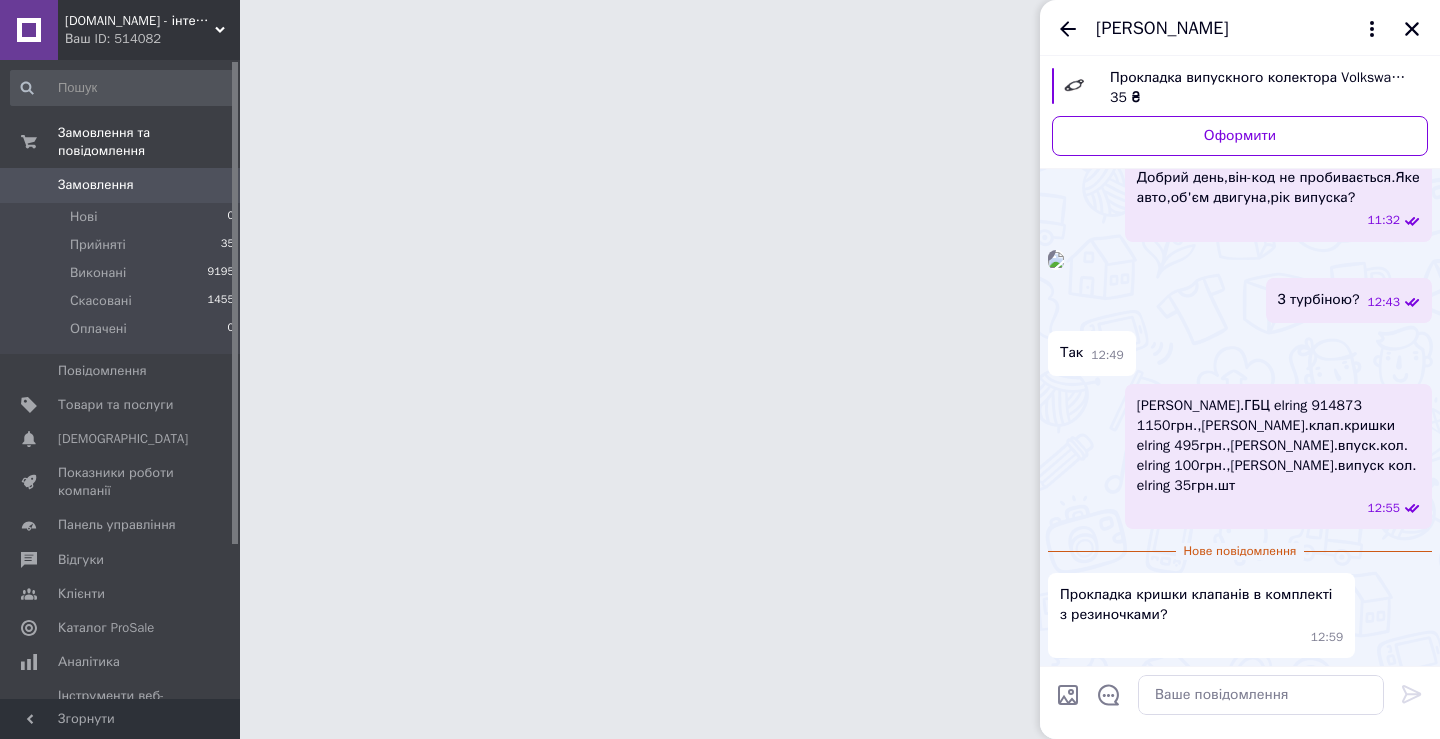 drag, startPoint x: 1417, startPoint y: 29, endPoint x: 1394, endPoint y: 44, distance: 27.45906 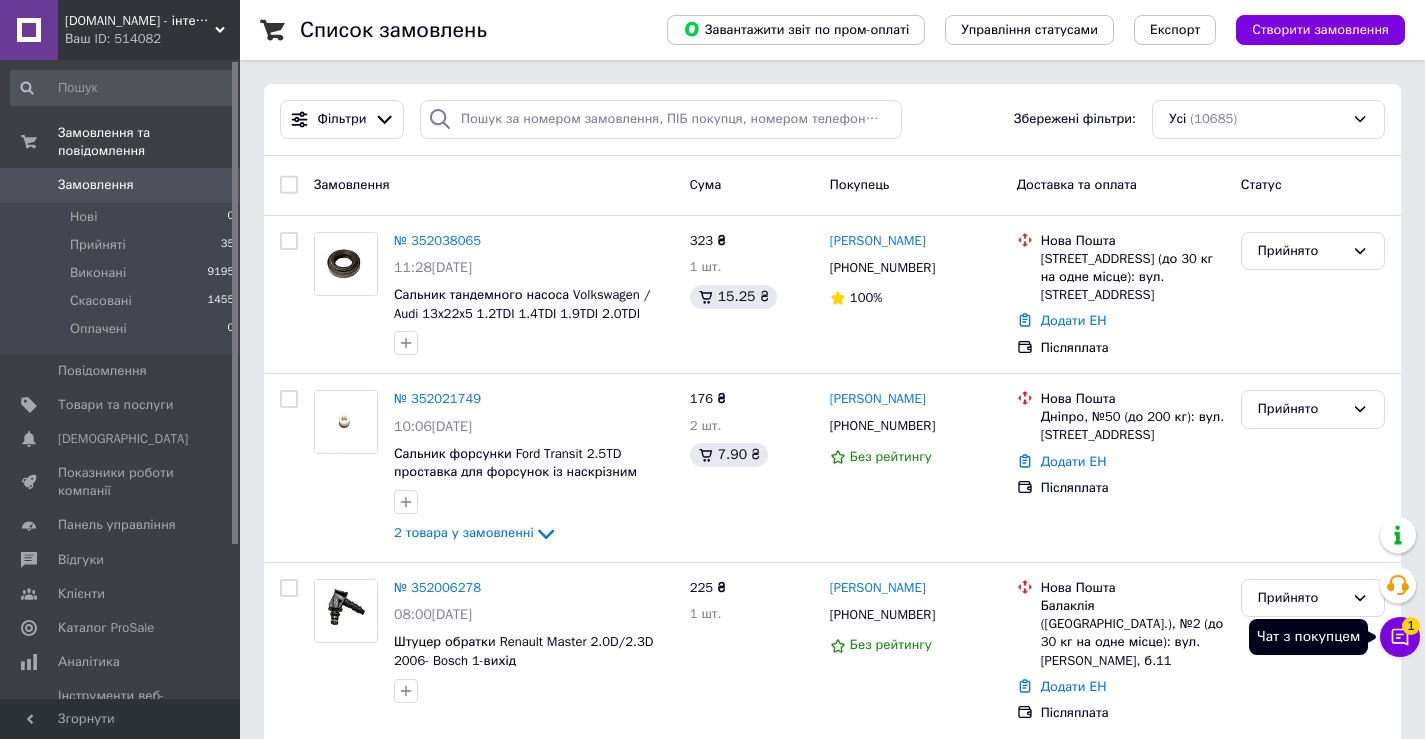 click 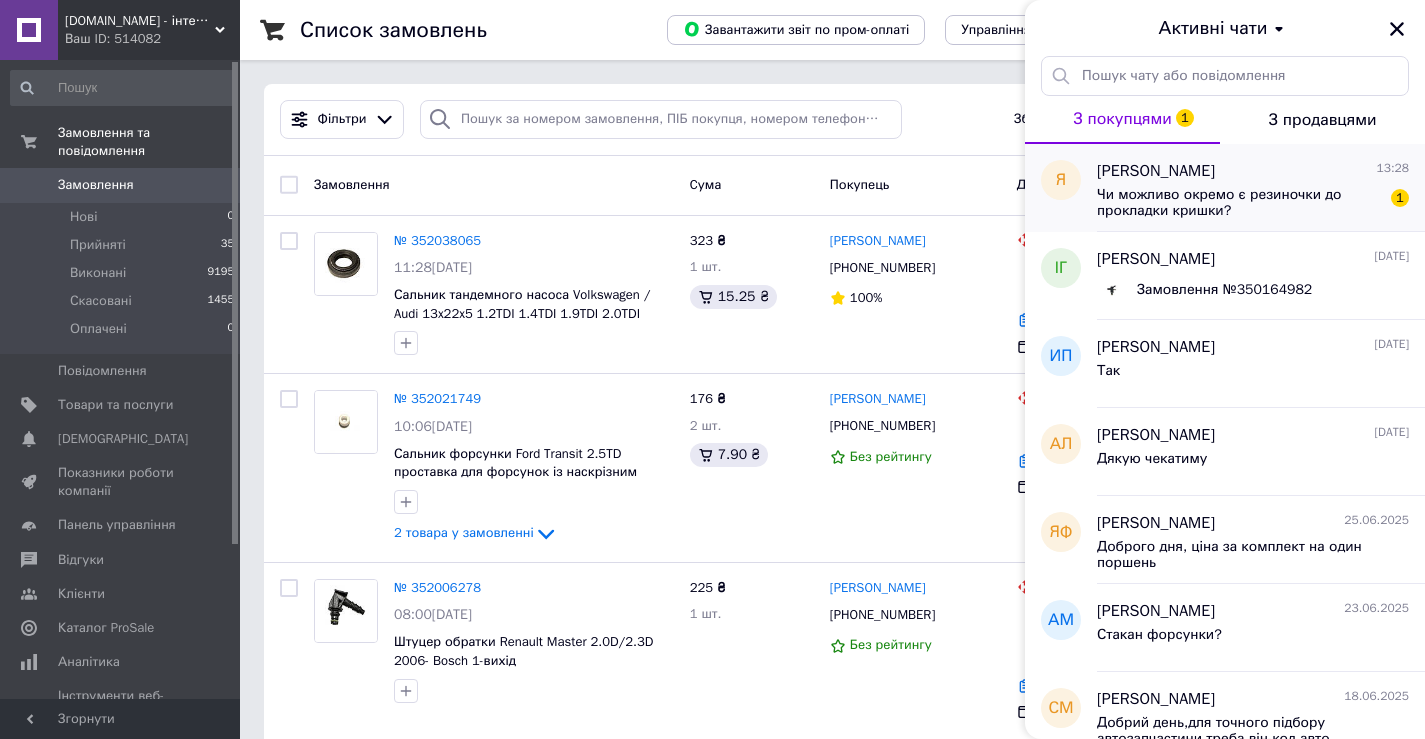 click on "Чи можливо окремо є резиночки до прокладки кришки?" at bounding box center [1239, 203] 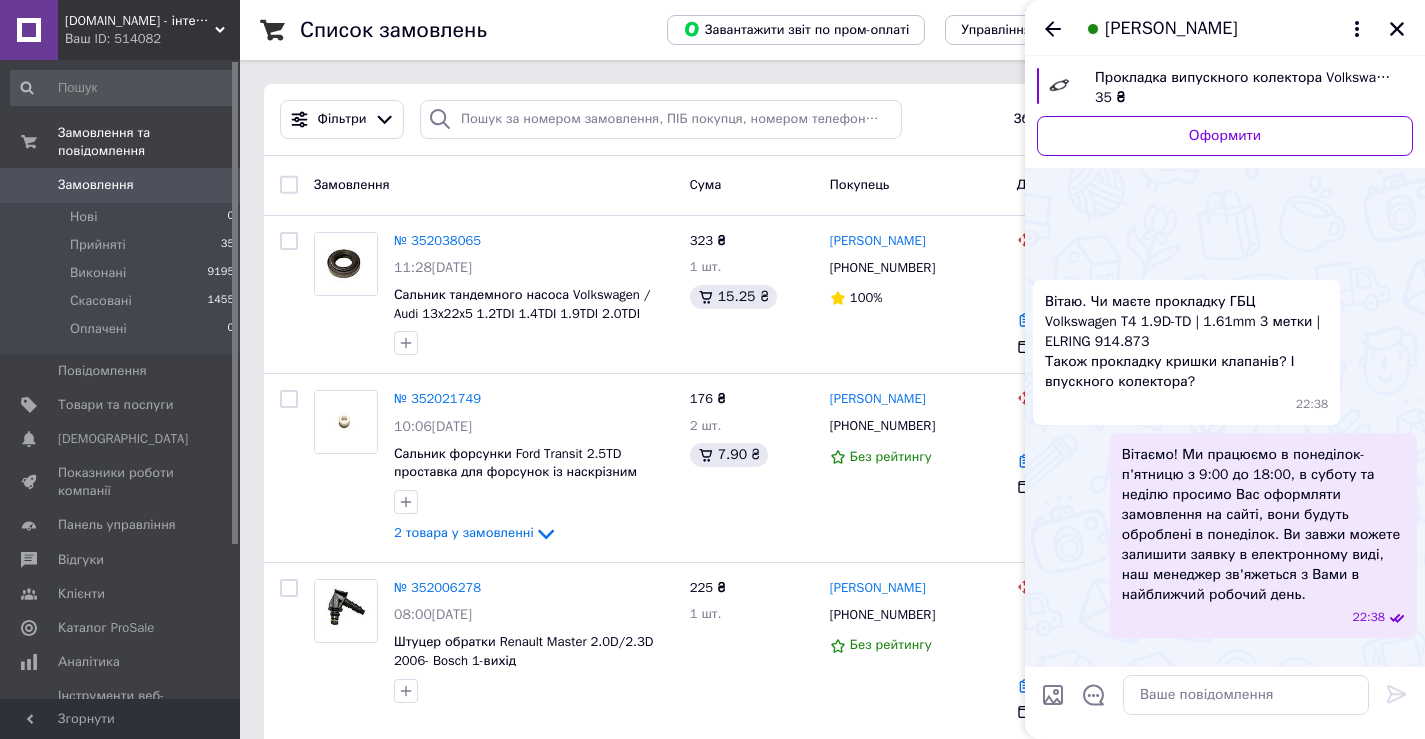 scroll, scrollTop: 1020, scrollLeft: 0, axis: vertical 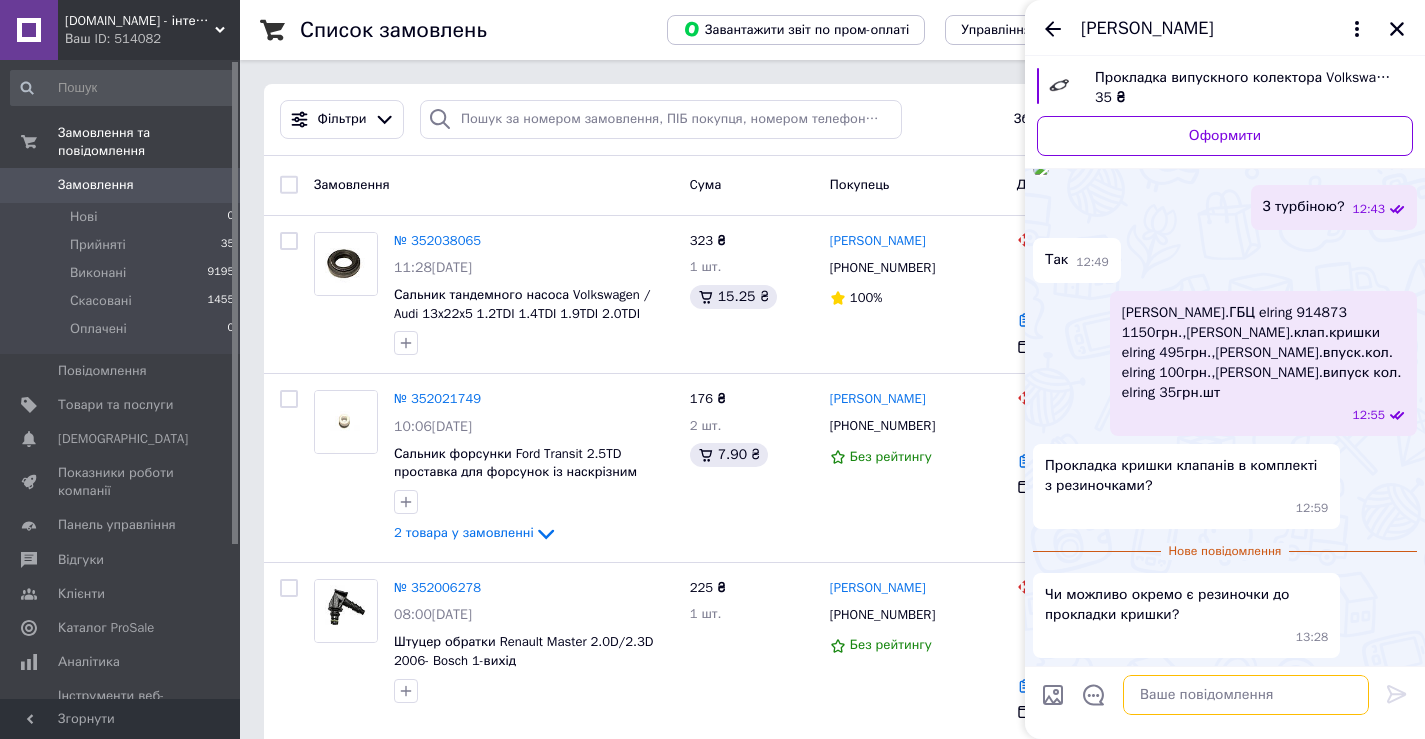 click at bounding box center [1246, 695] 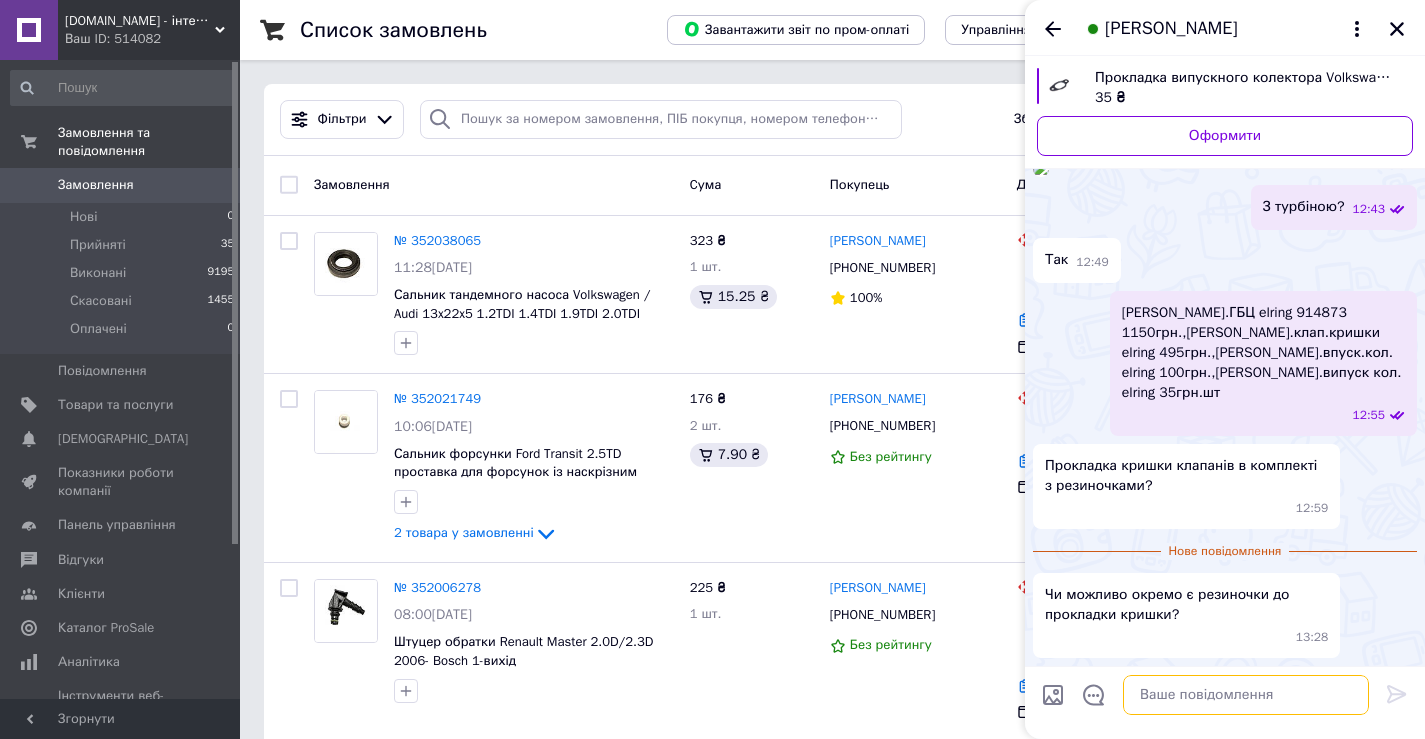 type on "к" 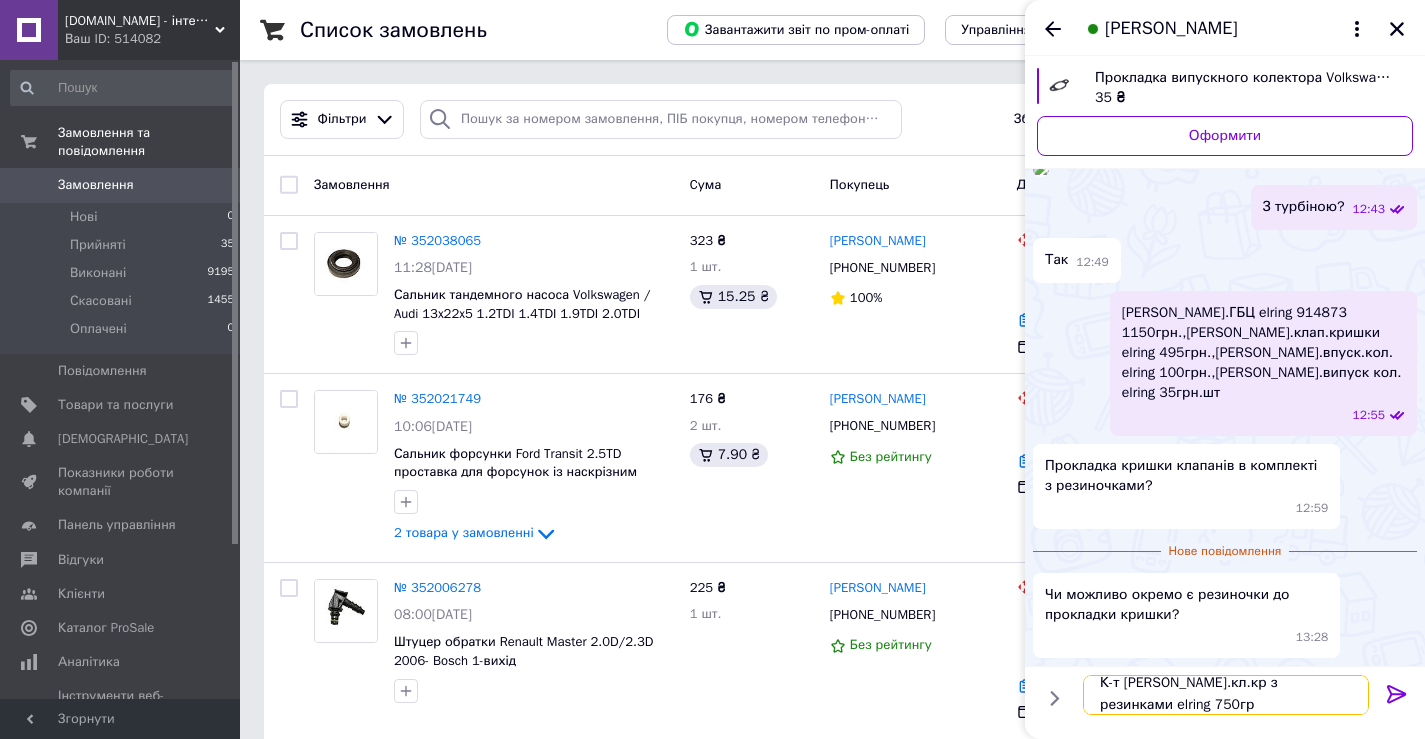 scroll, scrollTop: 2, scrollLeft: 0, axis: vertical 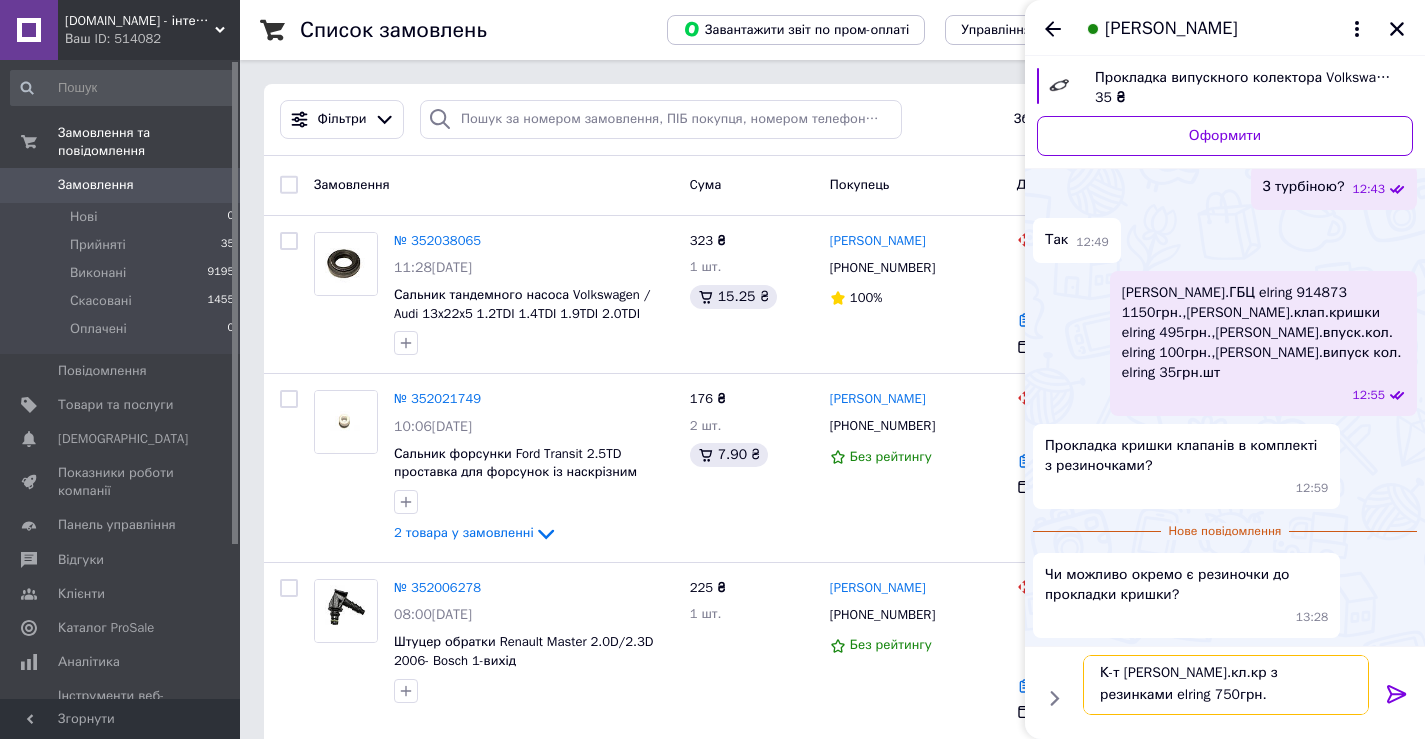 type on "К-т прокл.кл.кр з резинками elring 750грн." 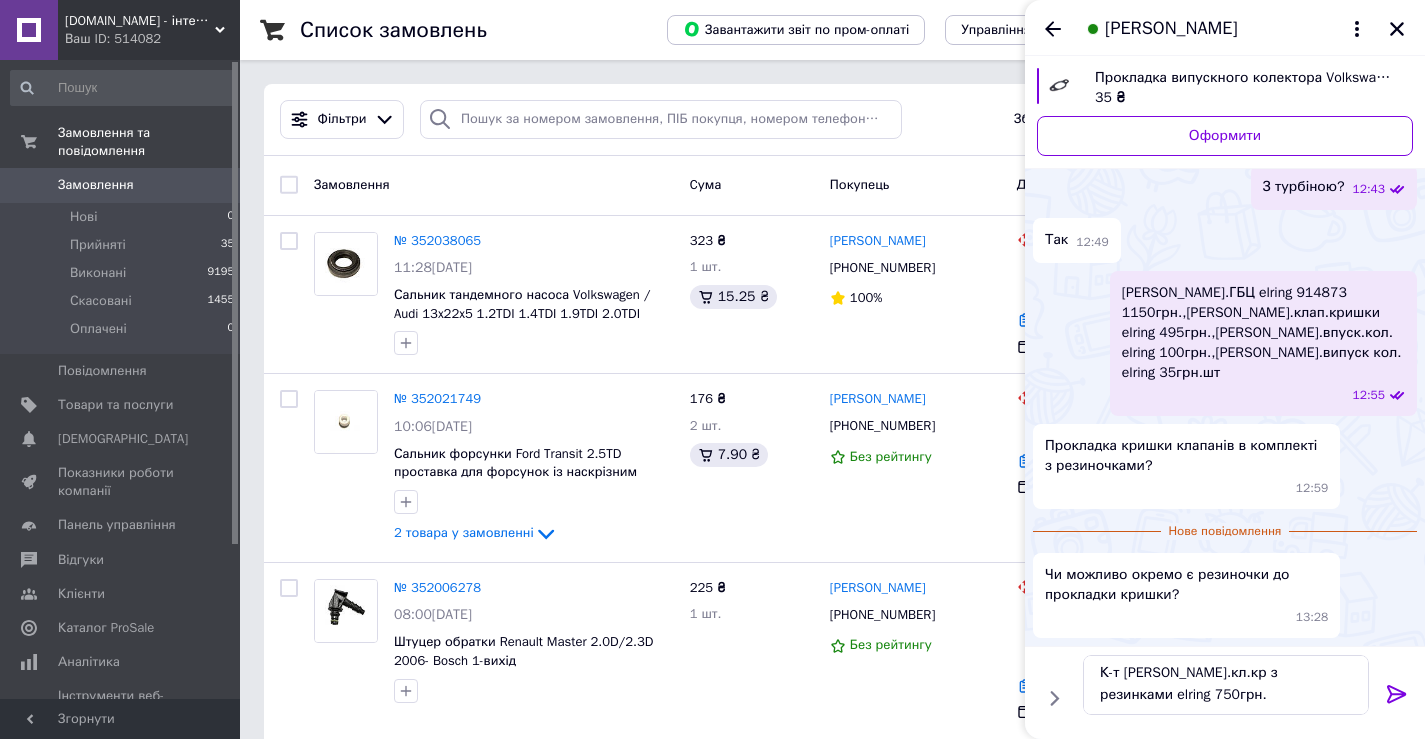 click 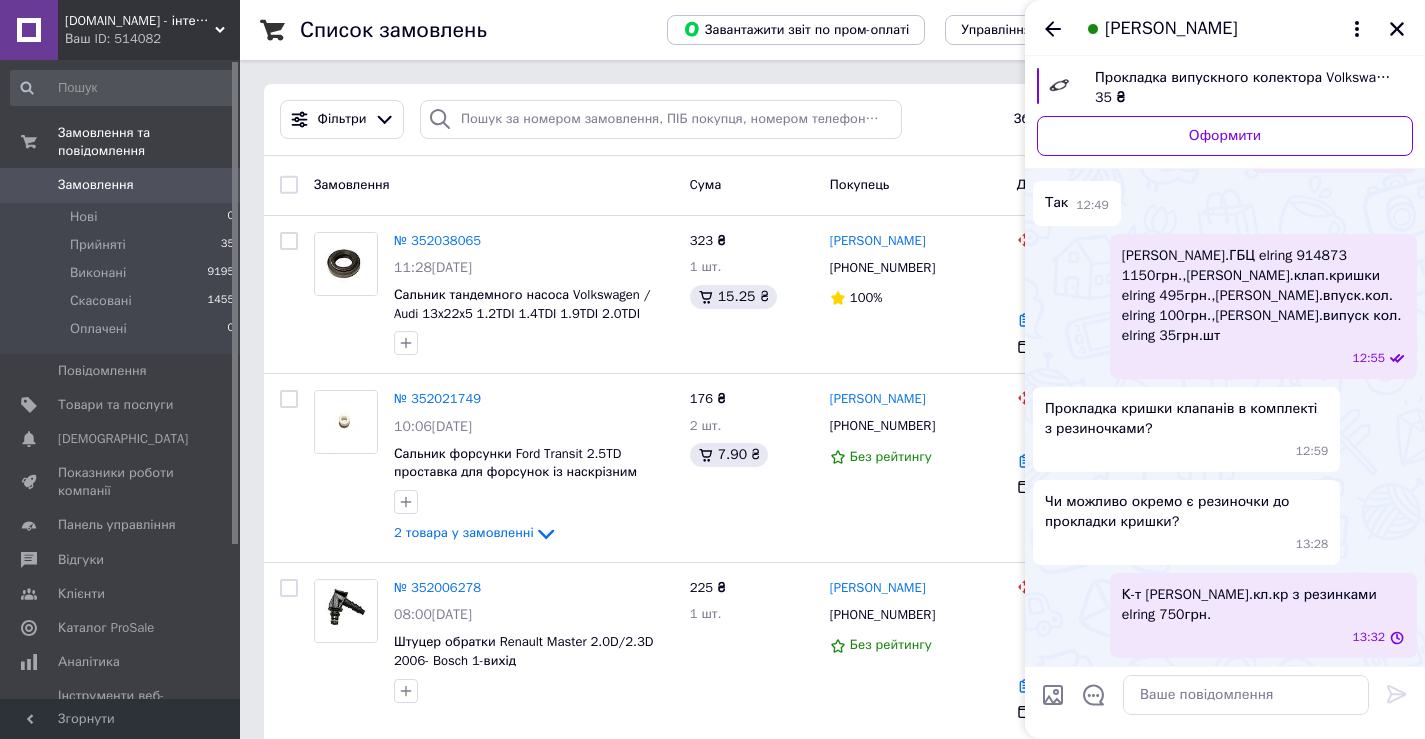 scroll, scrollTop: 0, scrollLeft: 0, axis: both 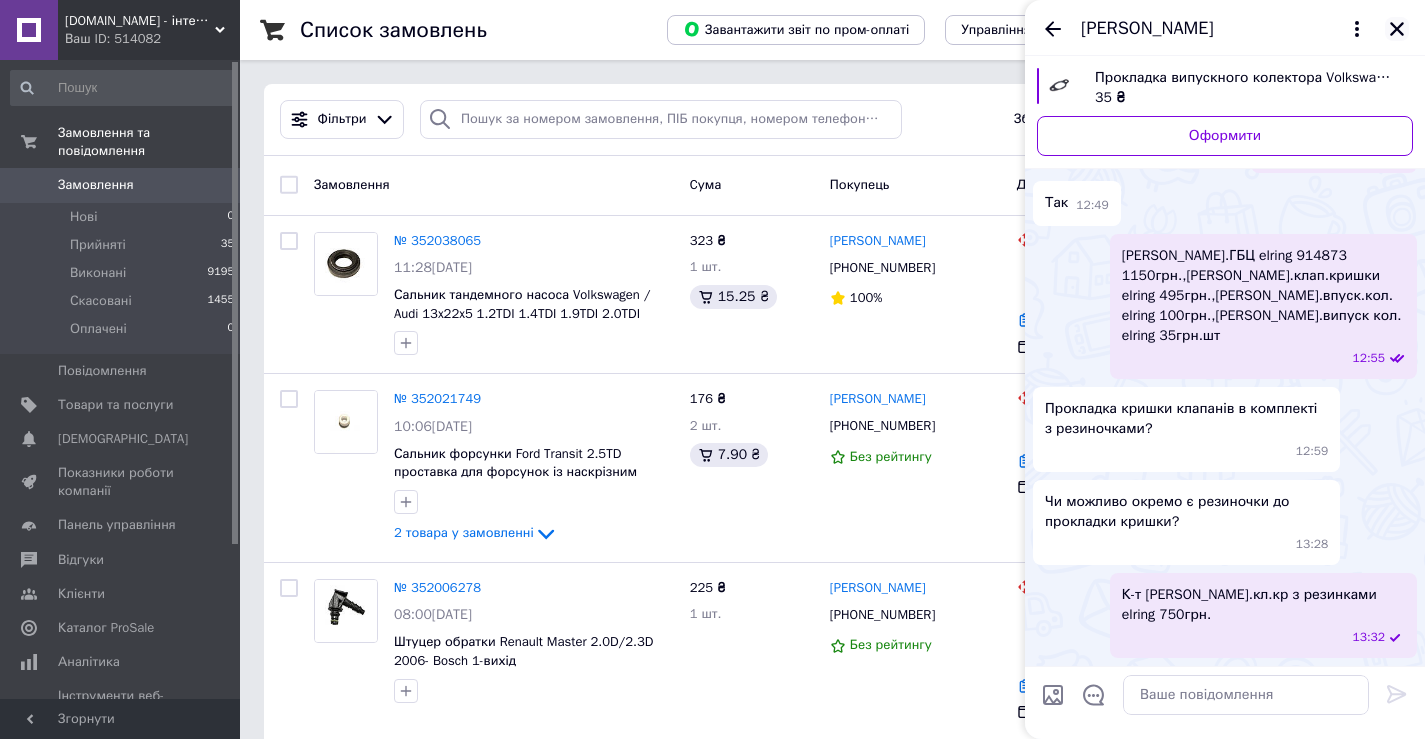 click 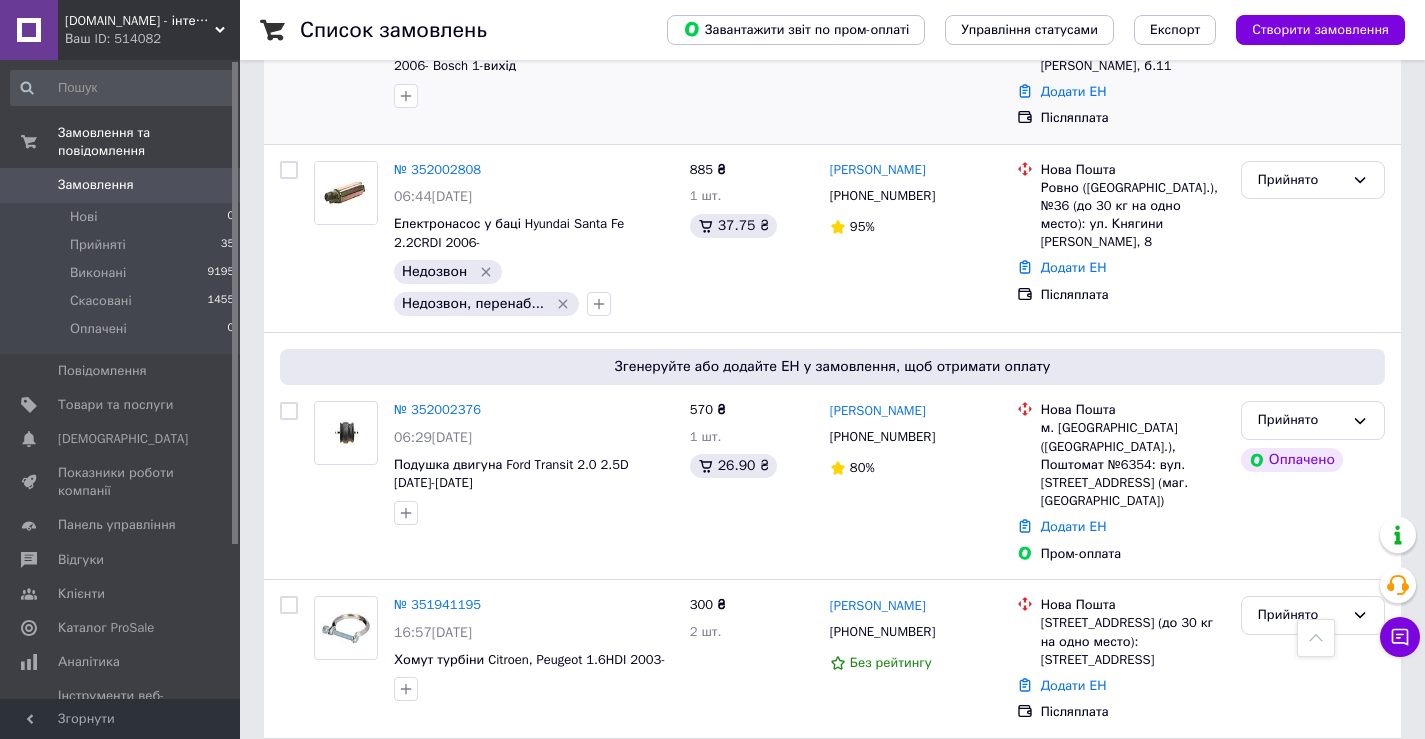 scroll, scrollTop: 300, scrollLeft: 0, axis: vertical 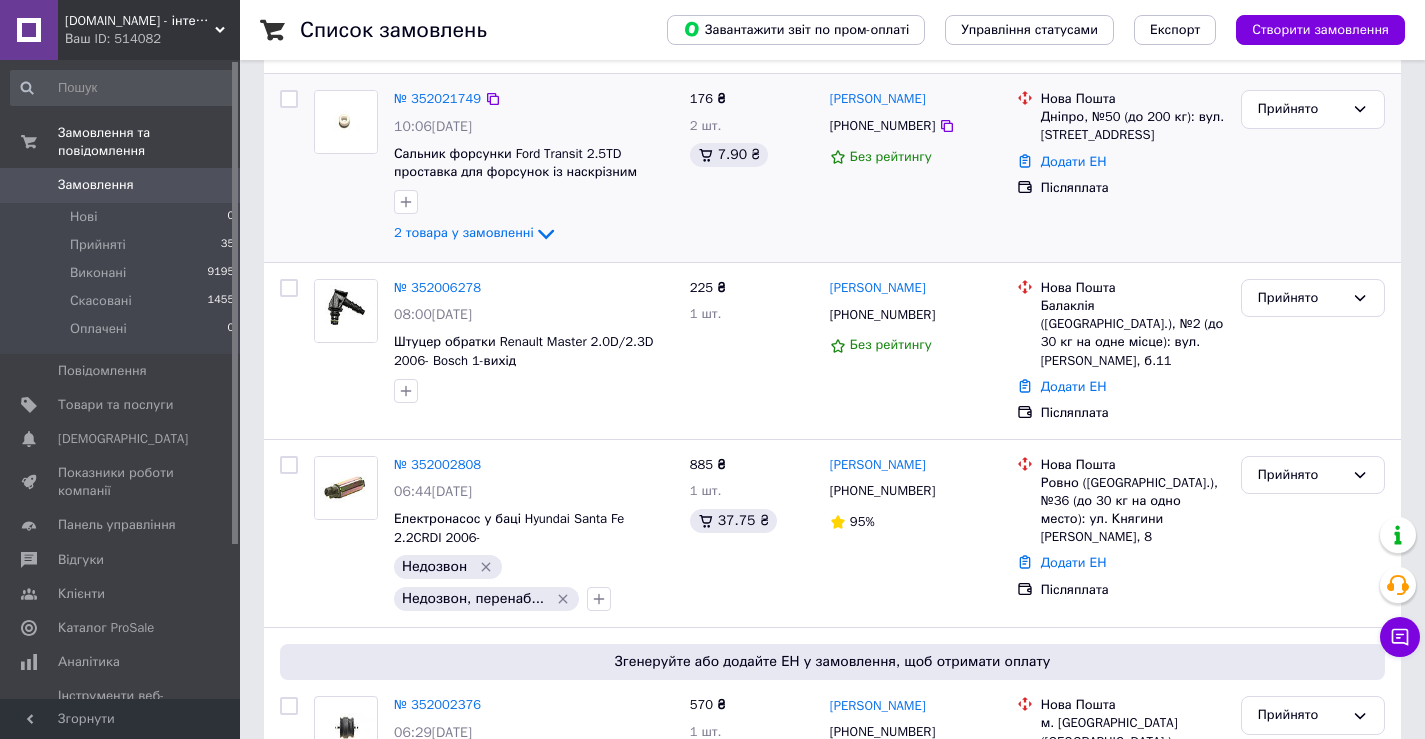 click on "Прийнято" at bounding box center (1313, 168) 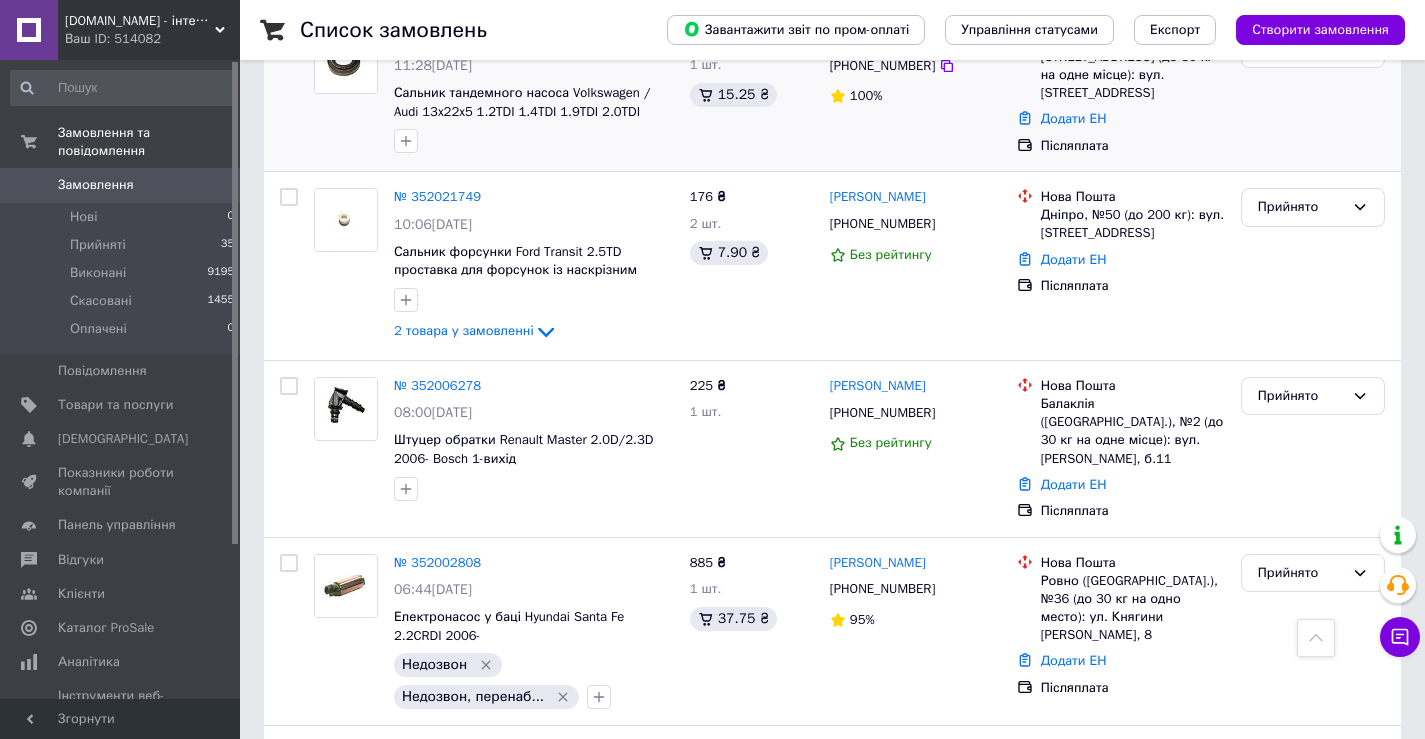 scroll, scrollTop: 200, scrollLeft: 0, axis: vertical 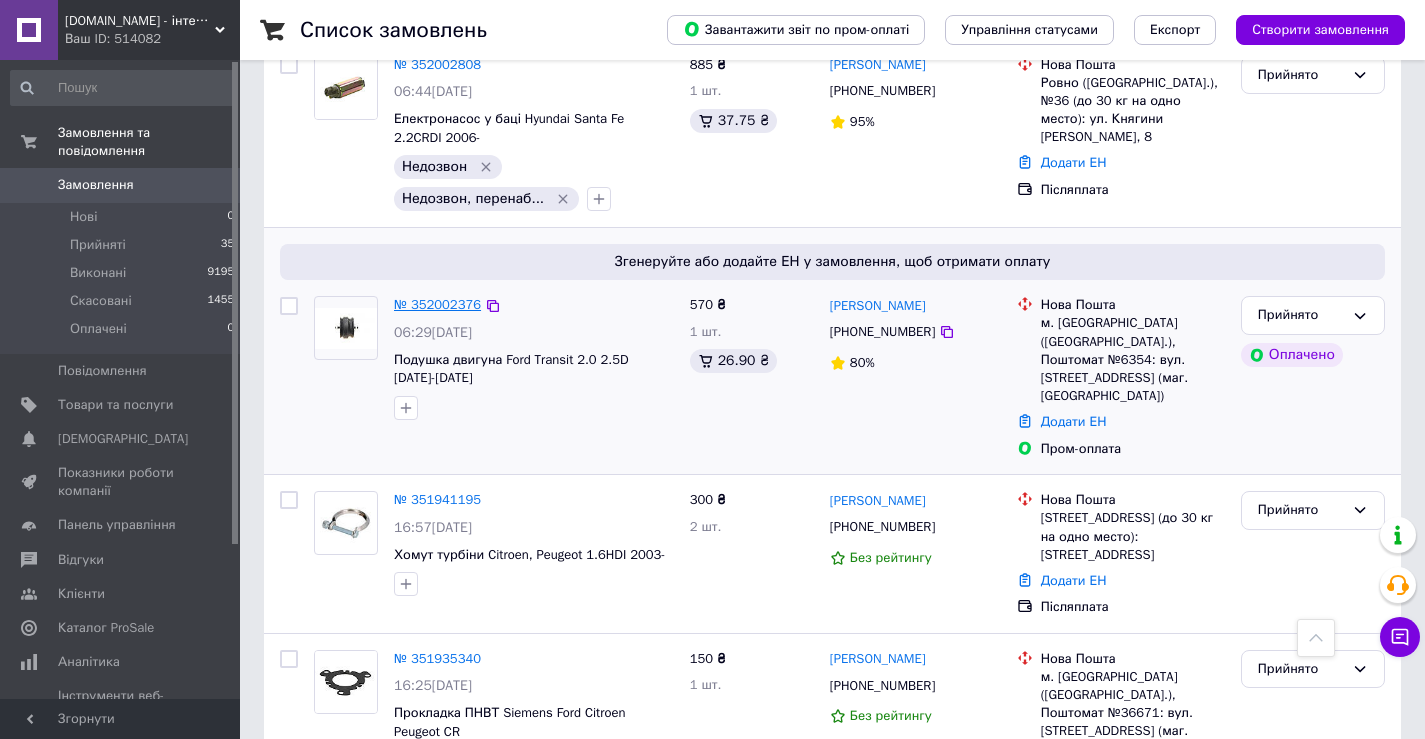 click on "№ 352002376" at bounding box center (437, 304) 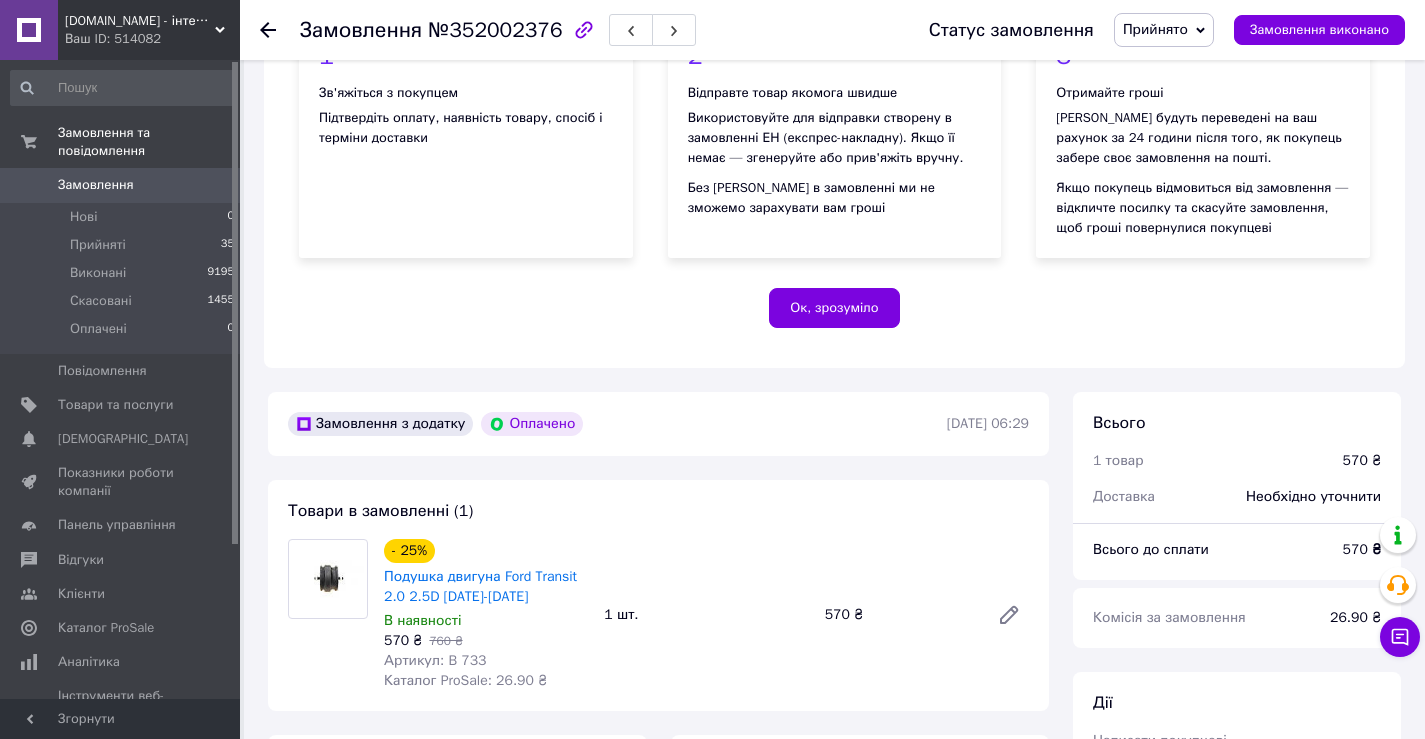 scroll, scrollTop: 500, scrollLeft: 0, axis: vertical 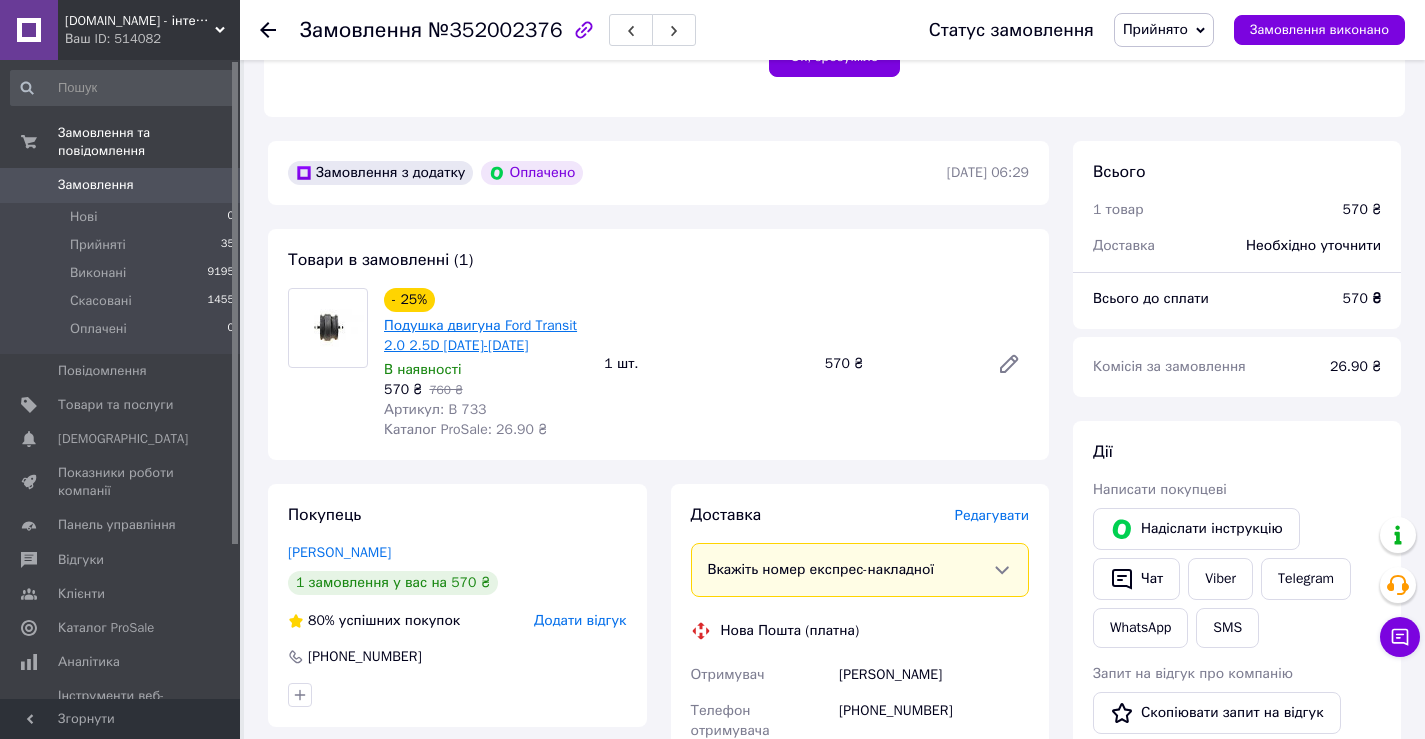 click on "Подушка двигуна Ford Transit 2.0 2.5D [DATE]-[DATE]" at bounding box center [480, 335] 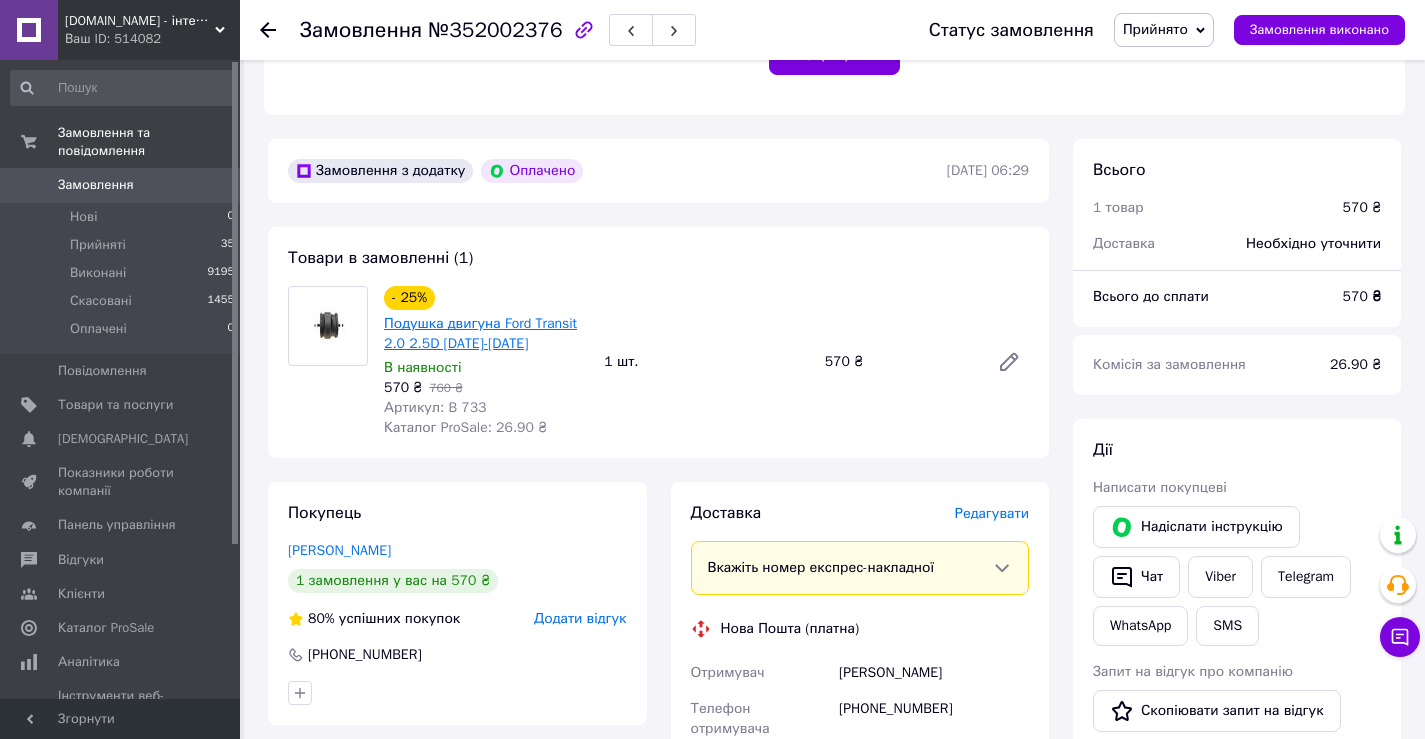 scroll, scrollTop: 500, scrollLeft: 0, axis: vertical 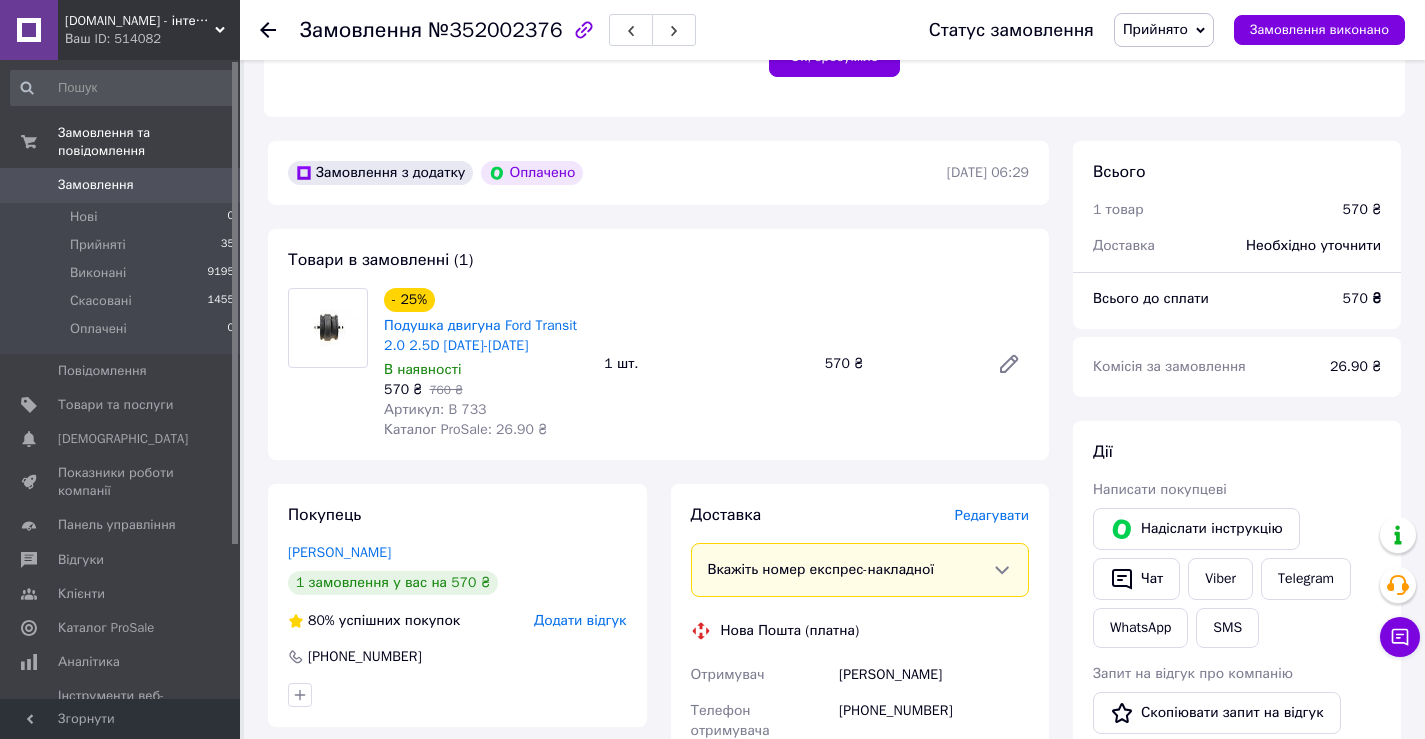 drag, startPoint x: 908, startPoint y: 375, endPoint x: 872, endPoint y: 281, distance: 100.65784 